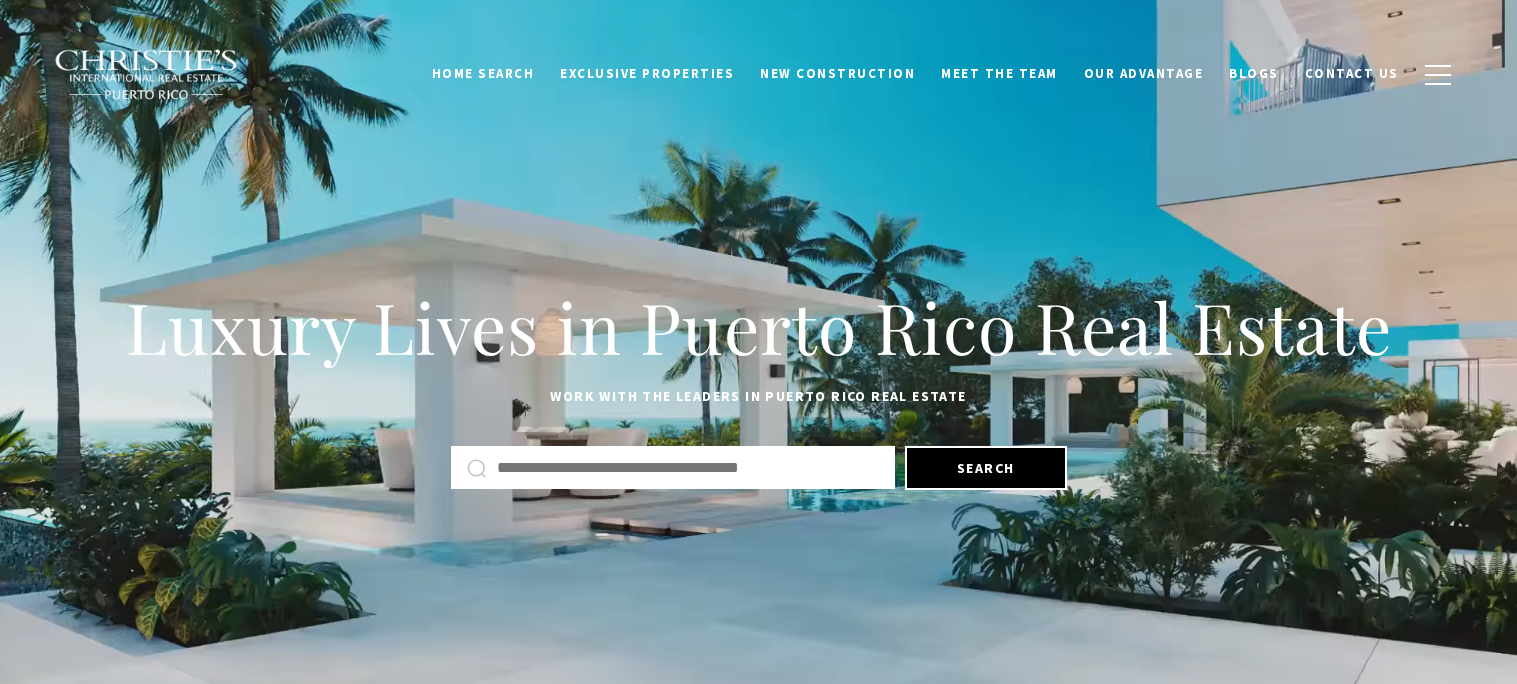 scroll, scrollTop: 0, scrollLeft: 0, axis: both 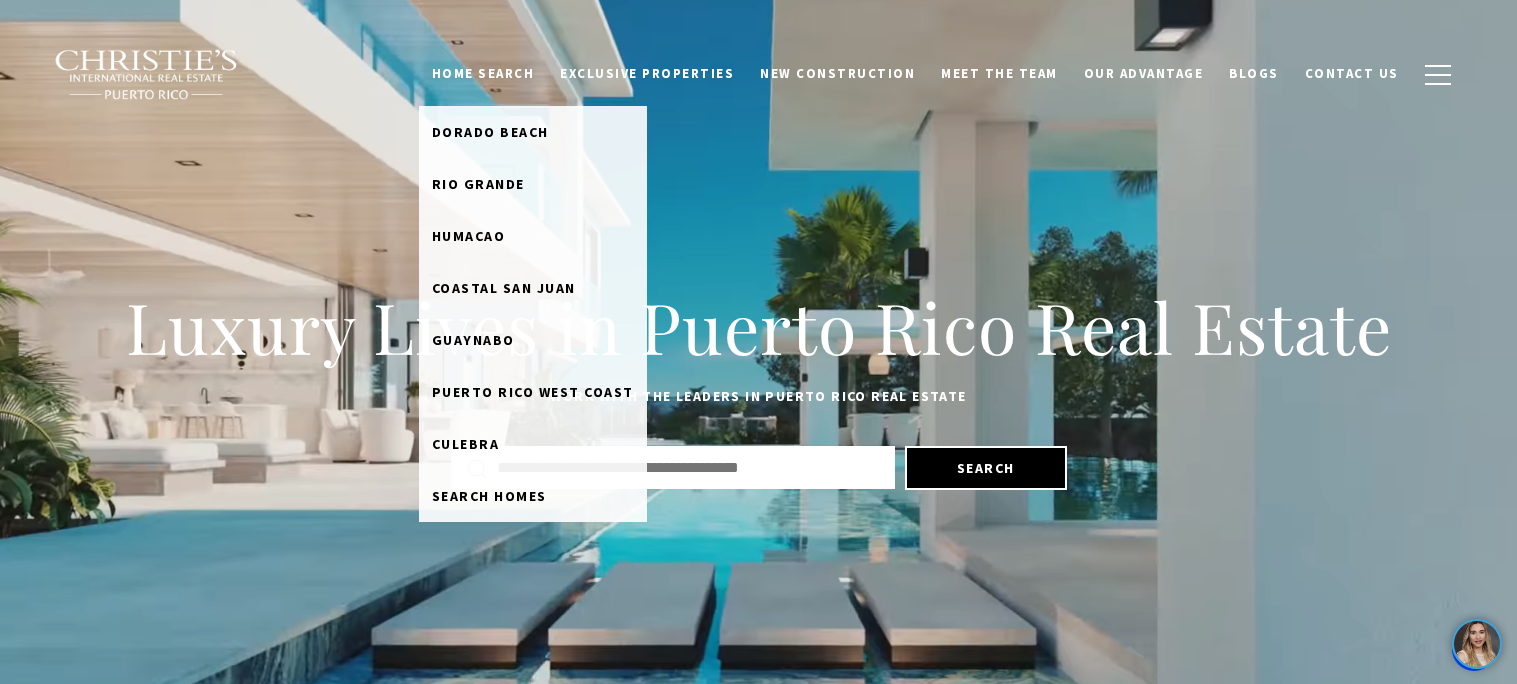 click on "Home Search" at bounding box center [483, 74] 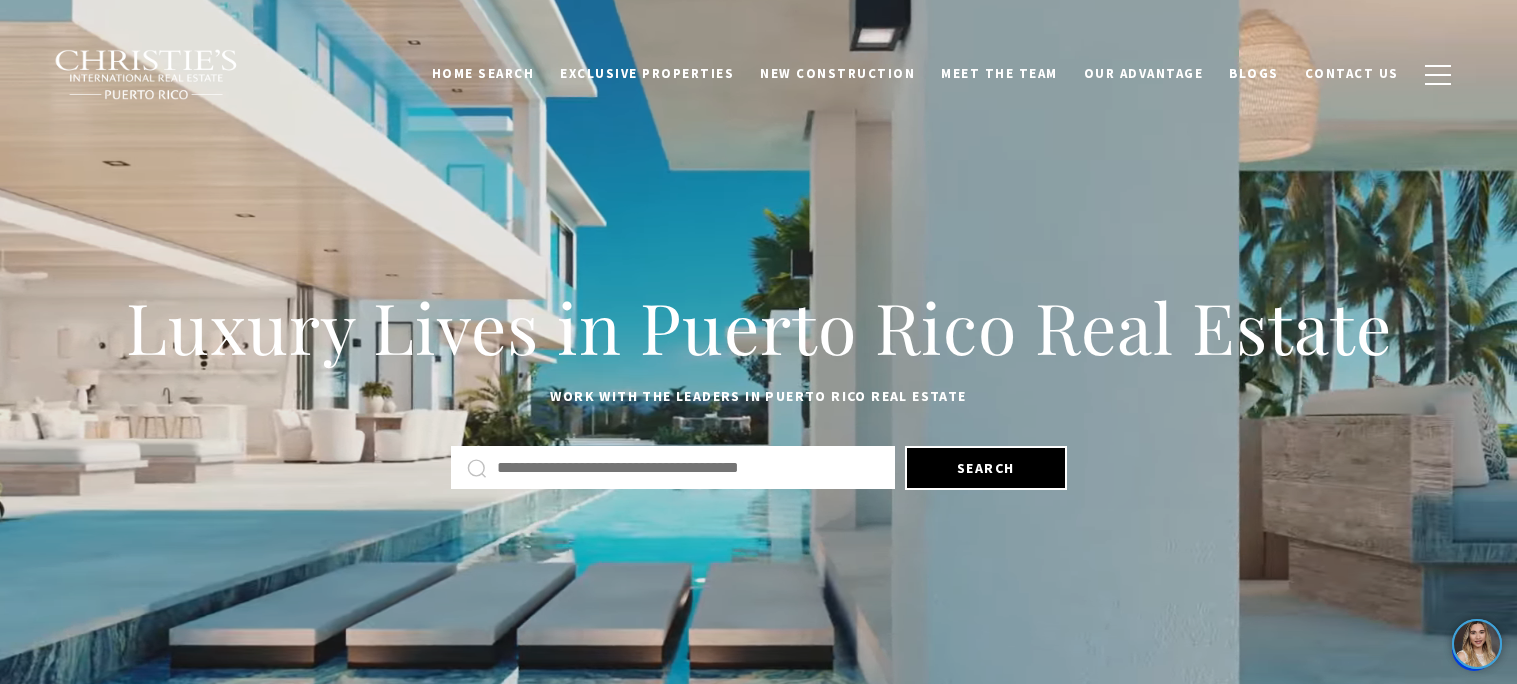 click at bounding box center (688, 468) 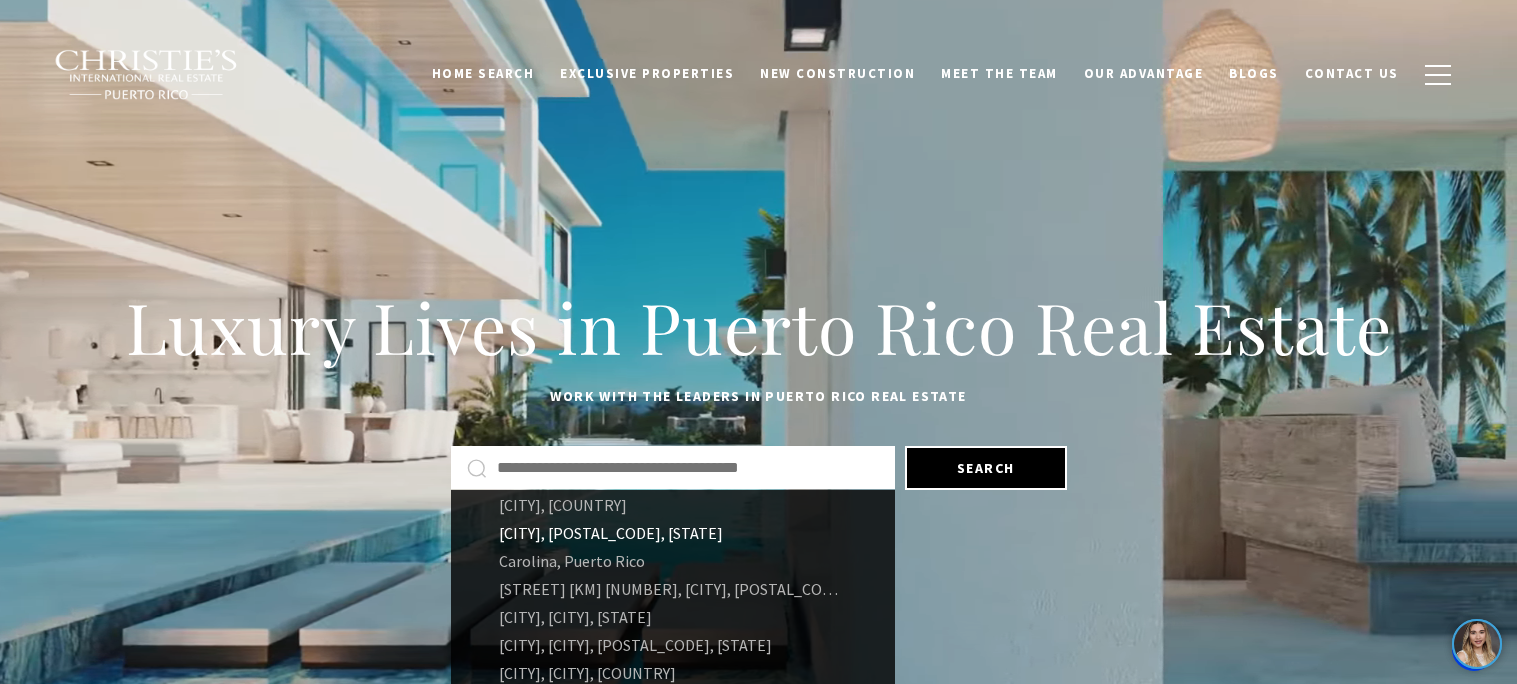 scroll, scrollTop: 0, scrollLeft: 0, axis: both 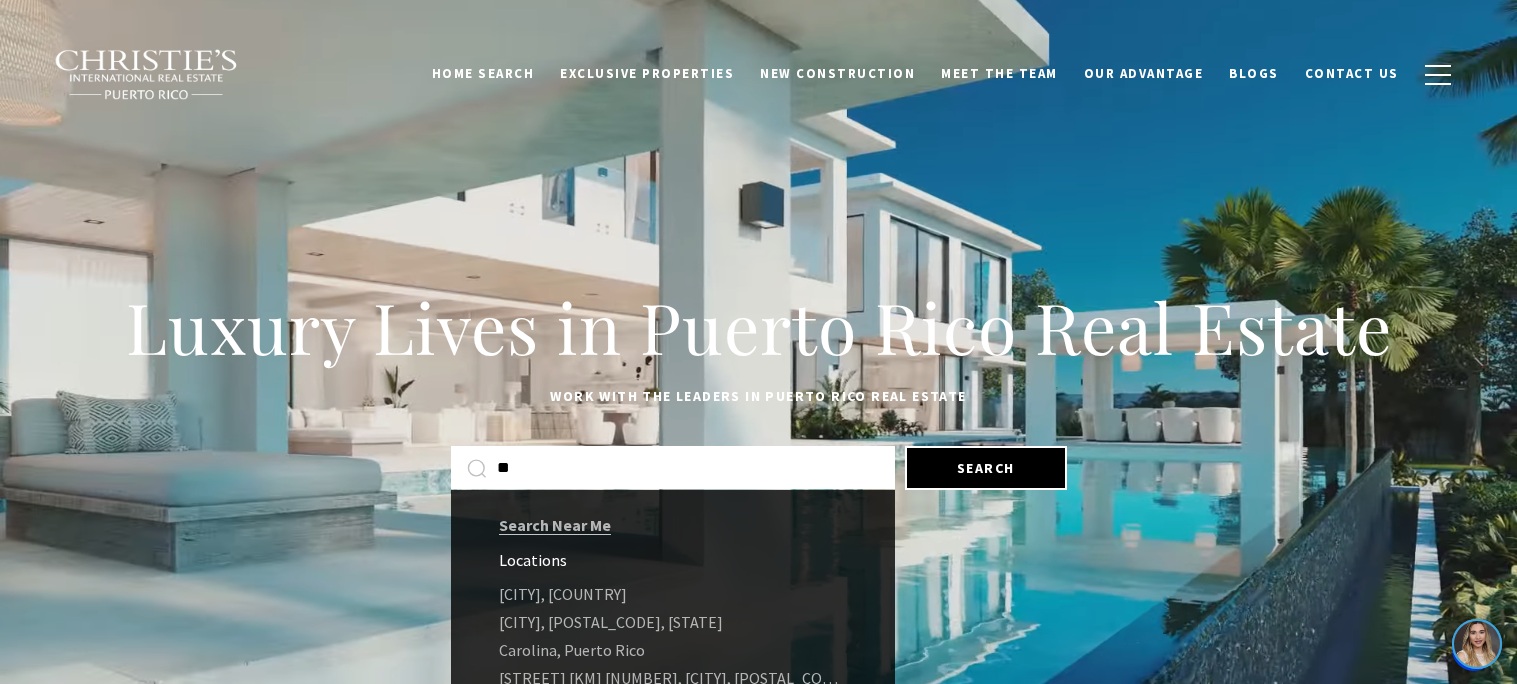type on "***" 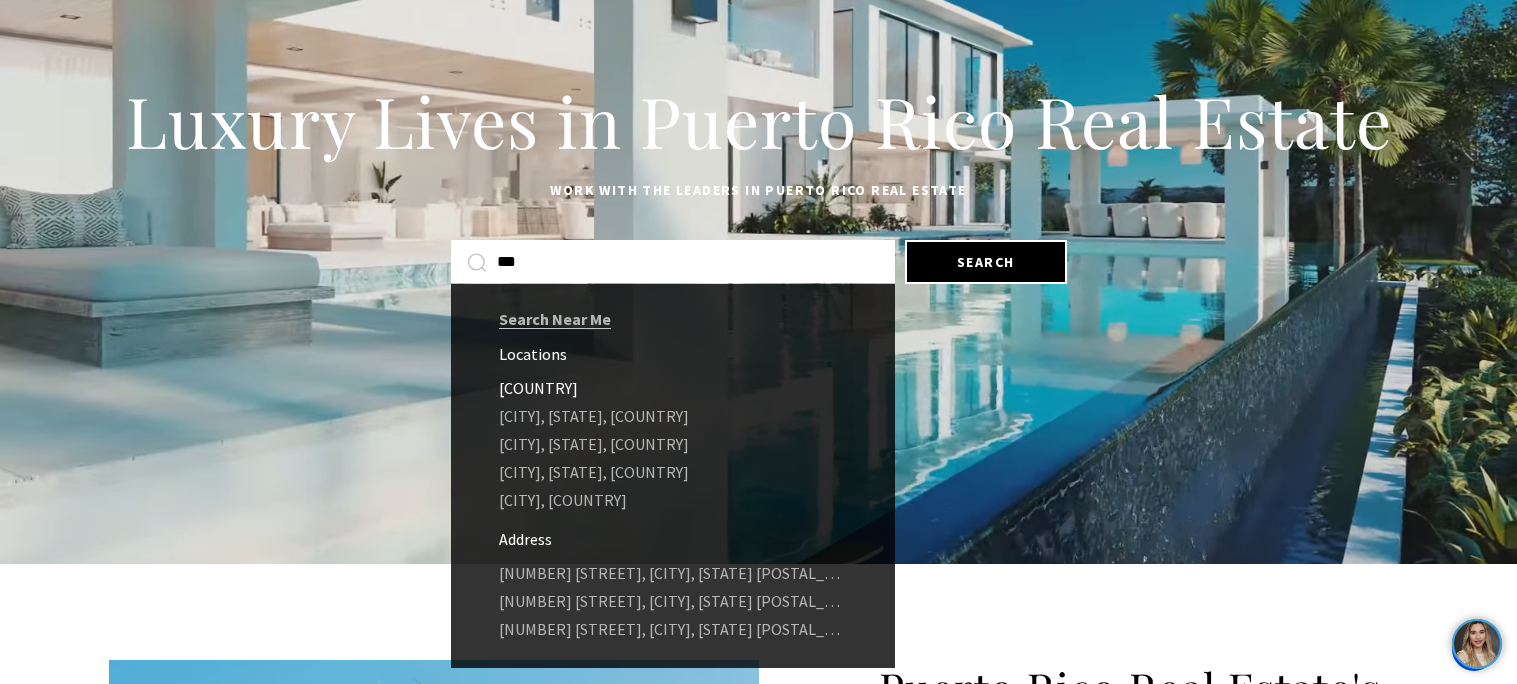 scroll, scrollTop: 211, scrollLeft: 0, axis: vertical 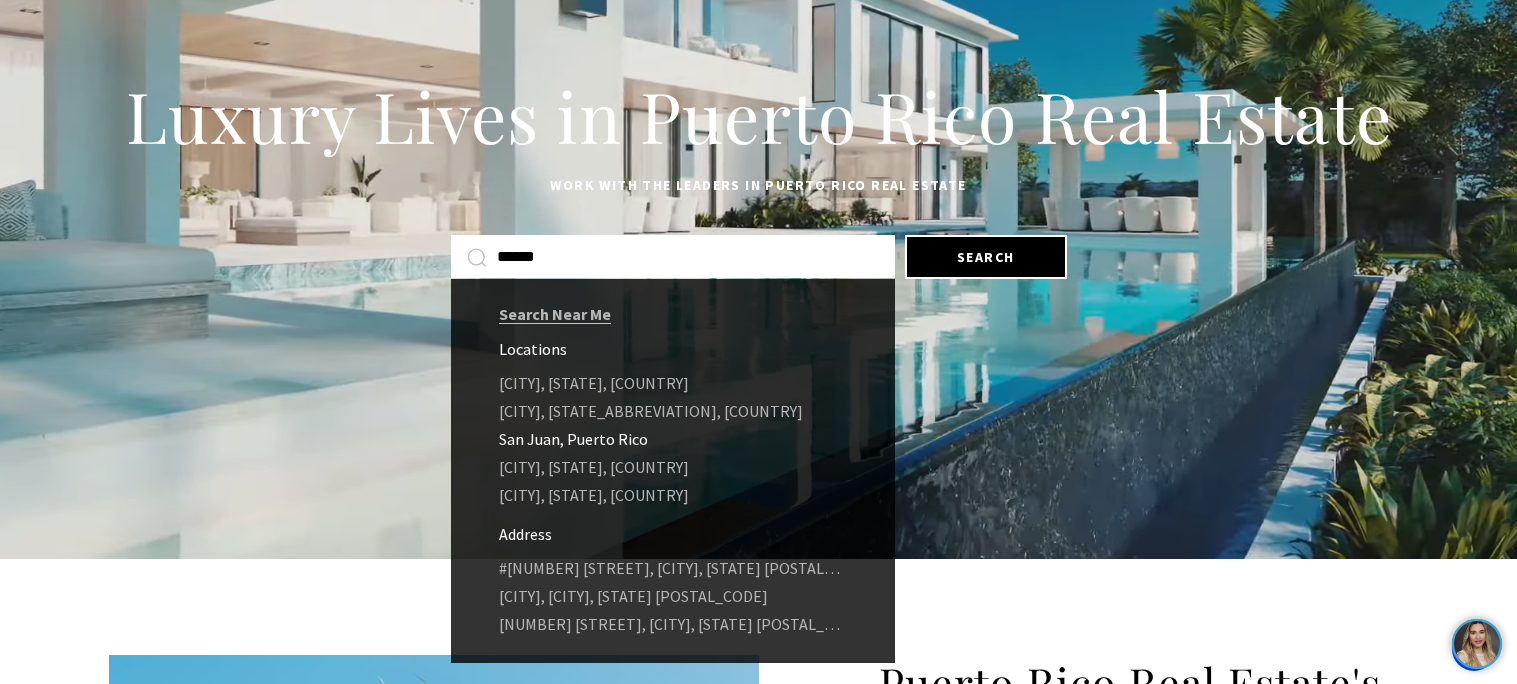 type on "******" 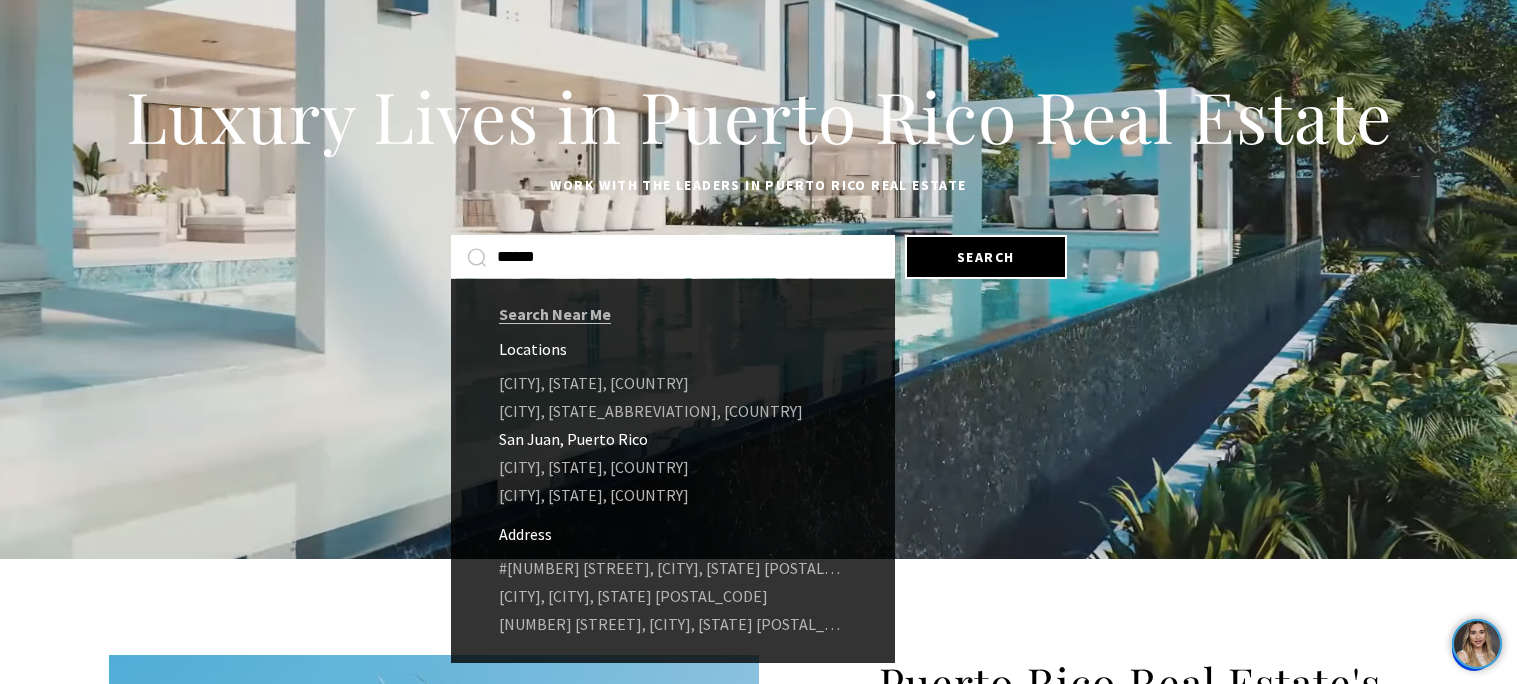 click on "San Juan, Puerto Rico" at bounding box center (673, 439) 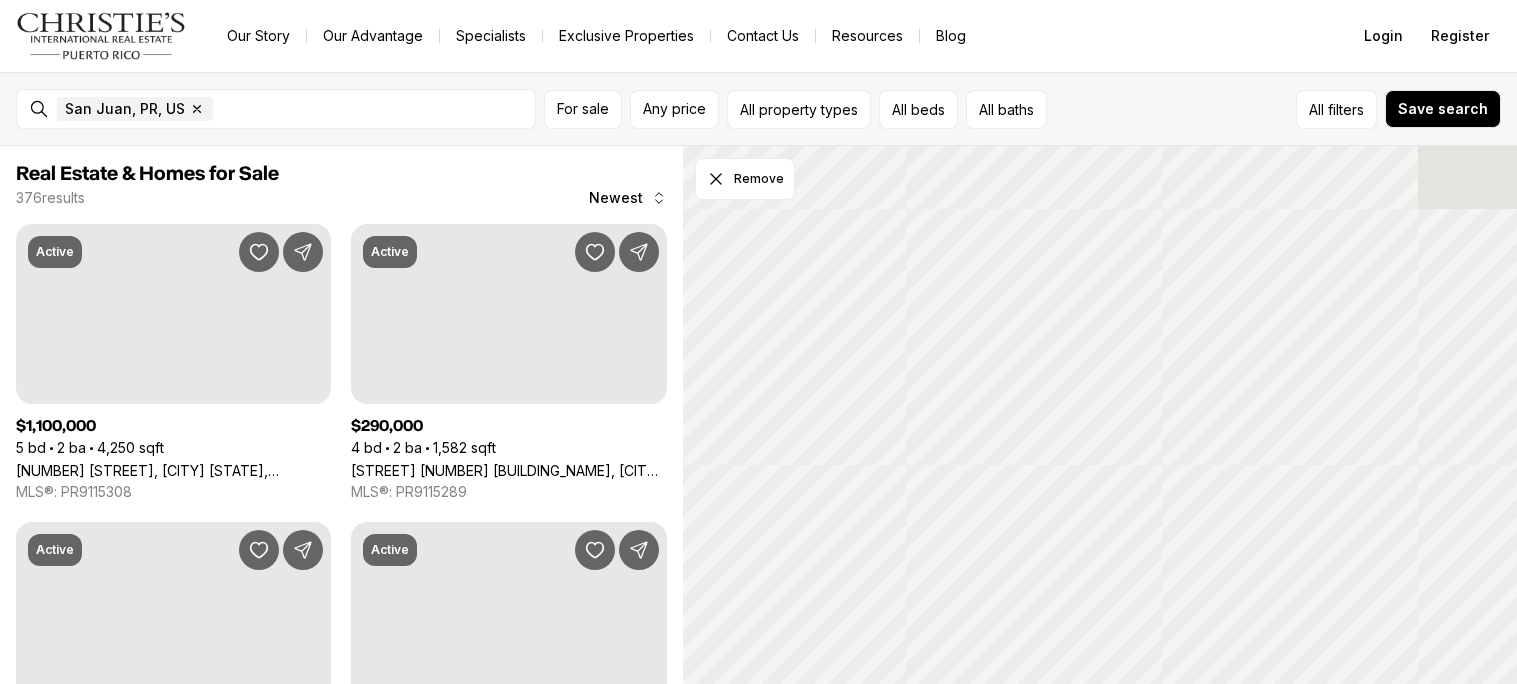 scroll, scrollTop: 0, scrollLeft: 0, axis: both 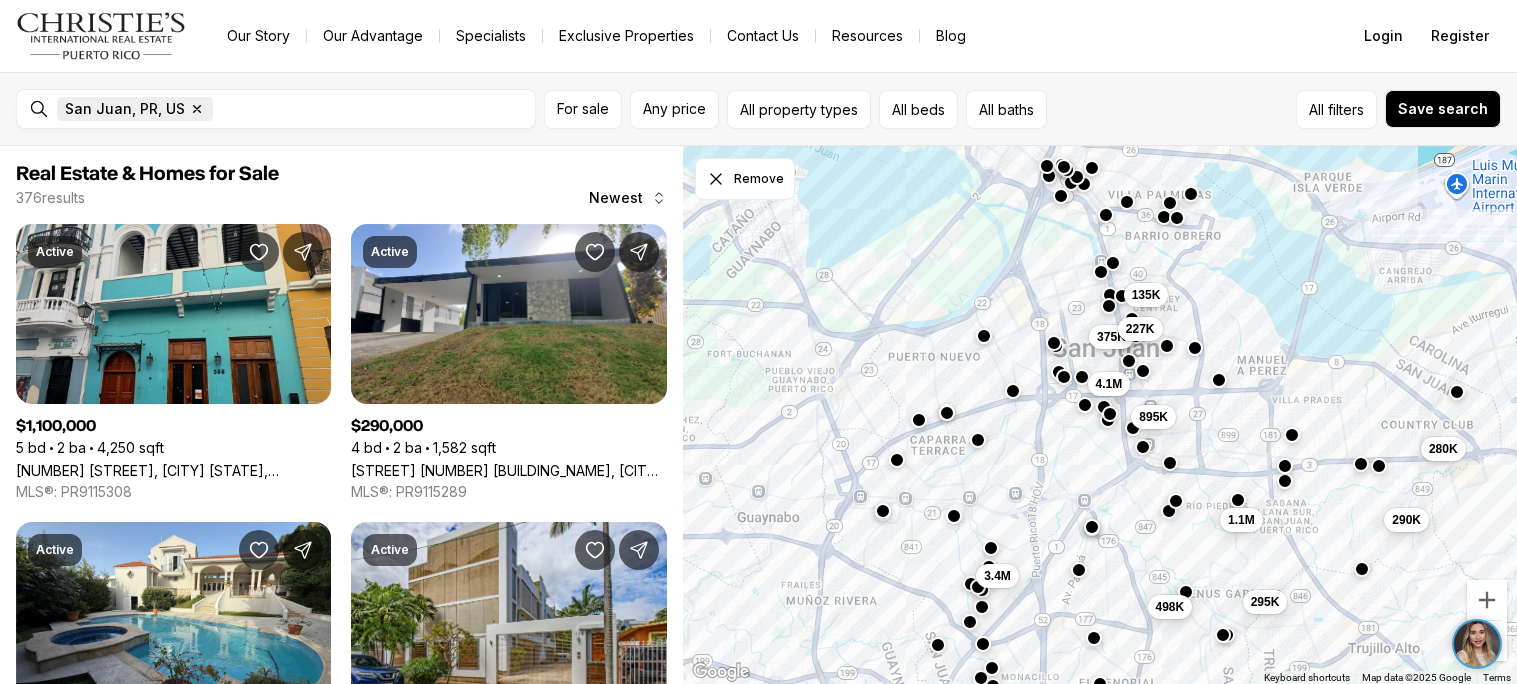 click 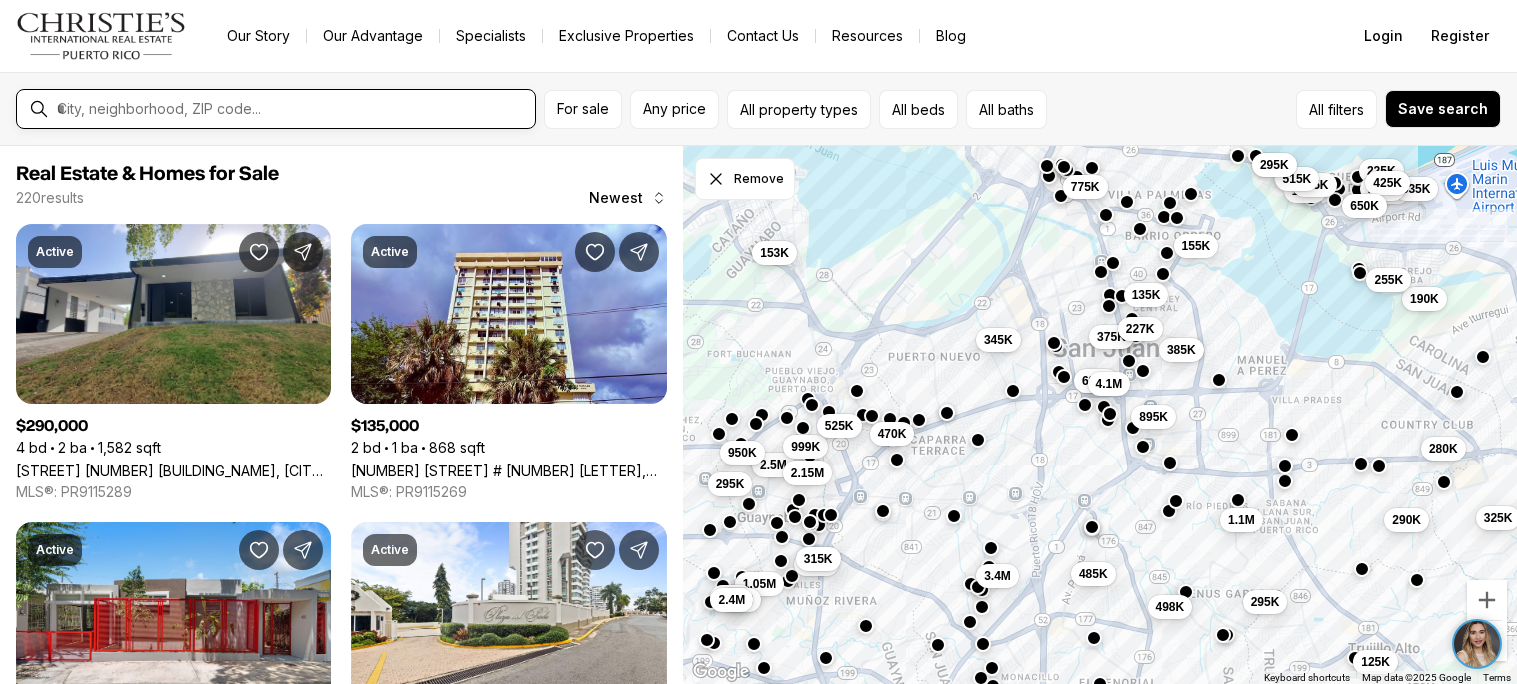 click at bounding box center [292, 109] 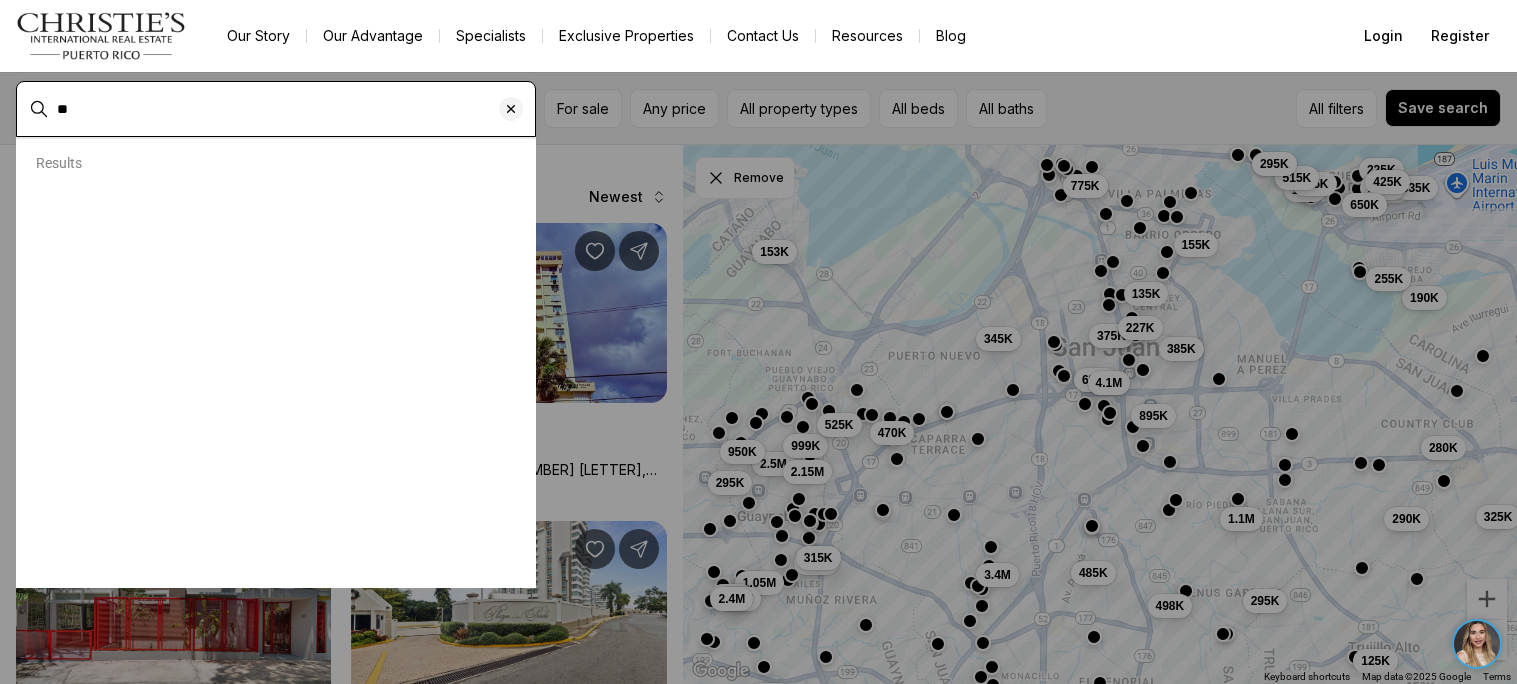type on "***" 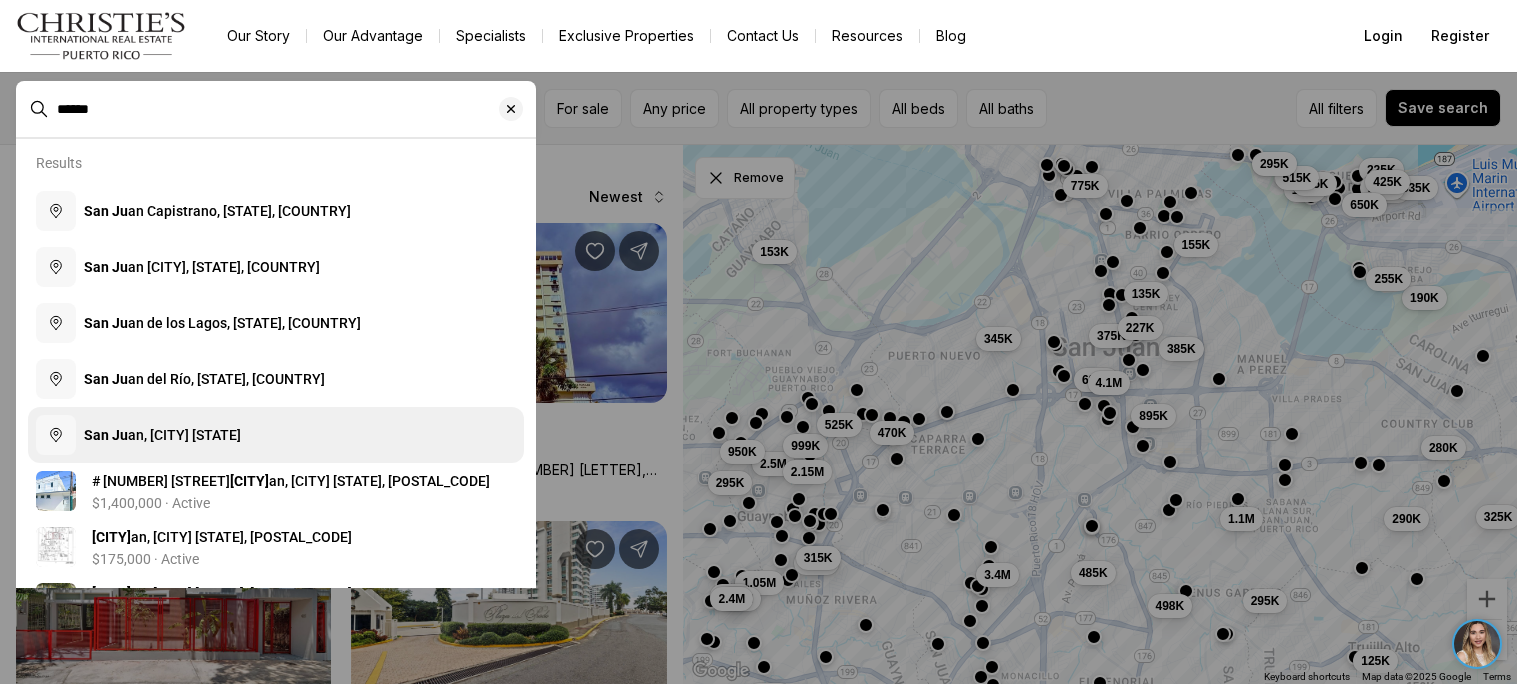 type on "******" 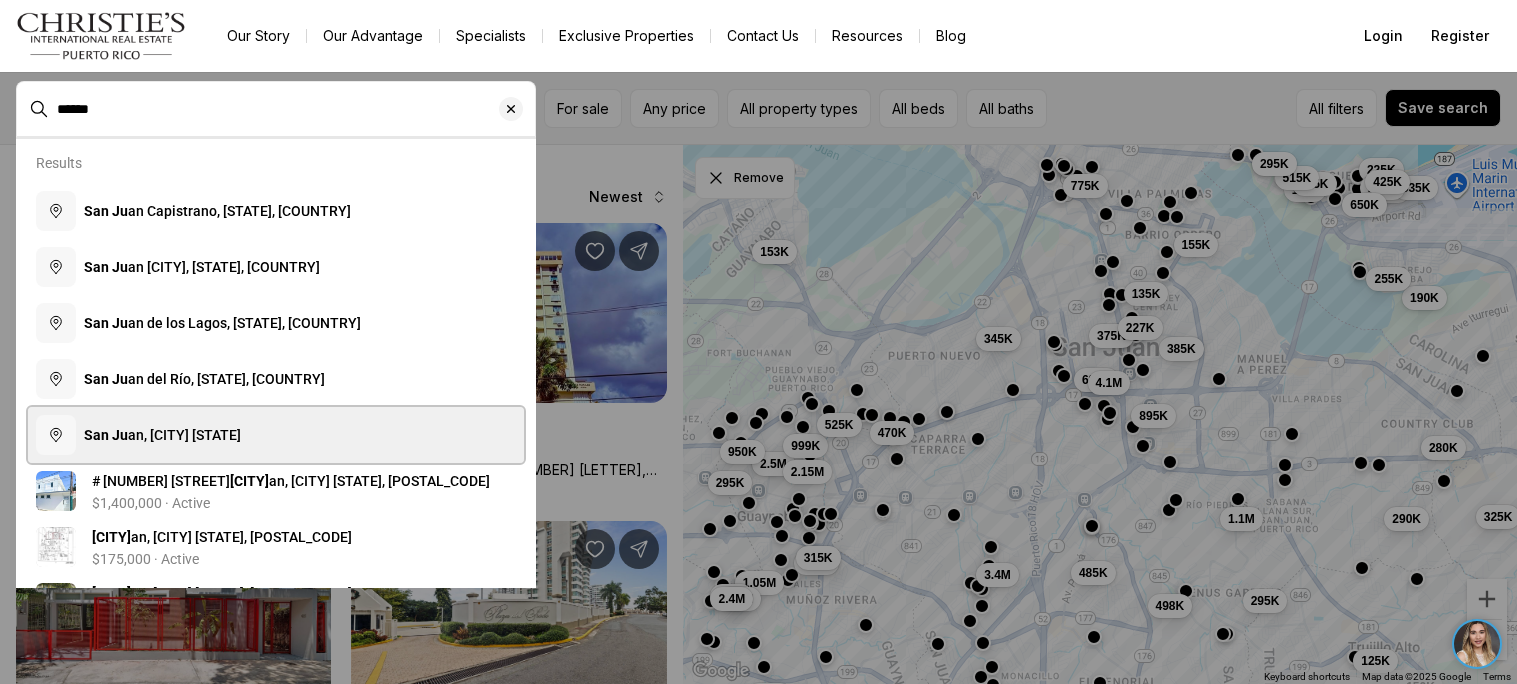 click on "San Ju an, Puerto Rico" at bounding box center [276, 435] 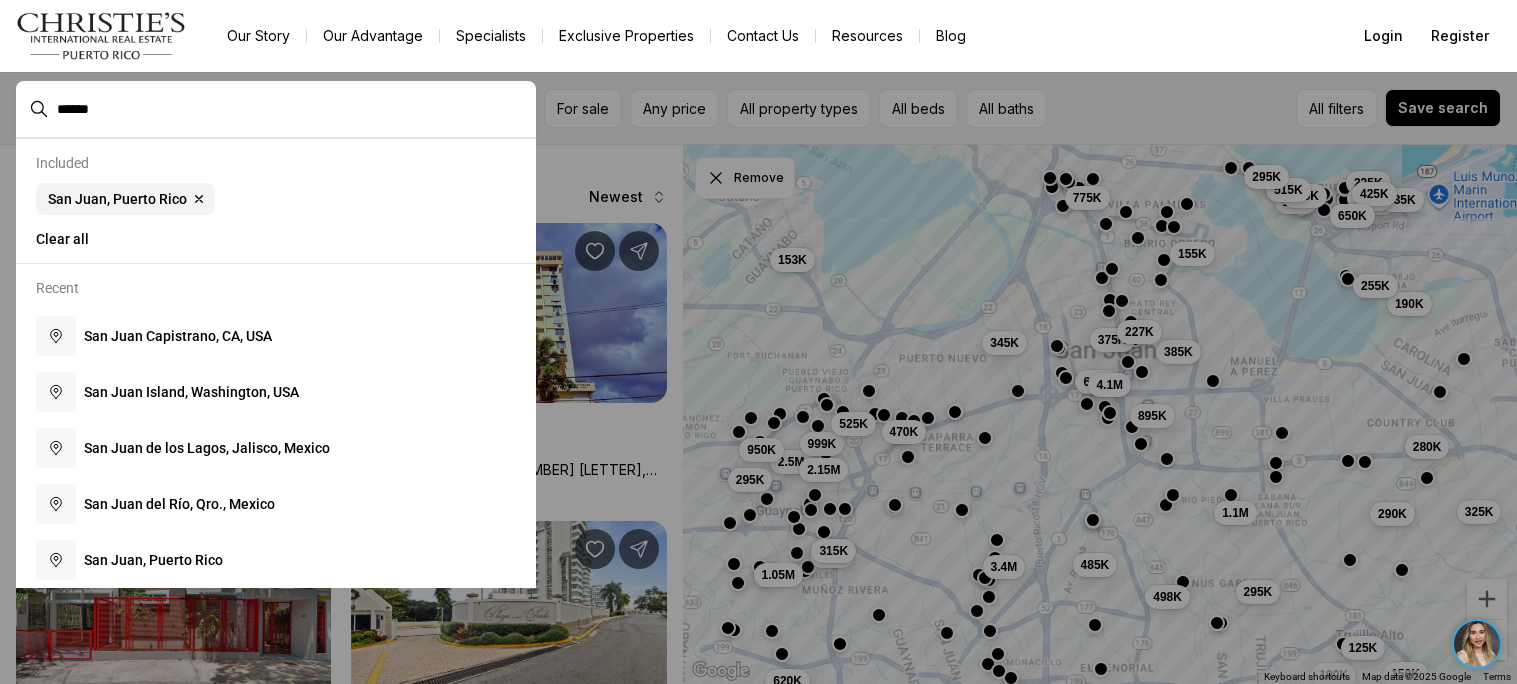 type 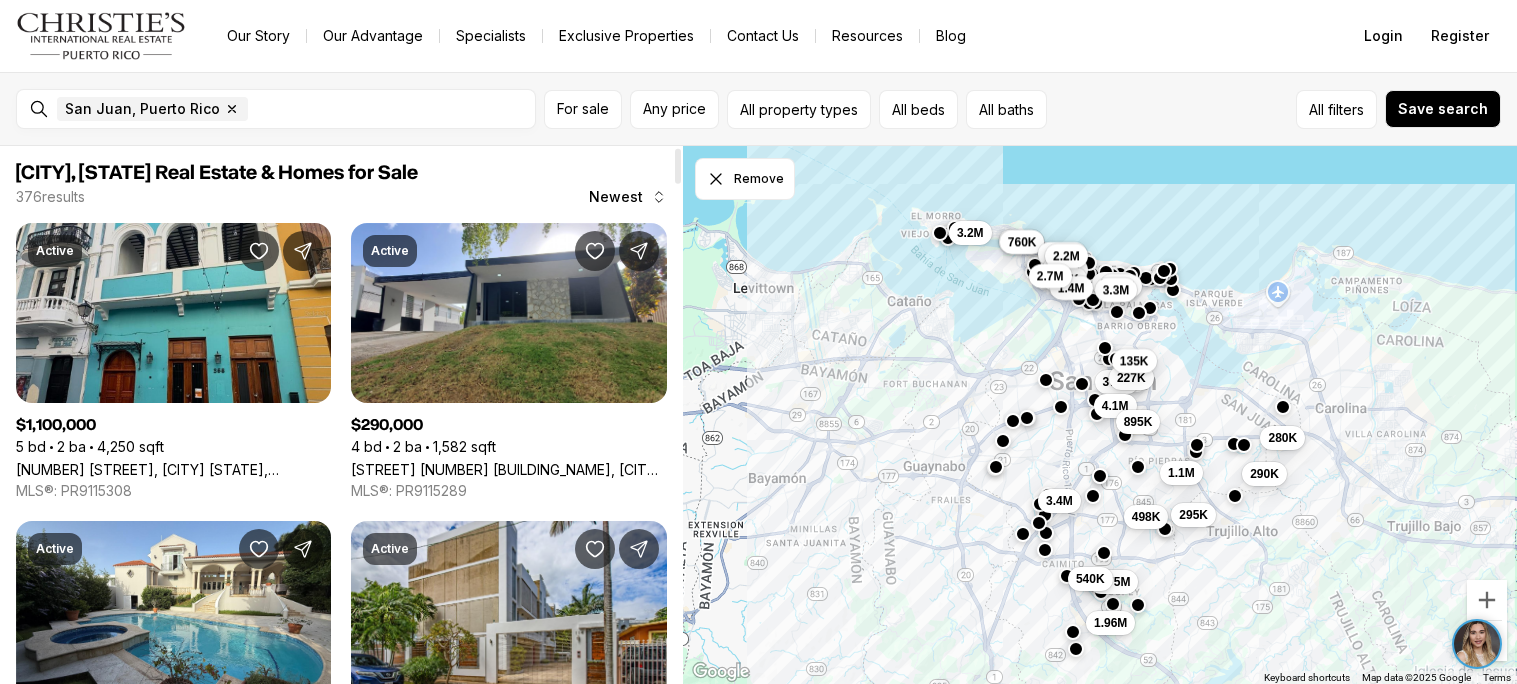 scroll, scrollTop: 0, scrollLeft: 0, axis: both 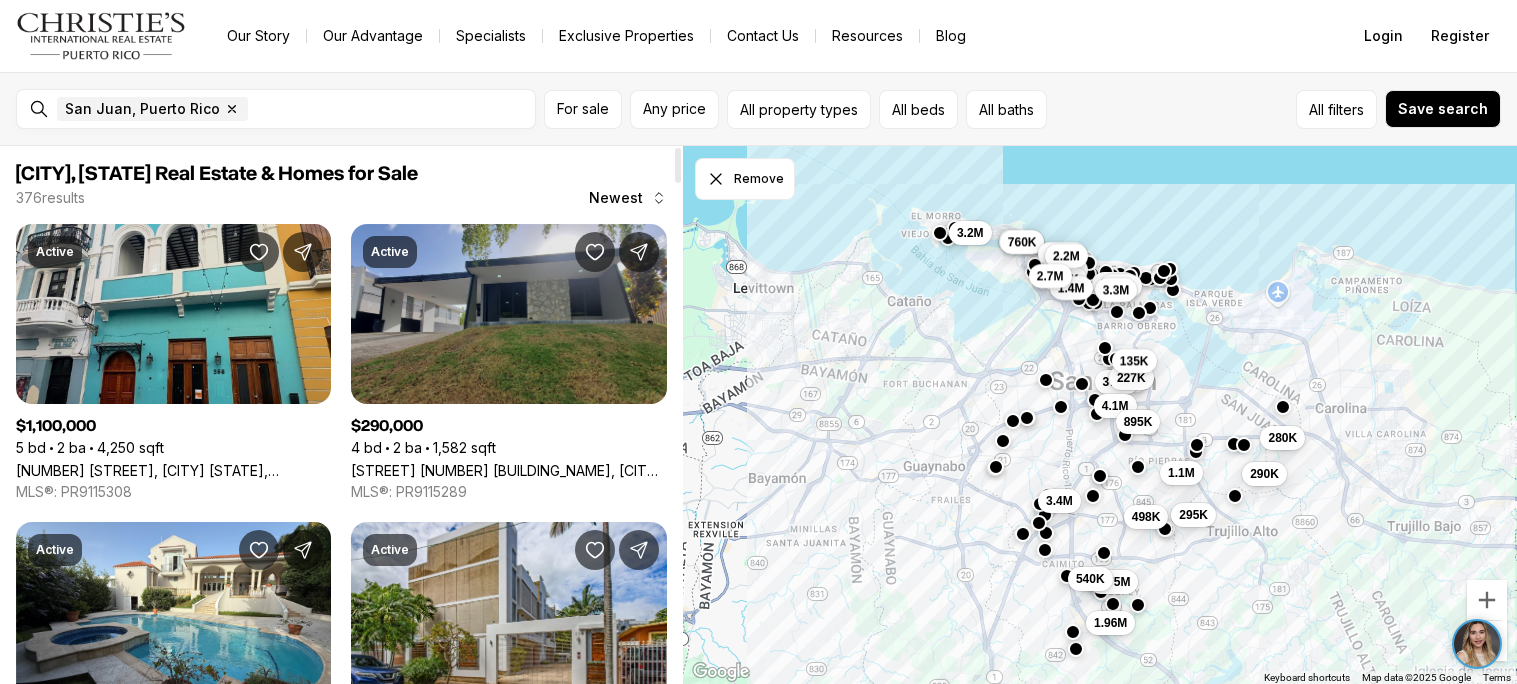 click on "[STREET] [NUMBER] [STREET], [CITY] [STATE], [POSTAL_CODE]" at bounding box center [508, 470] 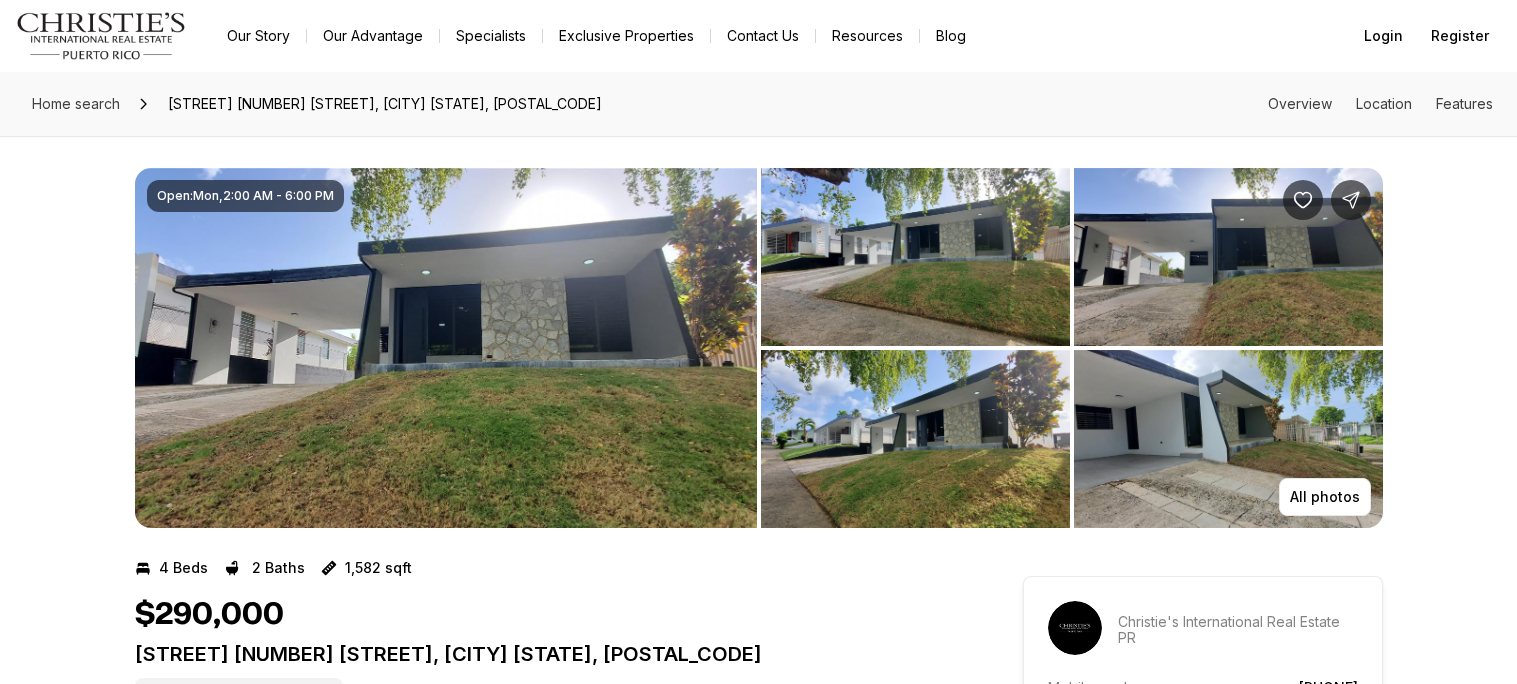 scroll, scrollTop: 0, scrollLeft: 0, axis: both 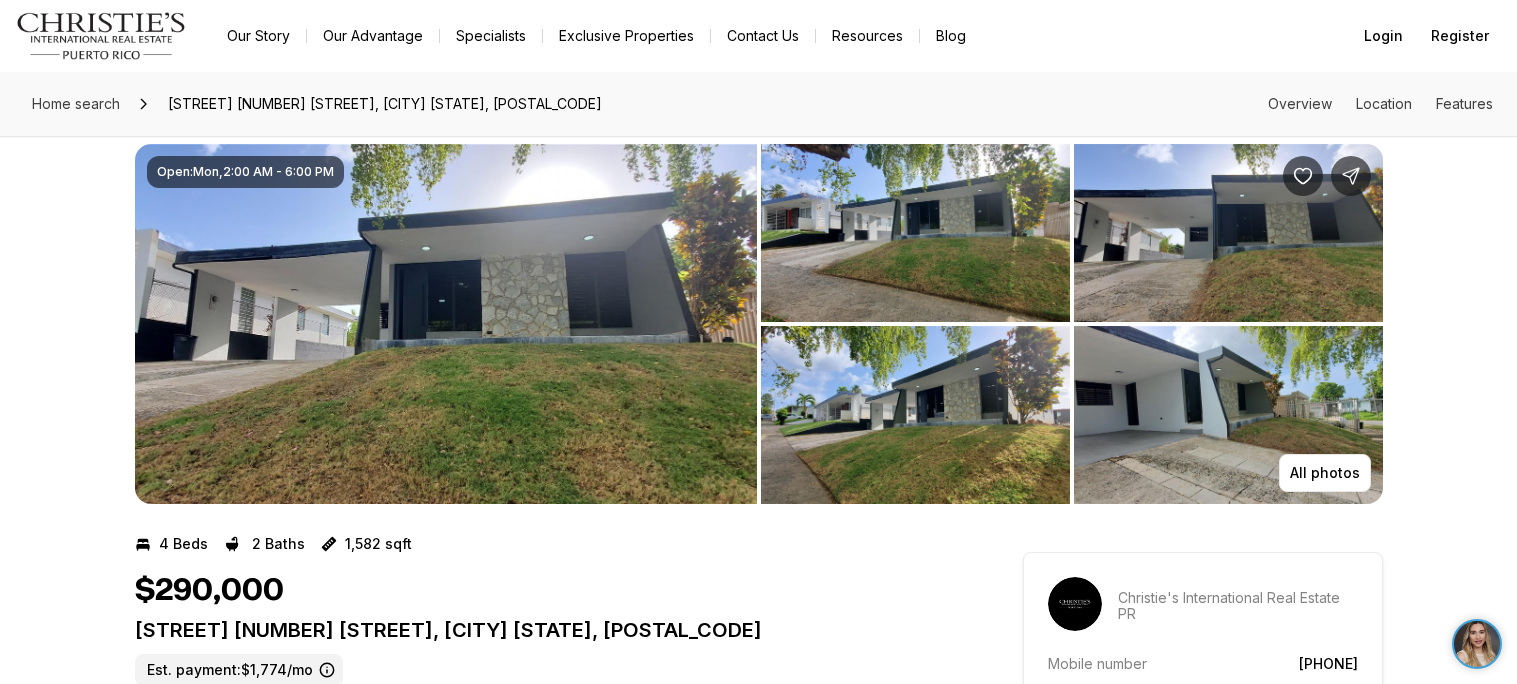 click at bounding box center [446, 324] 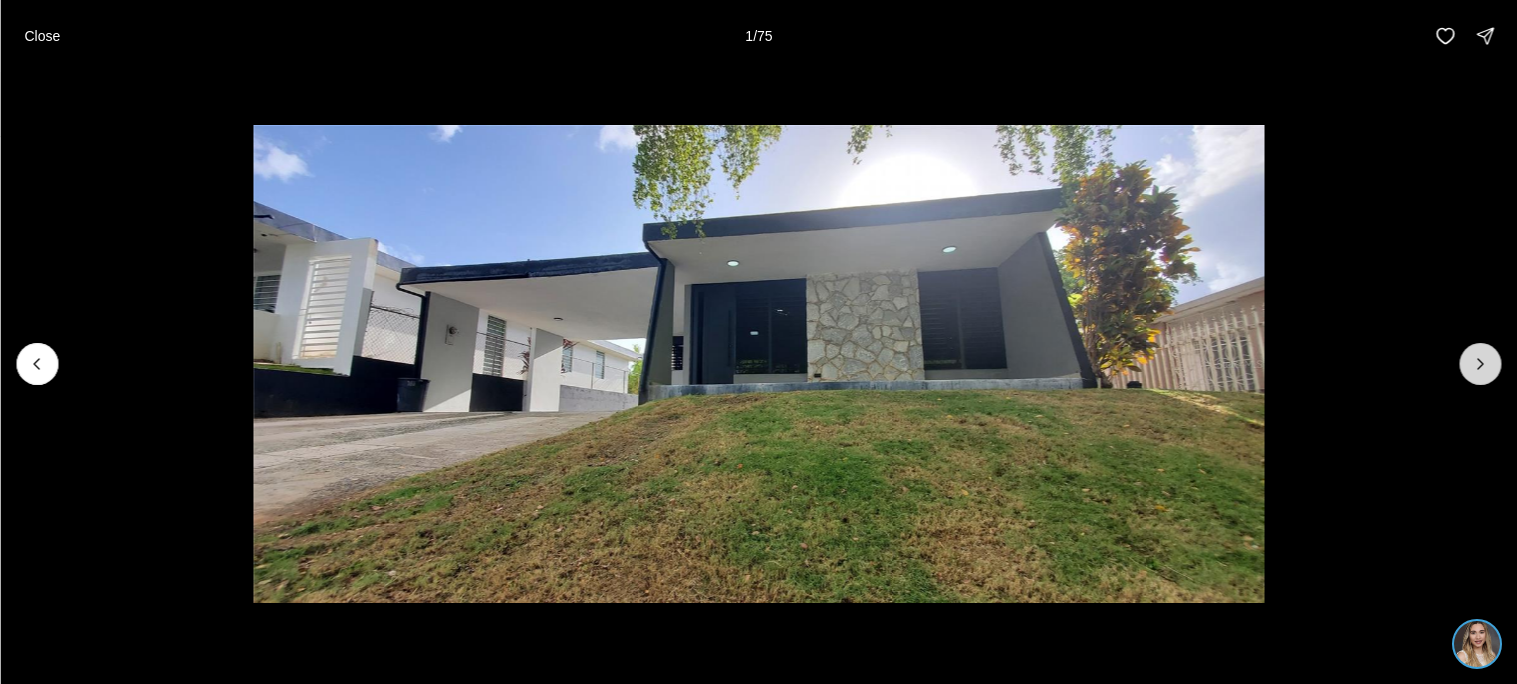 click 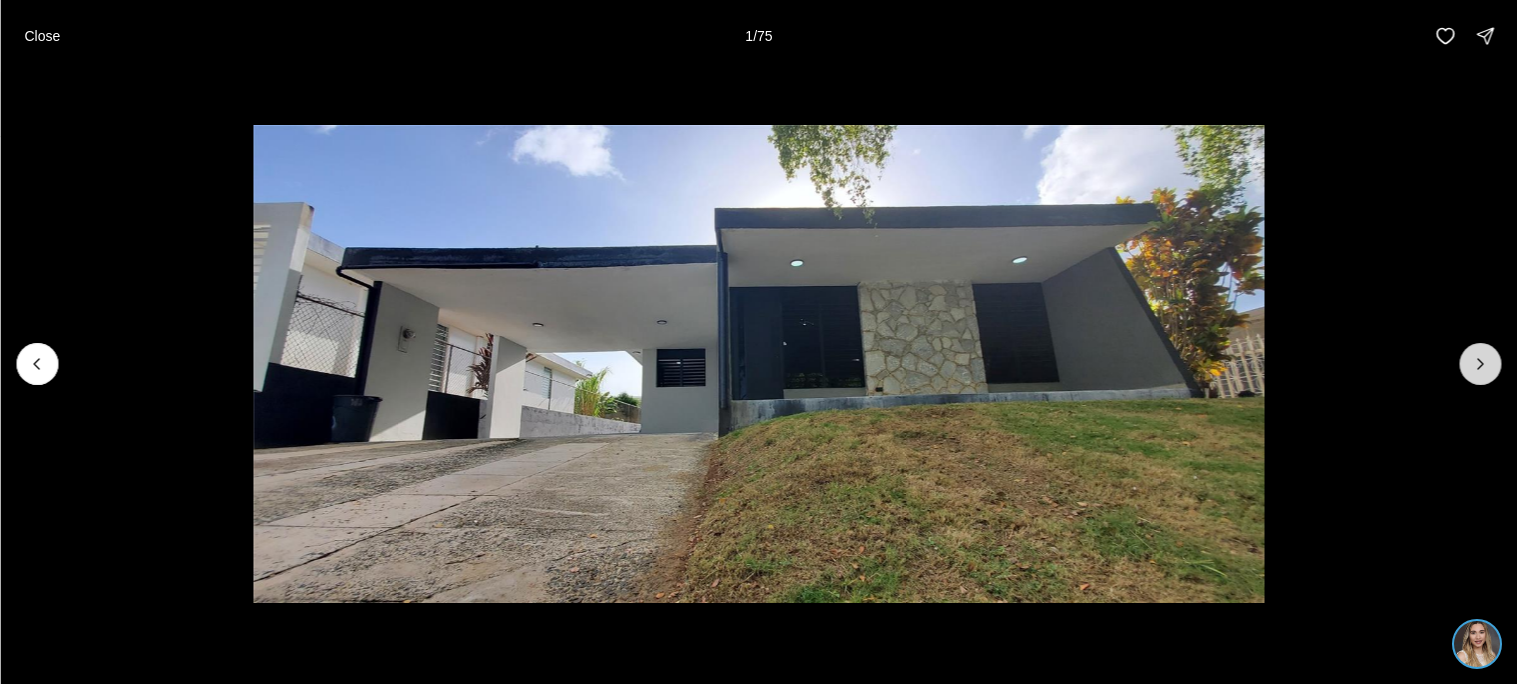 click 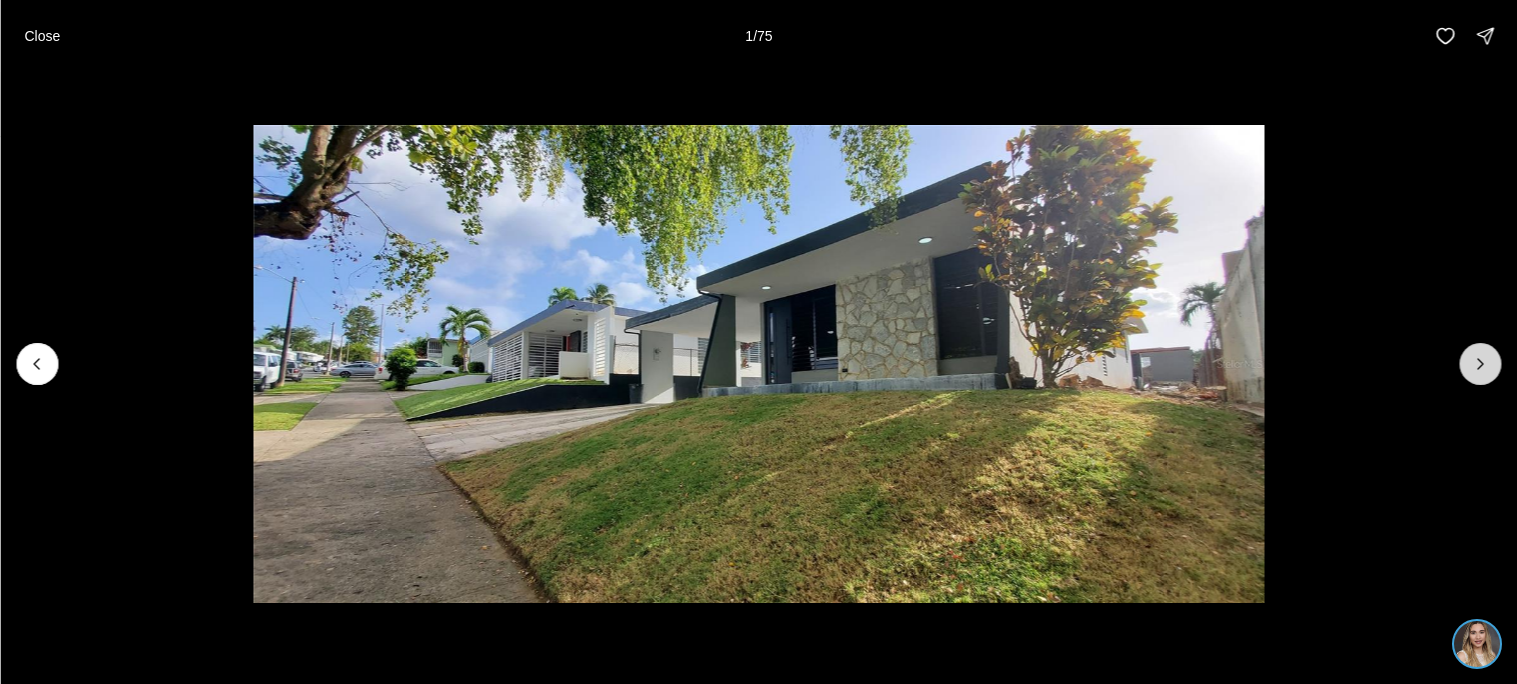 click 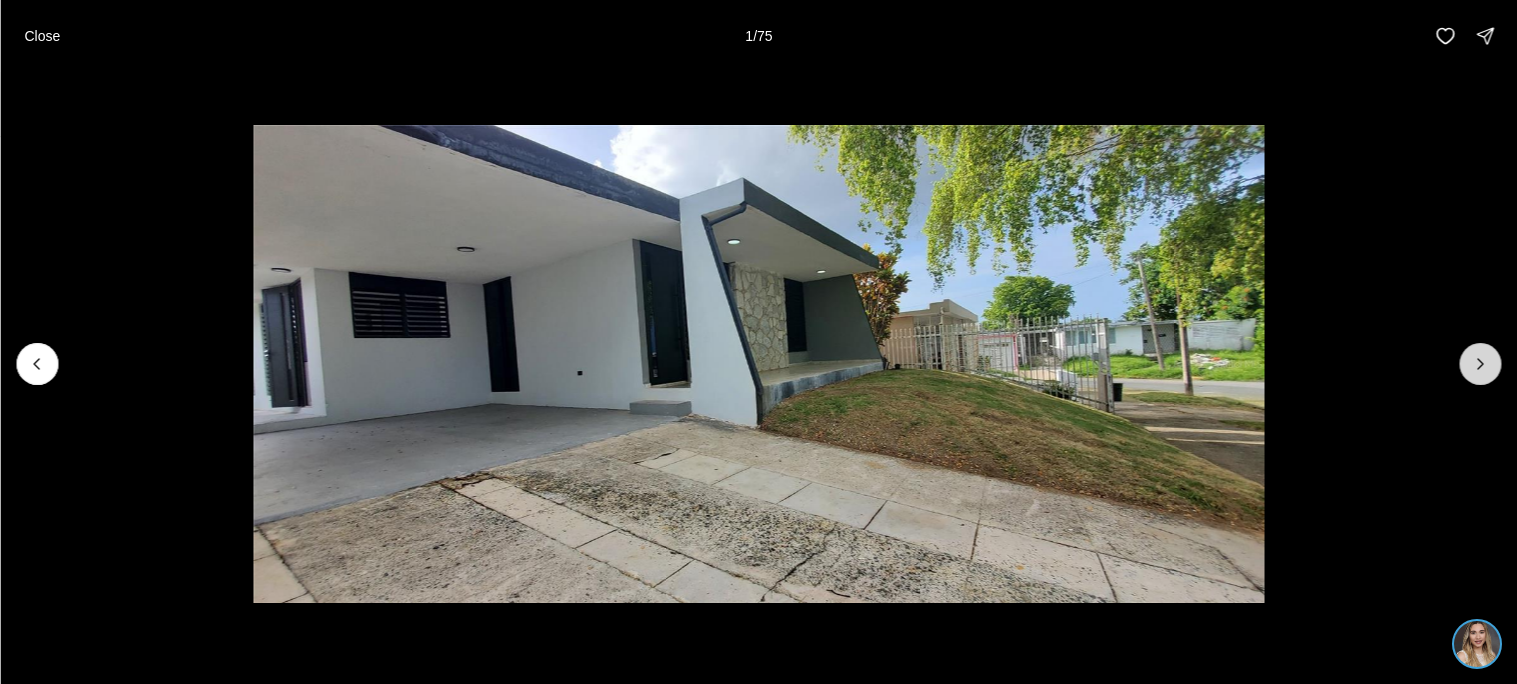 click 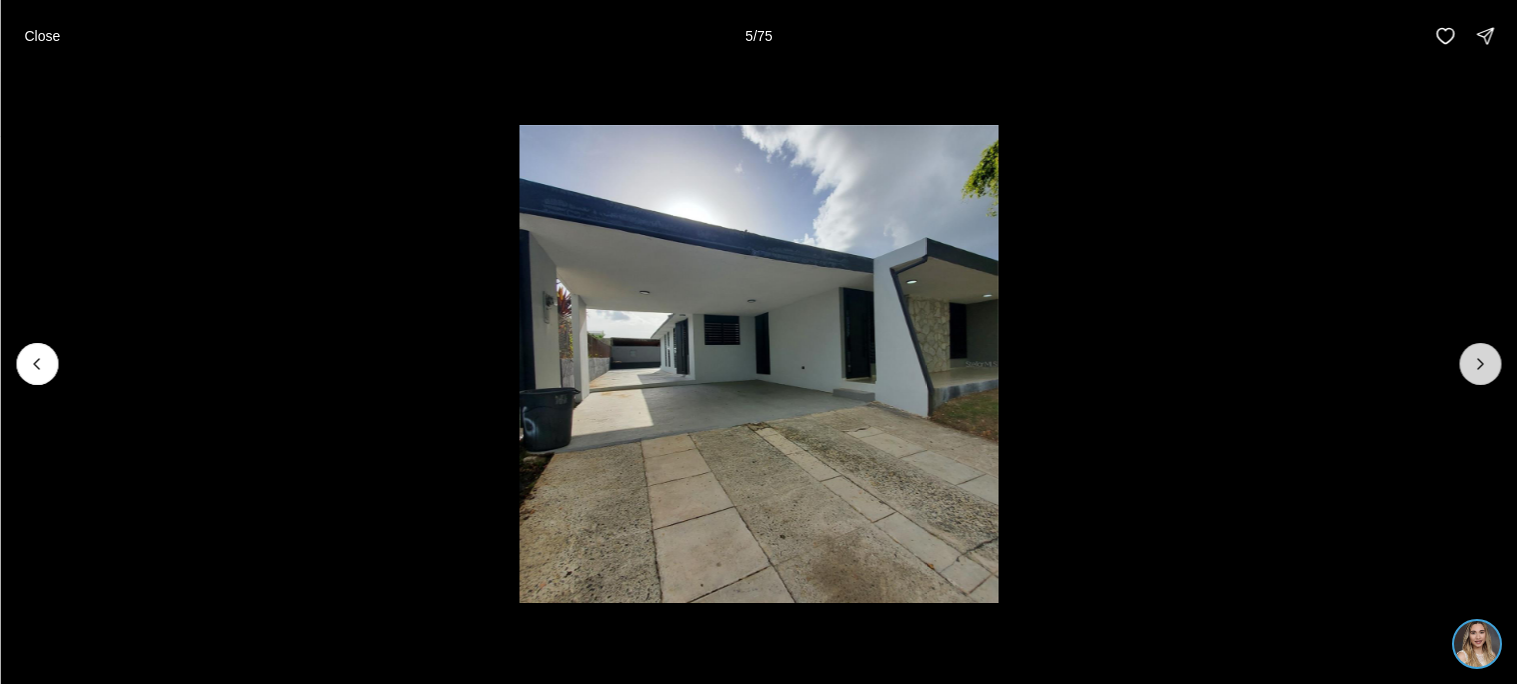 click 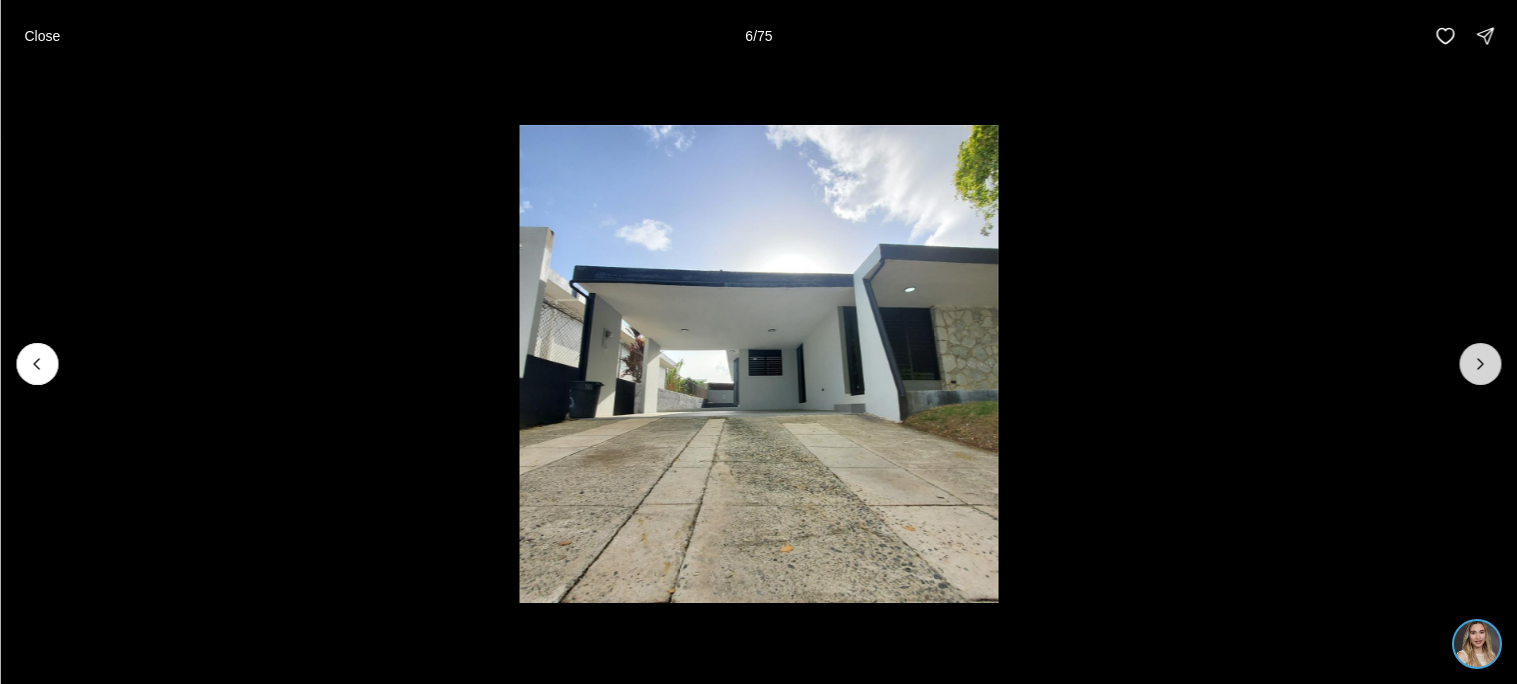 click 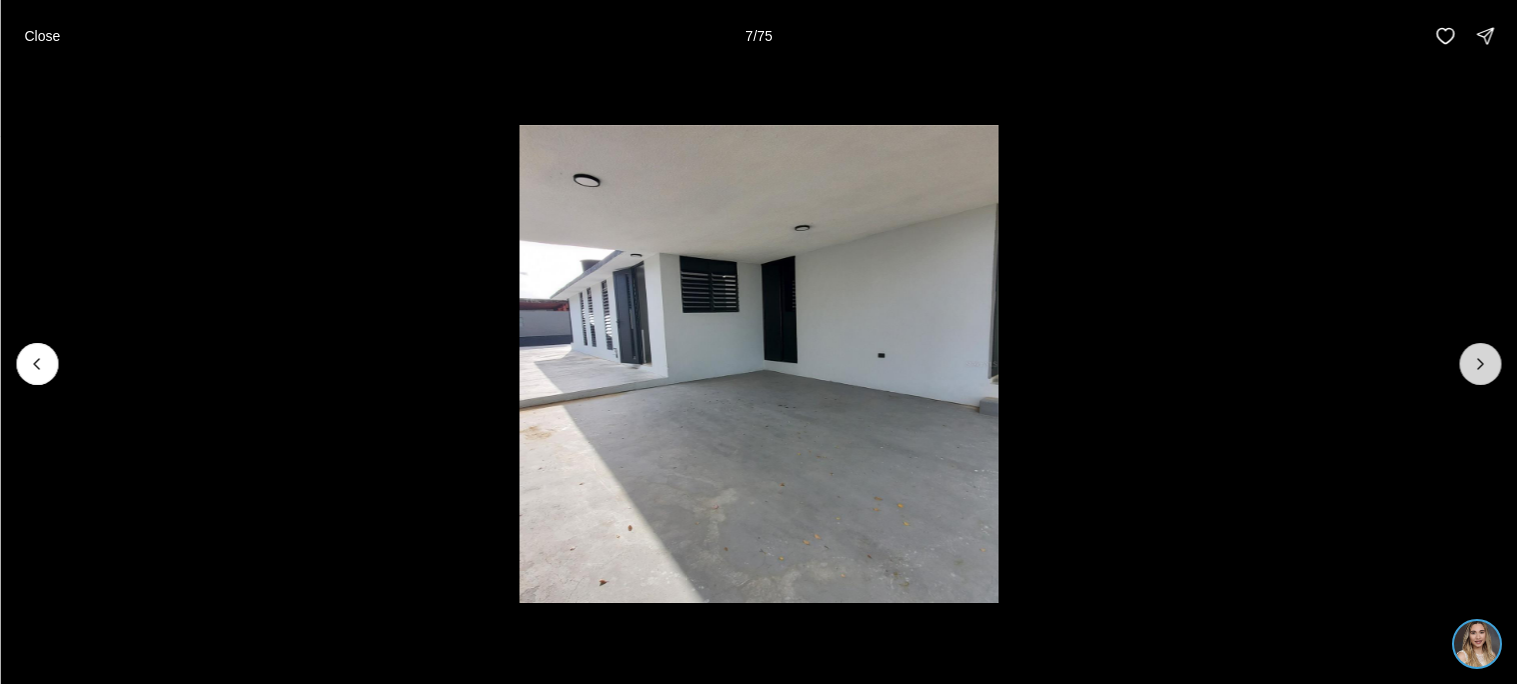click 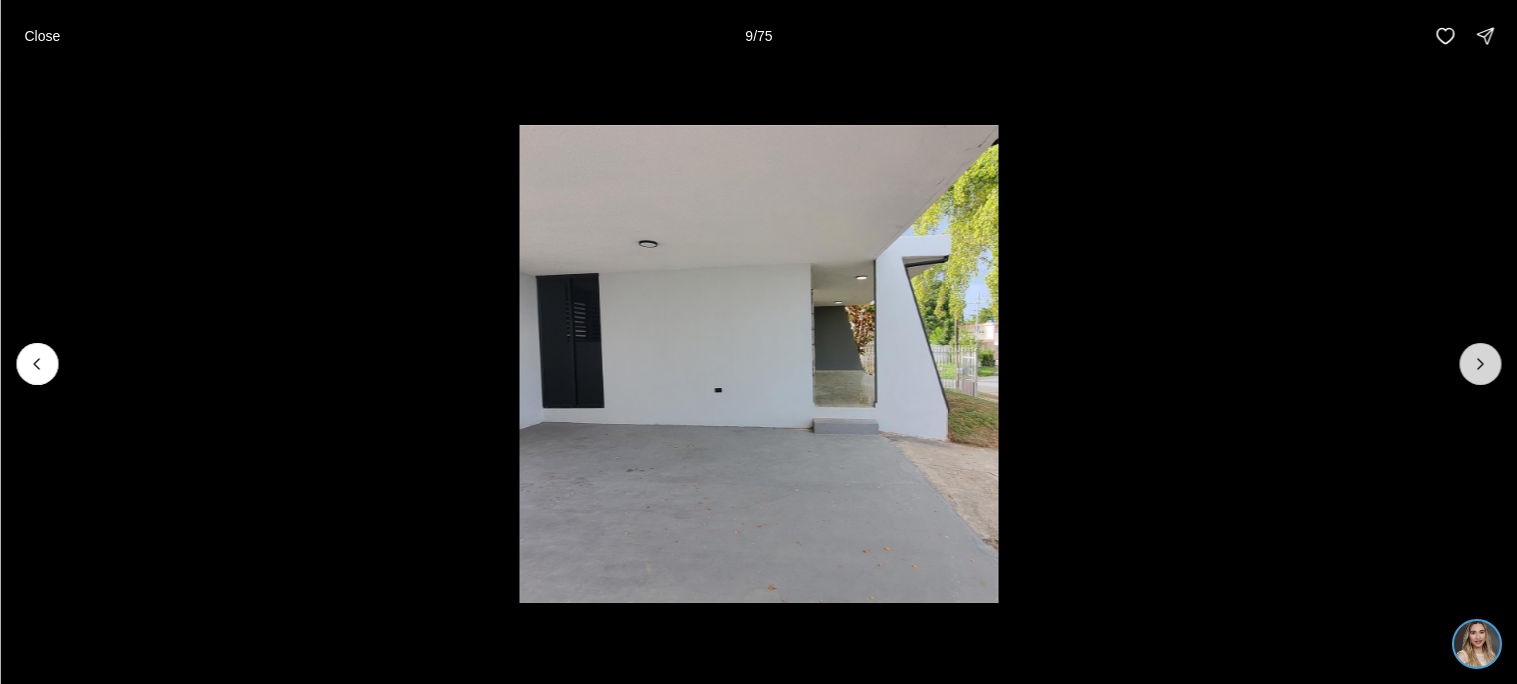 click 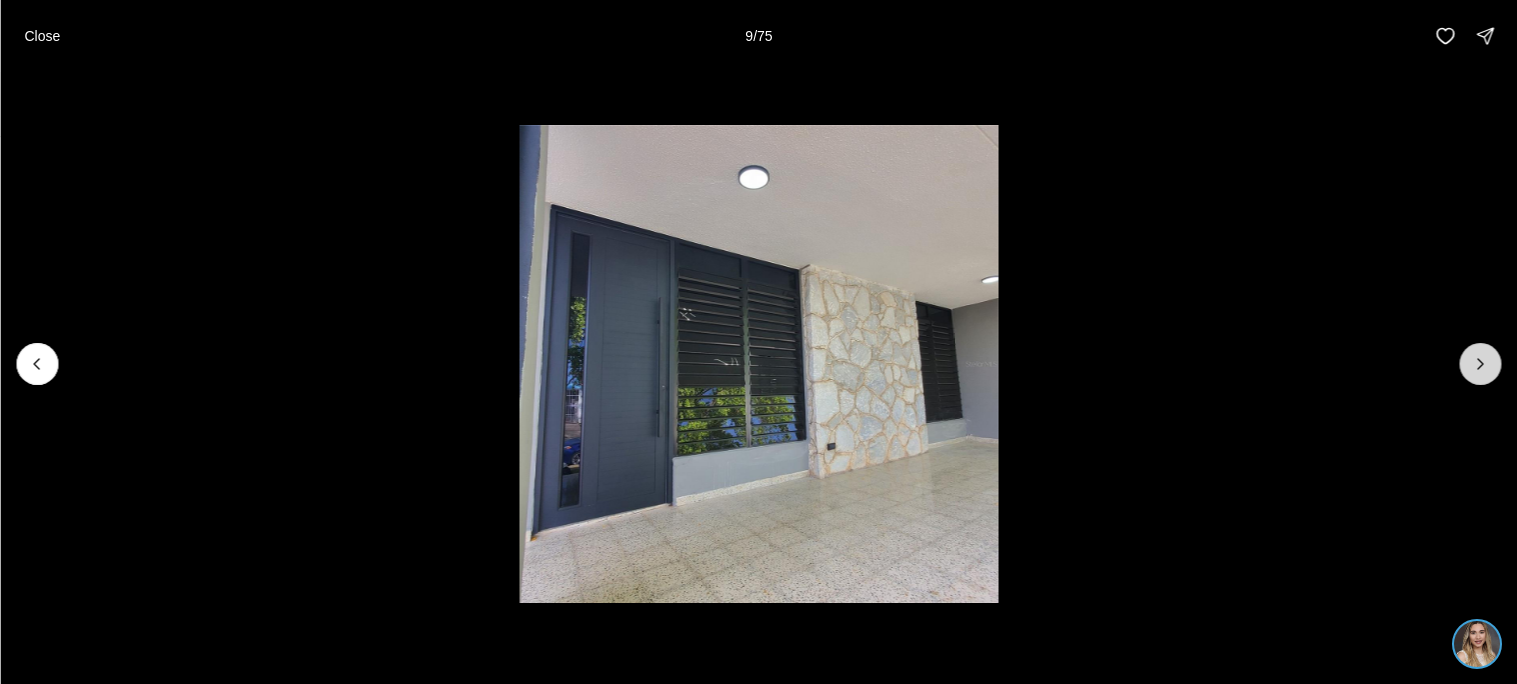 click 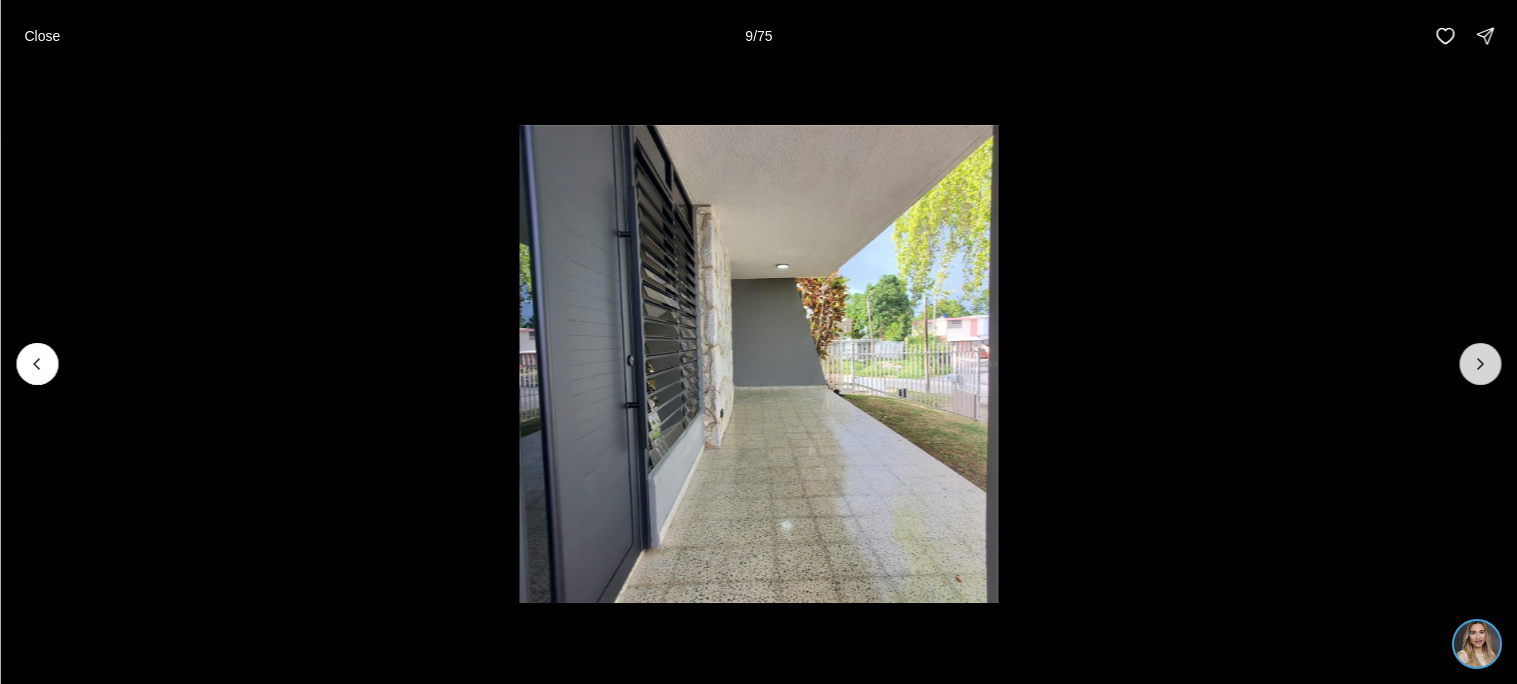 click 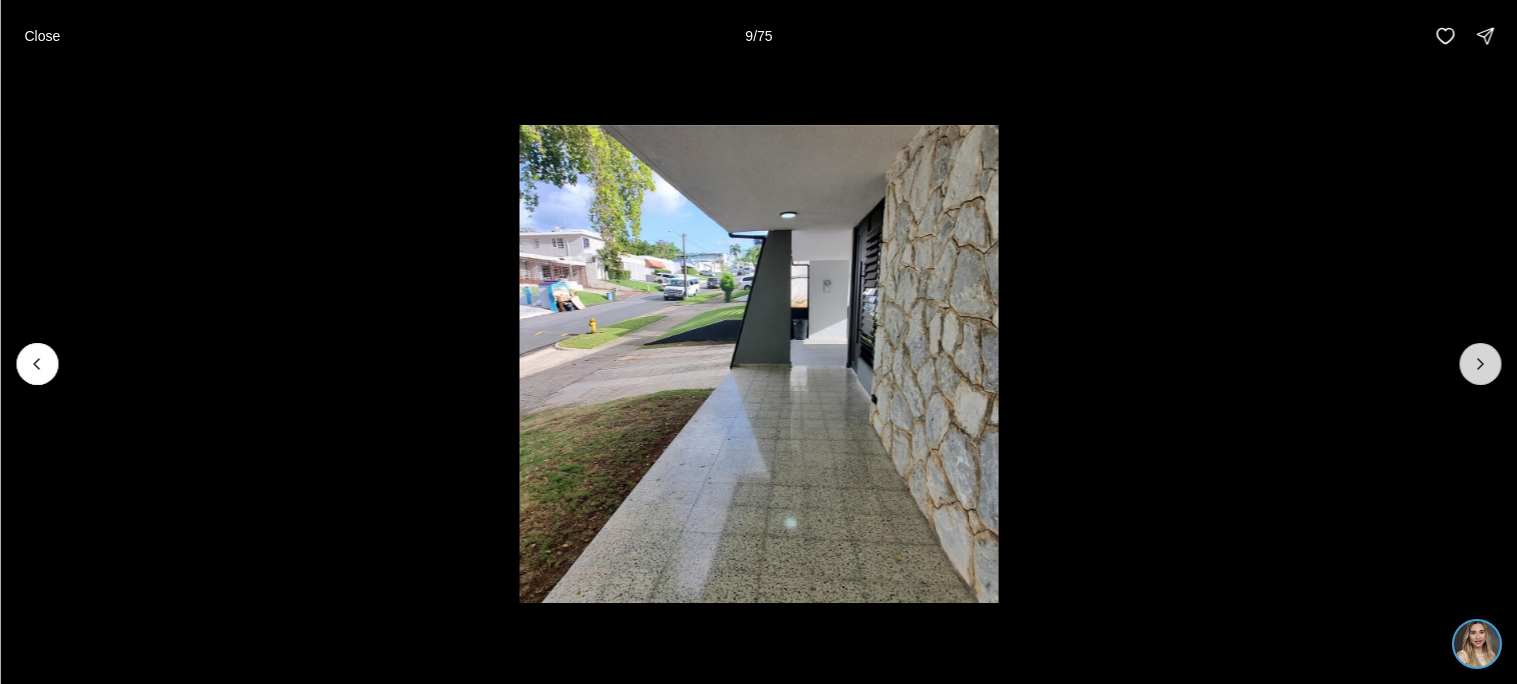click 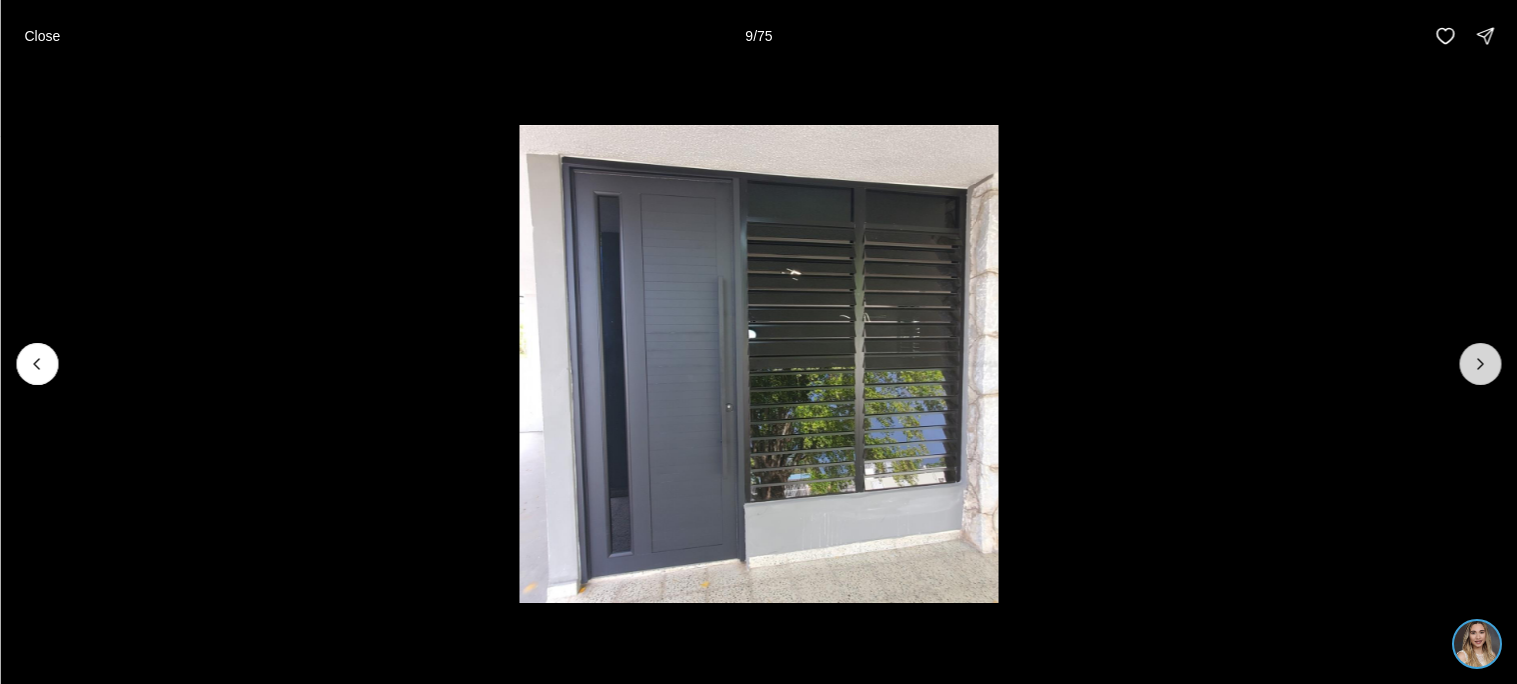 click 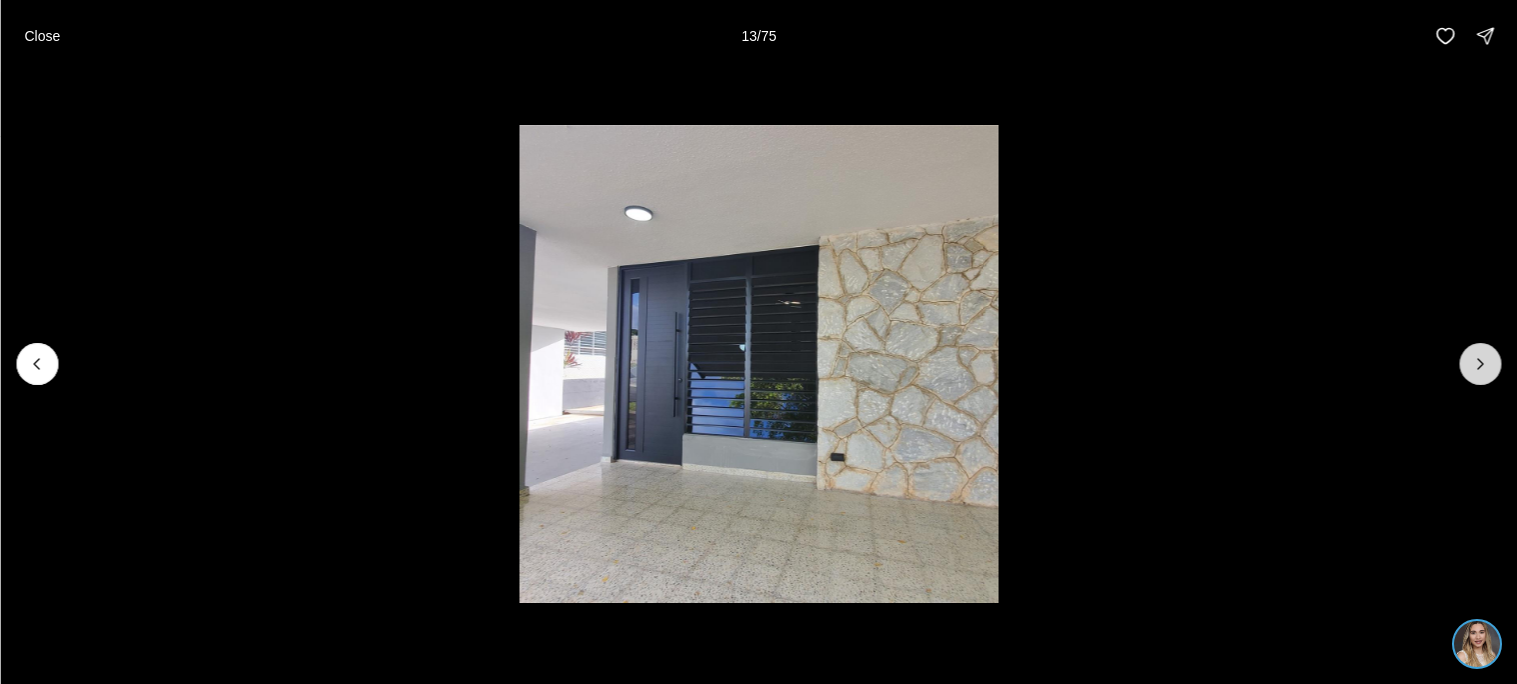 click 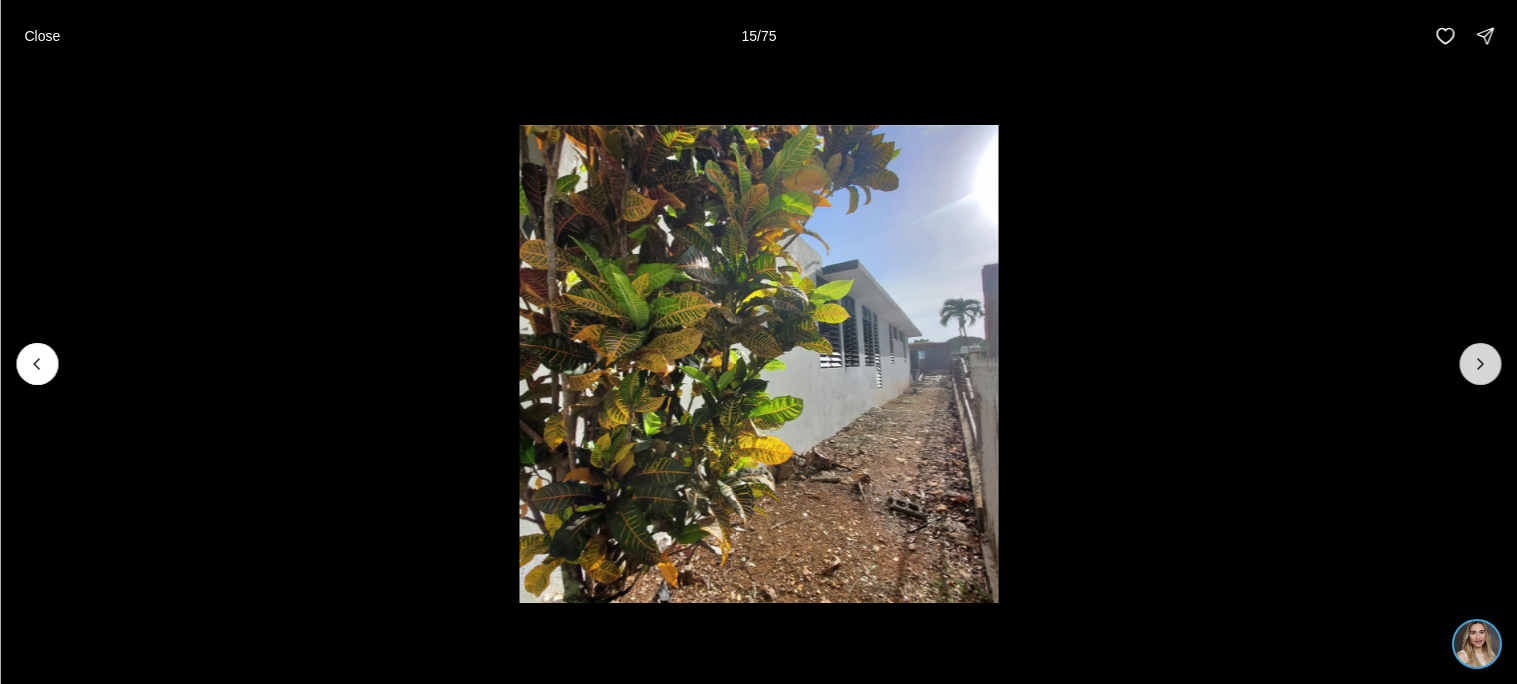 click 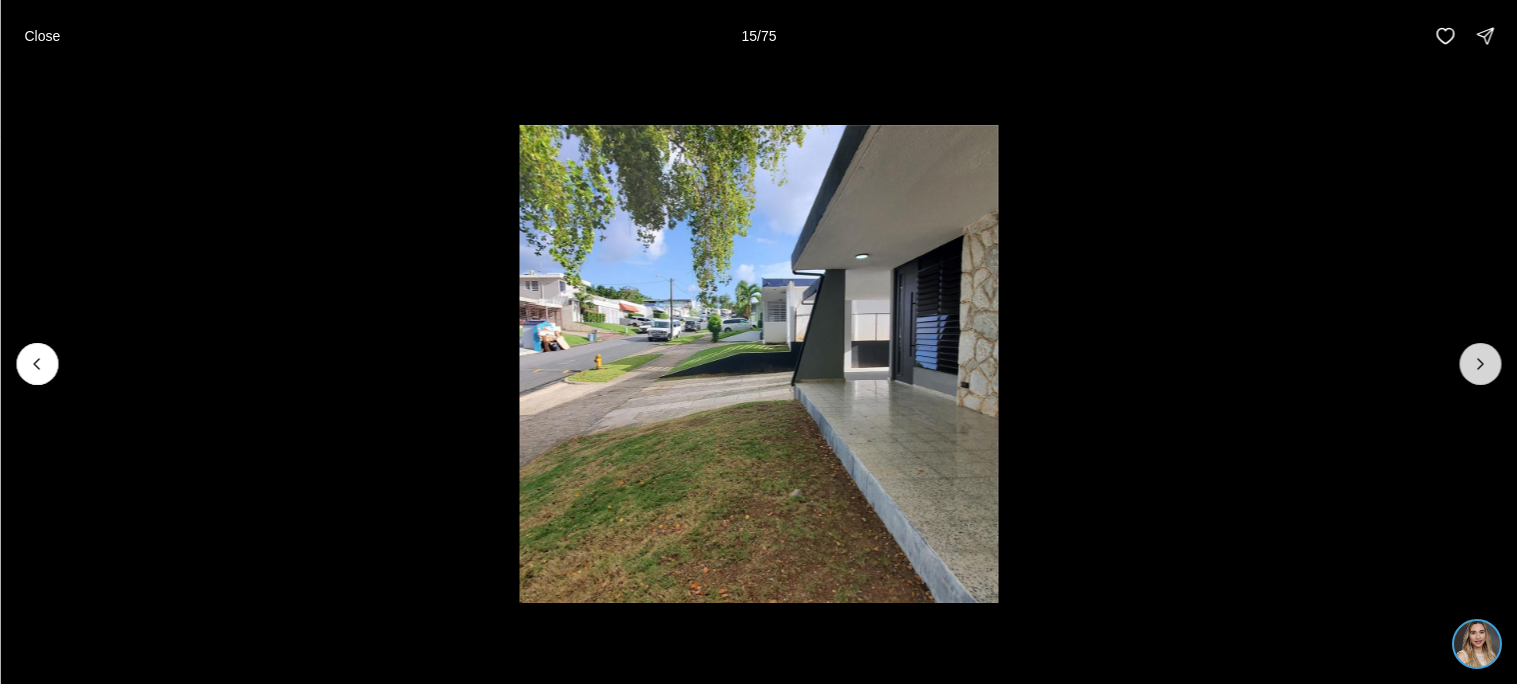 click 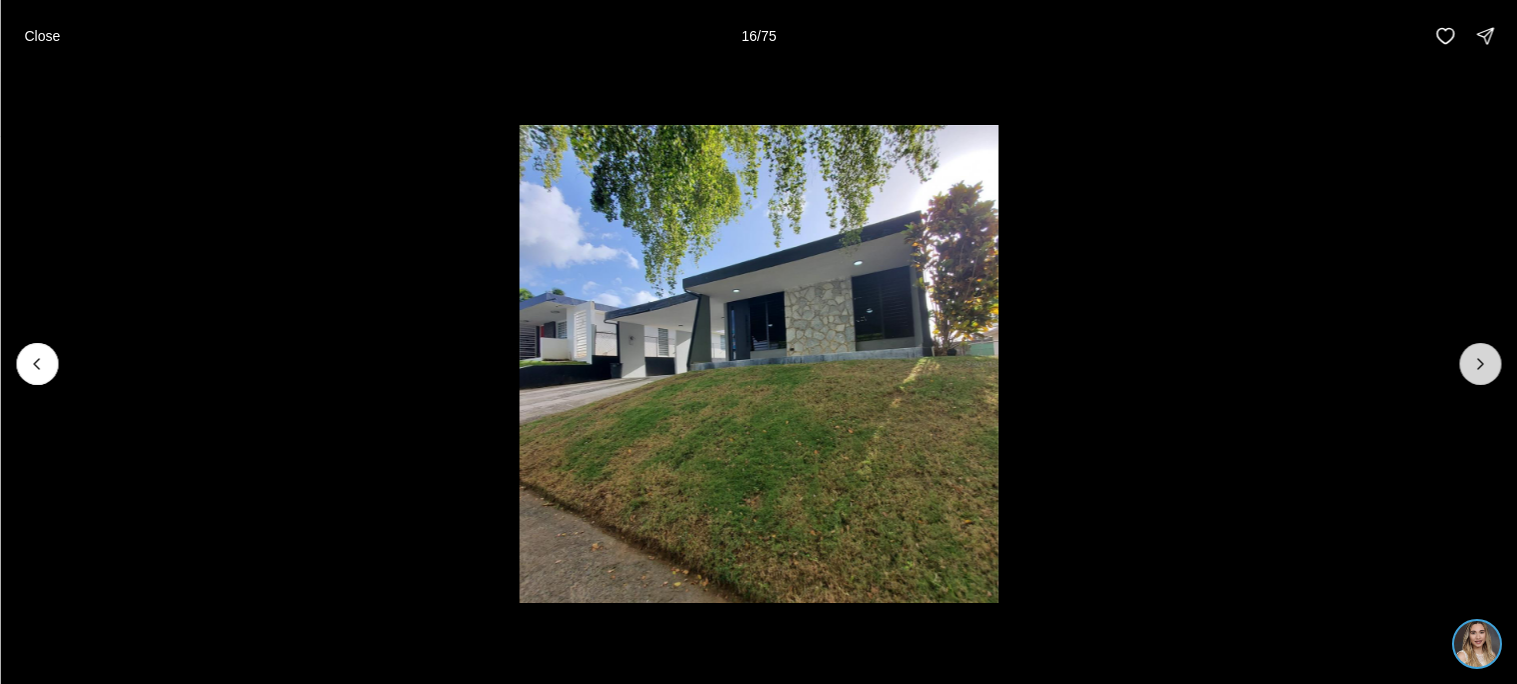 click 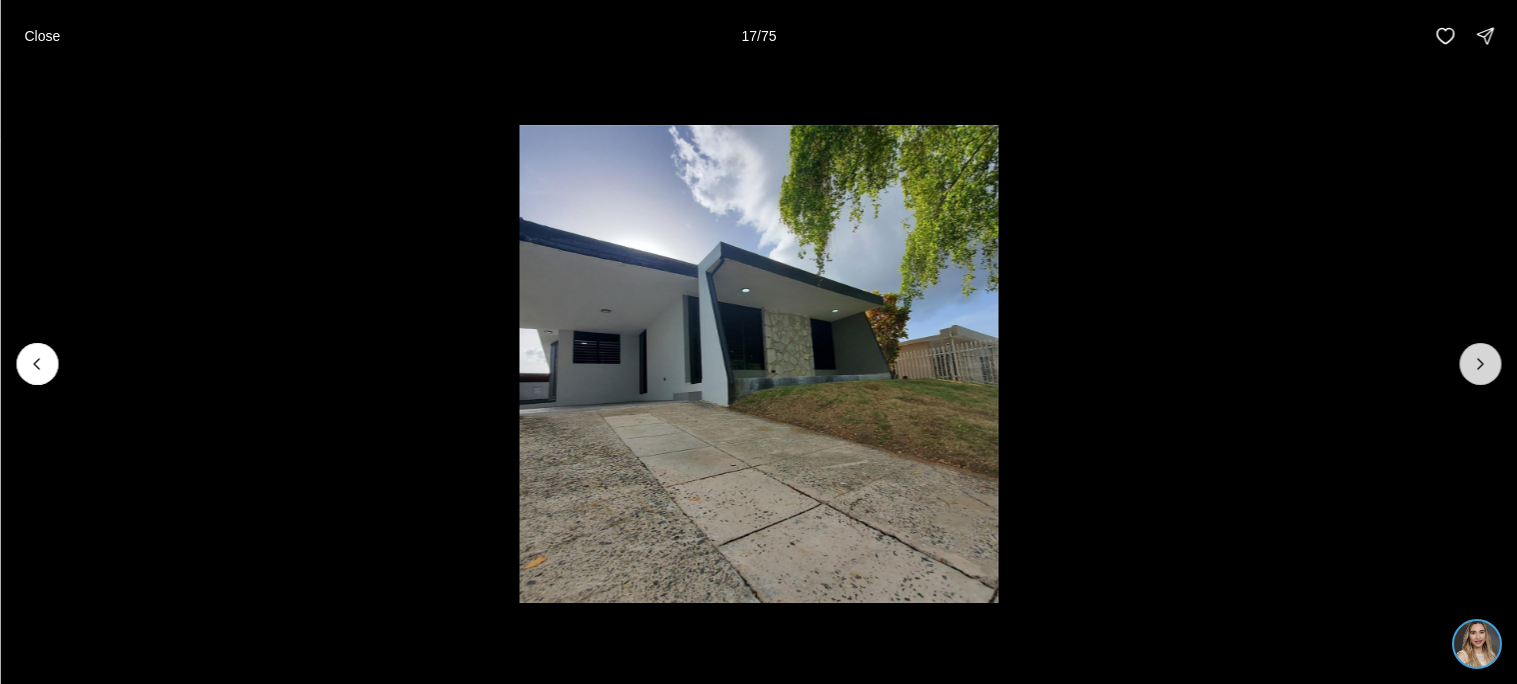 click 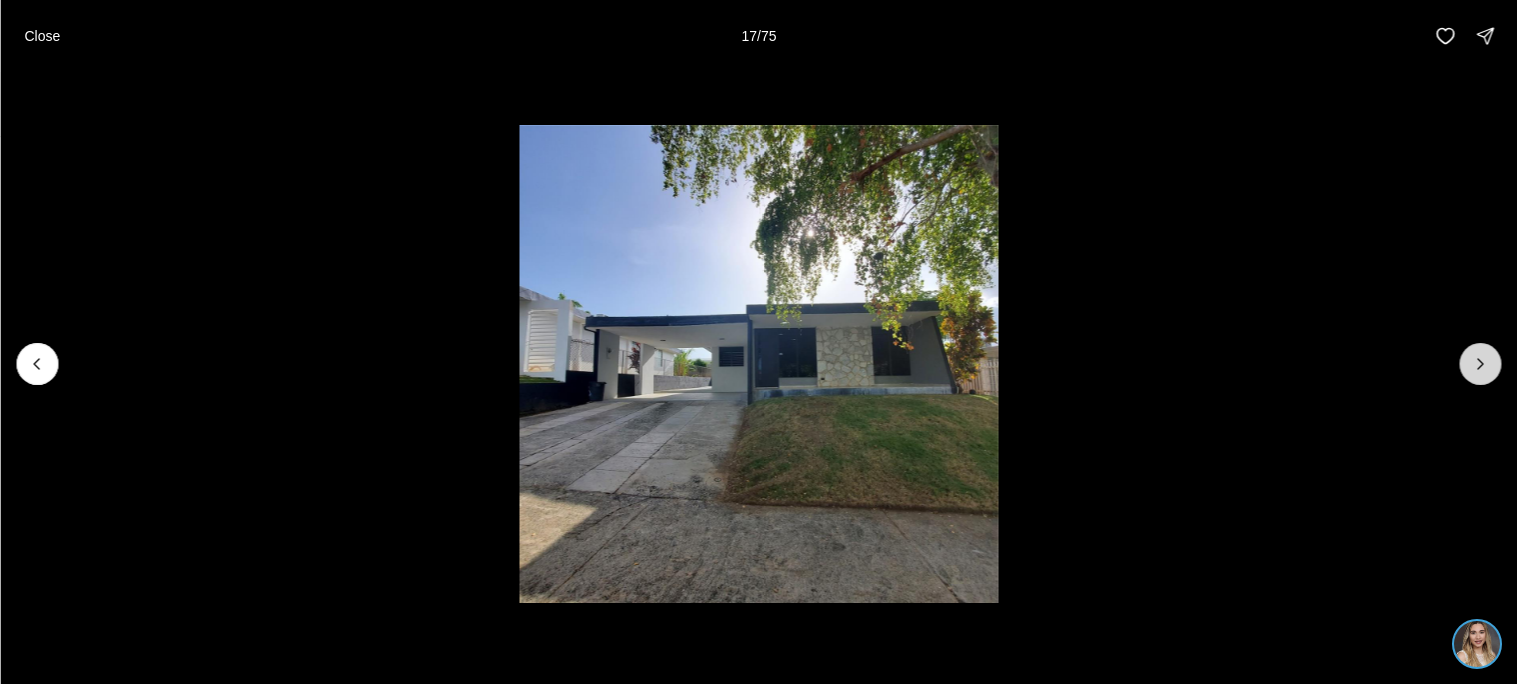 click 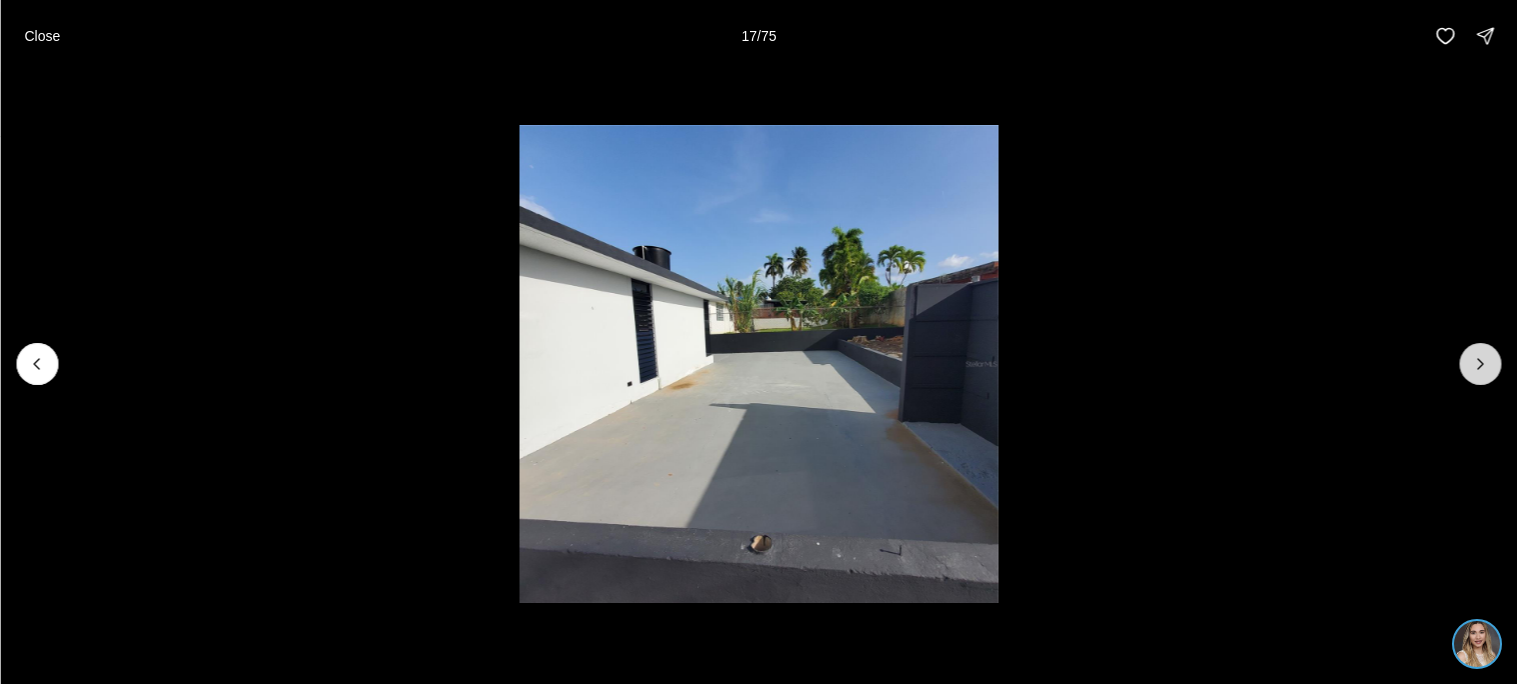 click 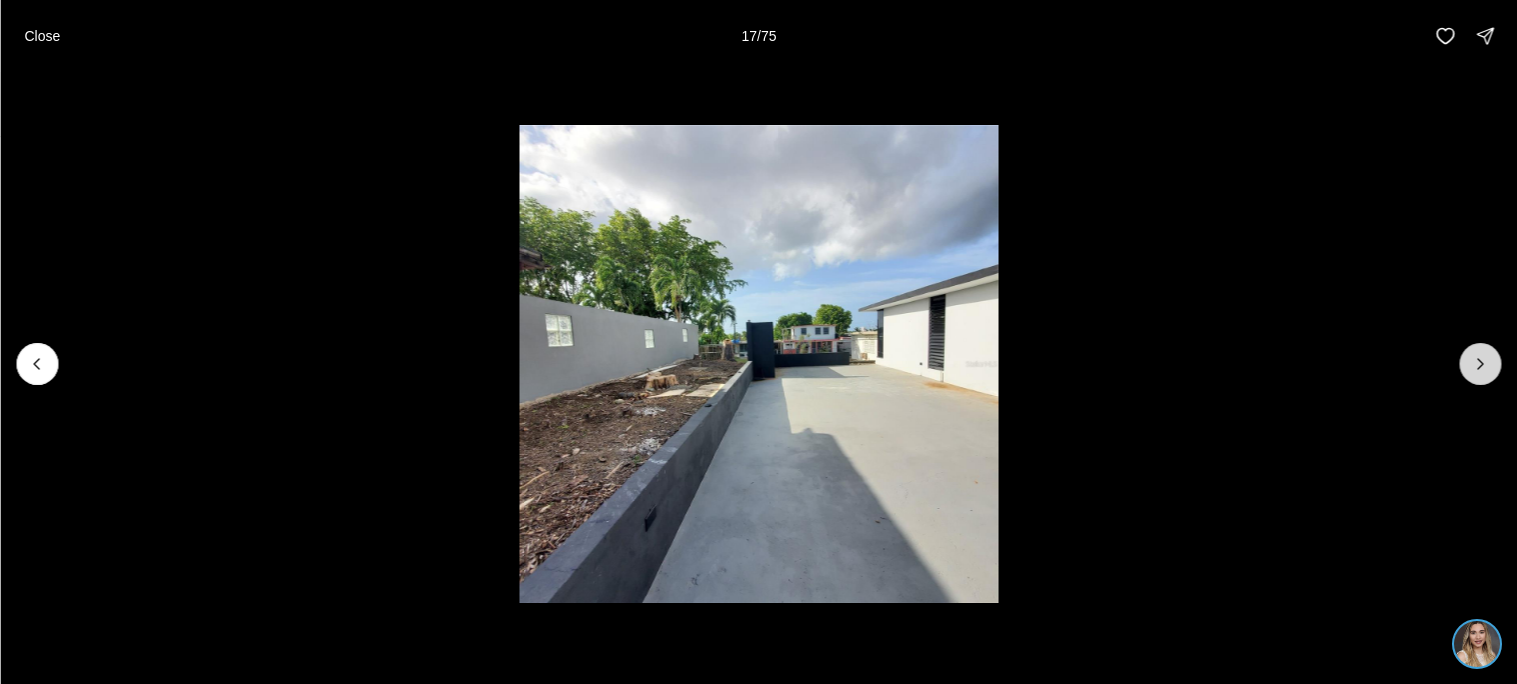 click 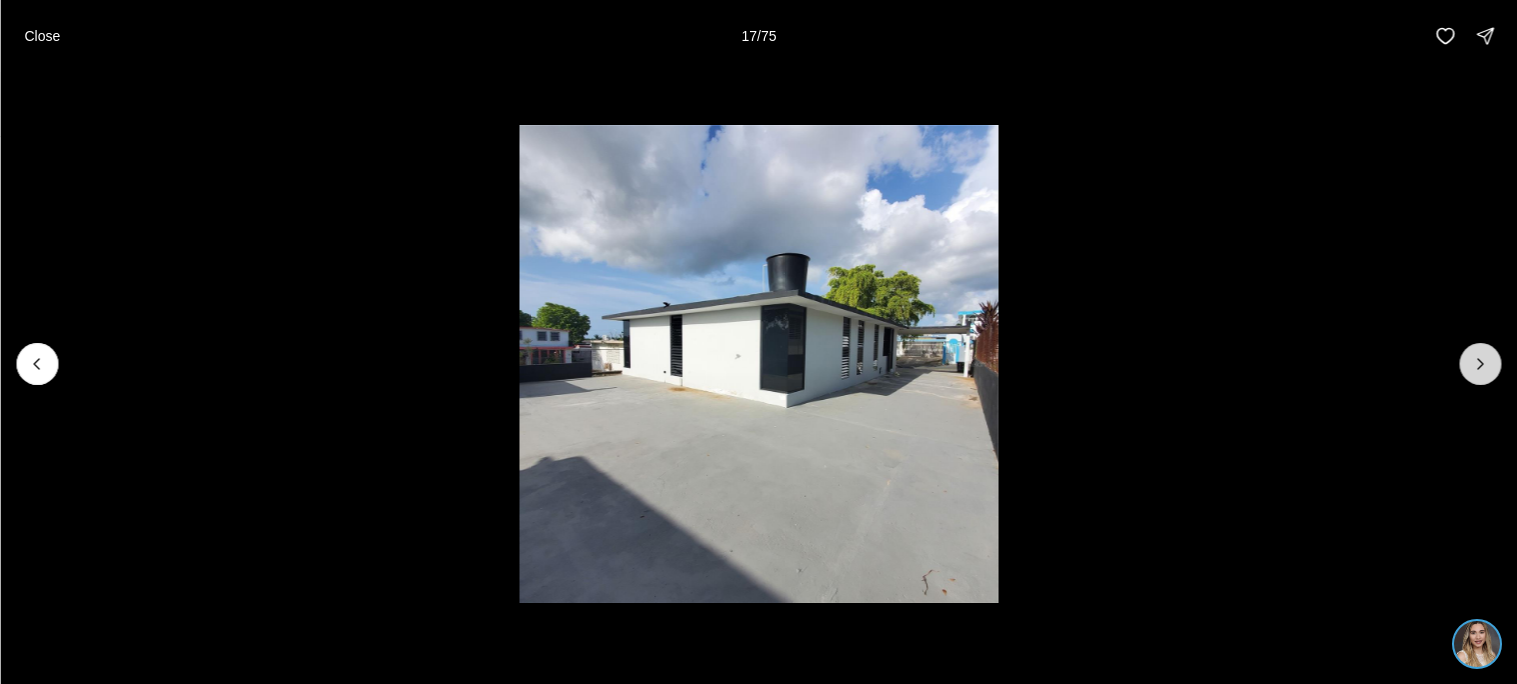 click 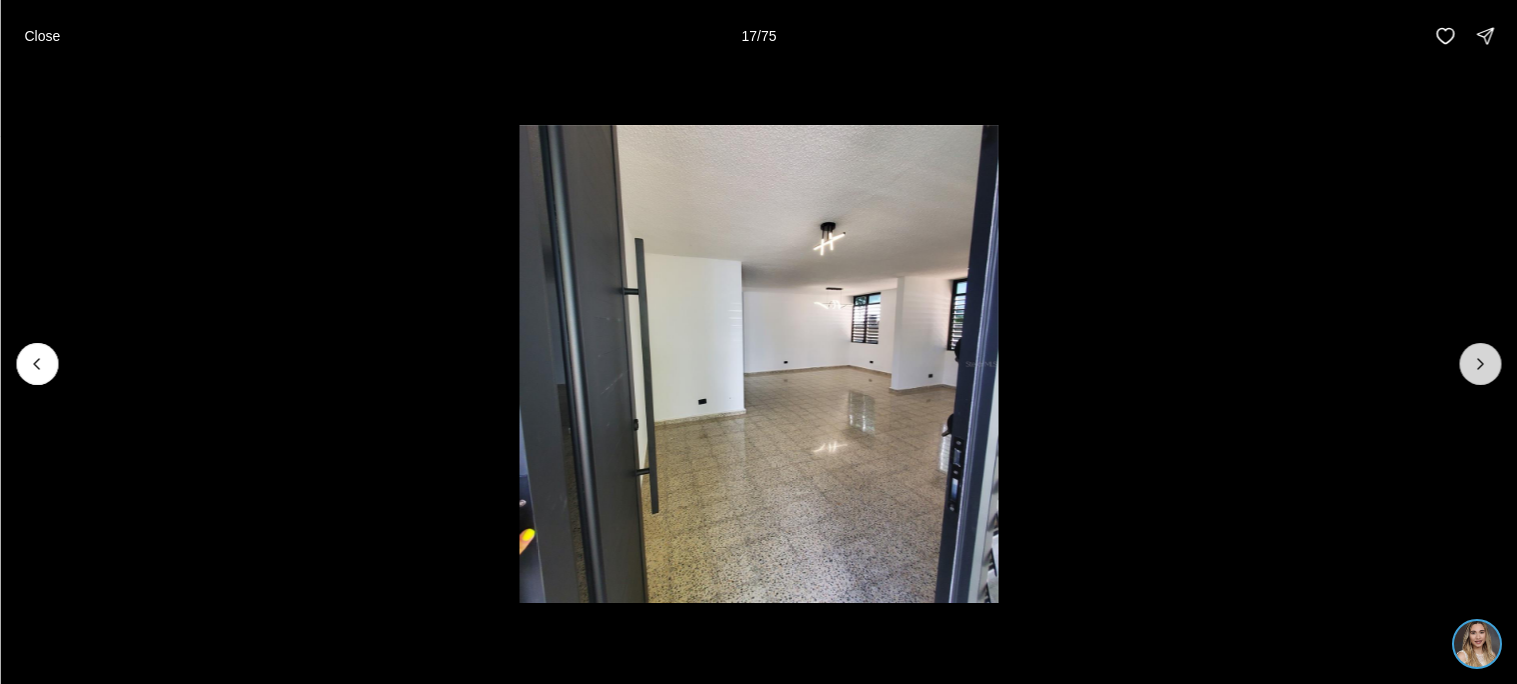 click 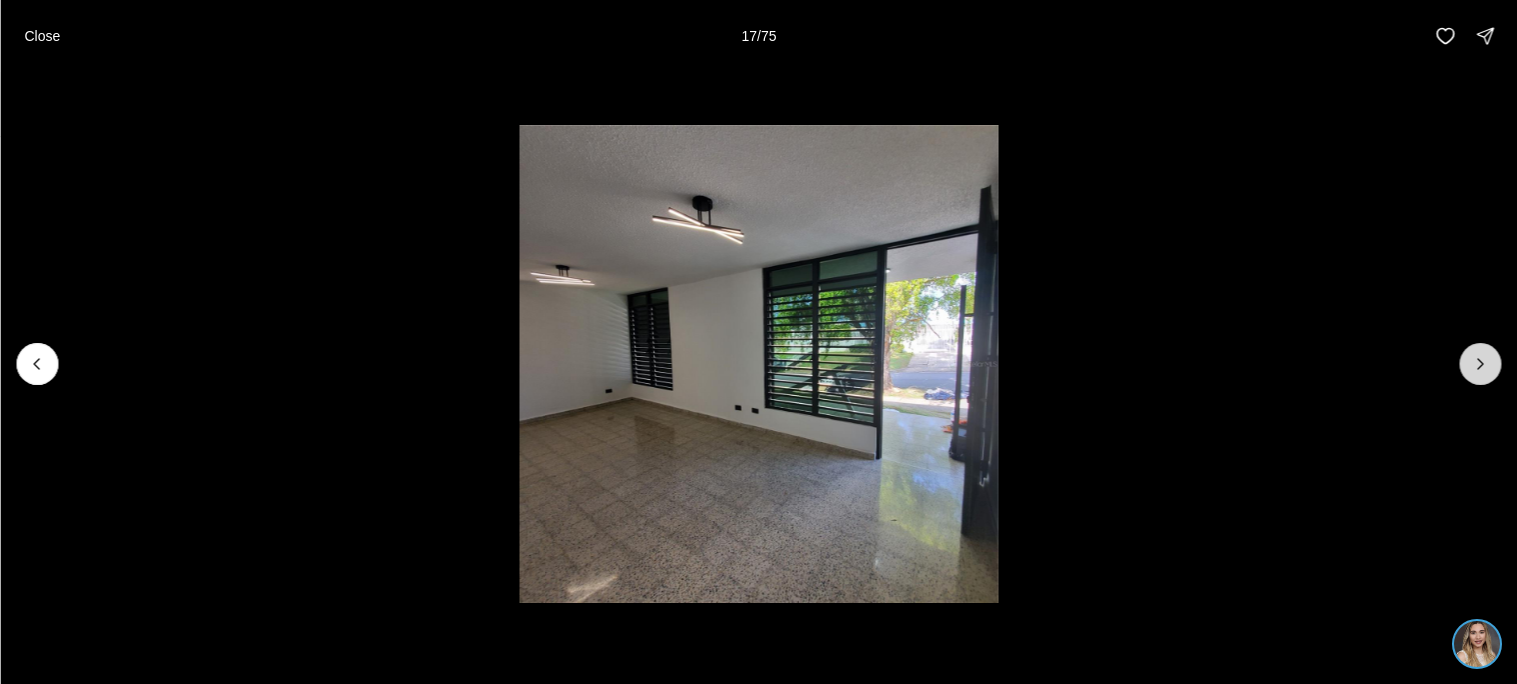 click 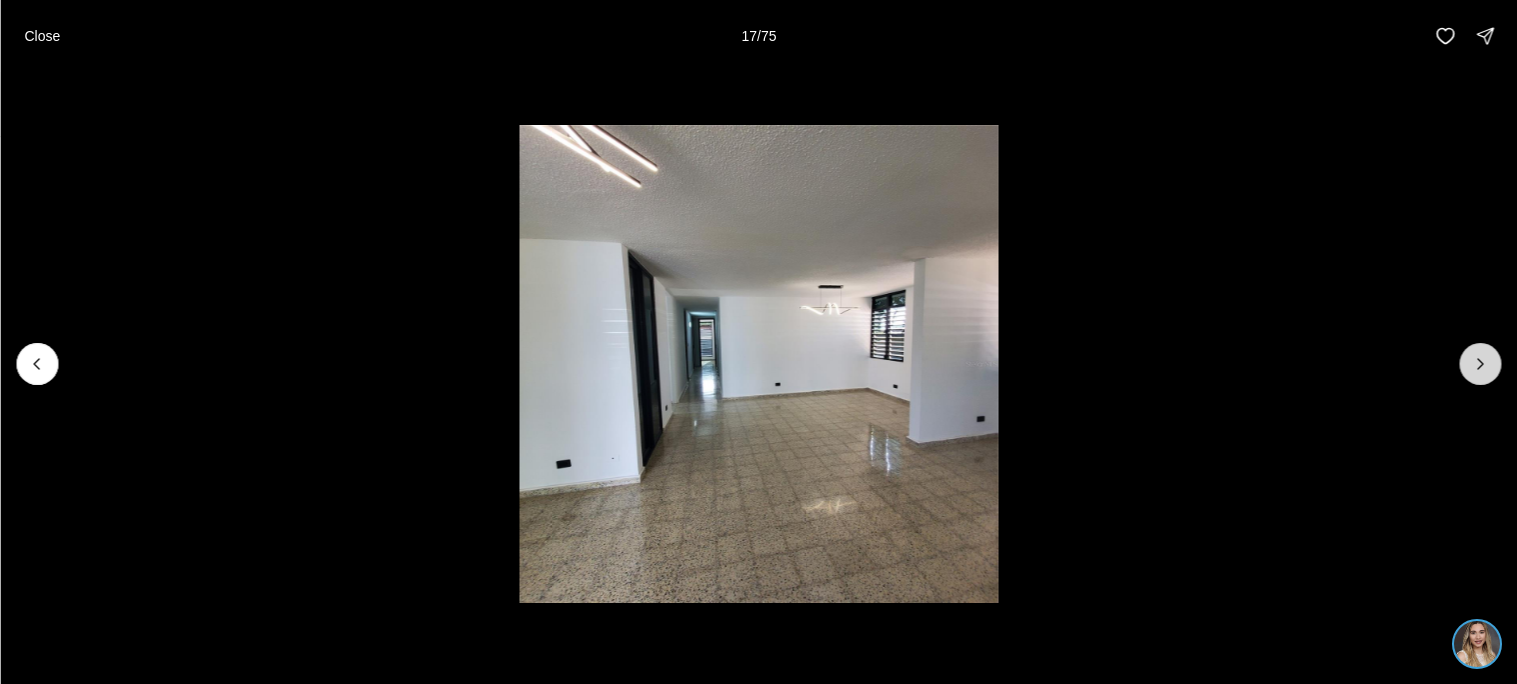 click 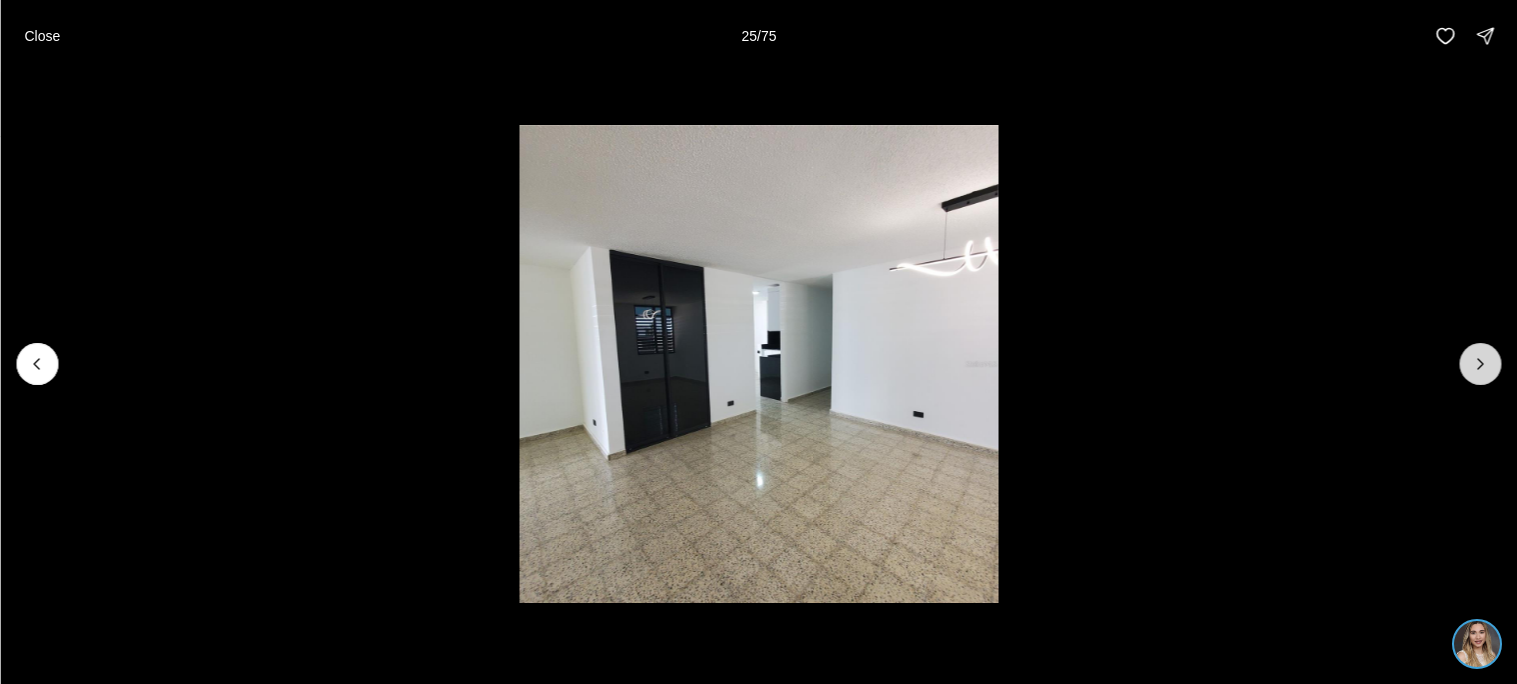 click 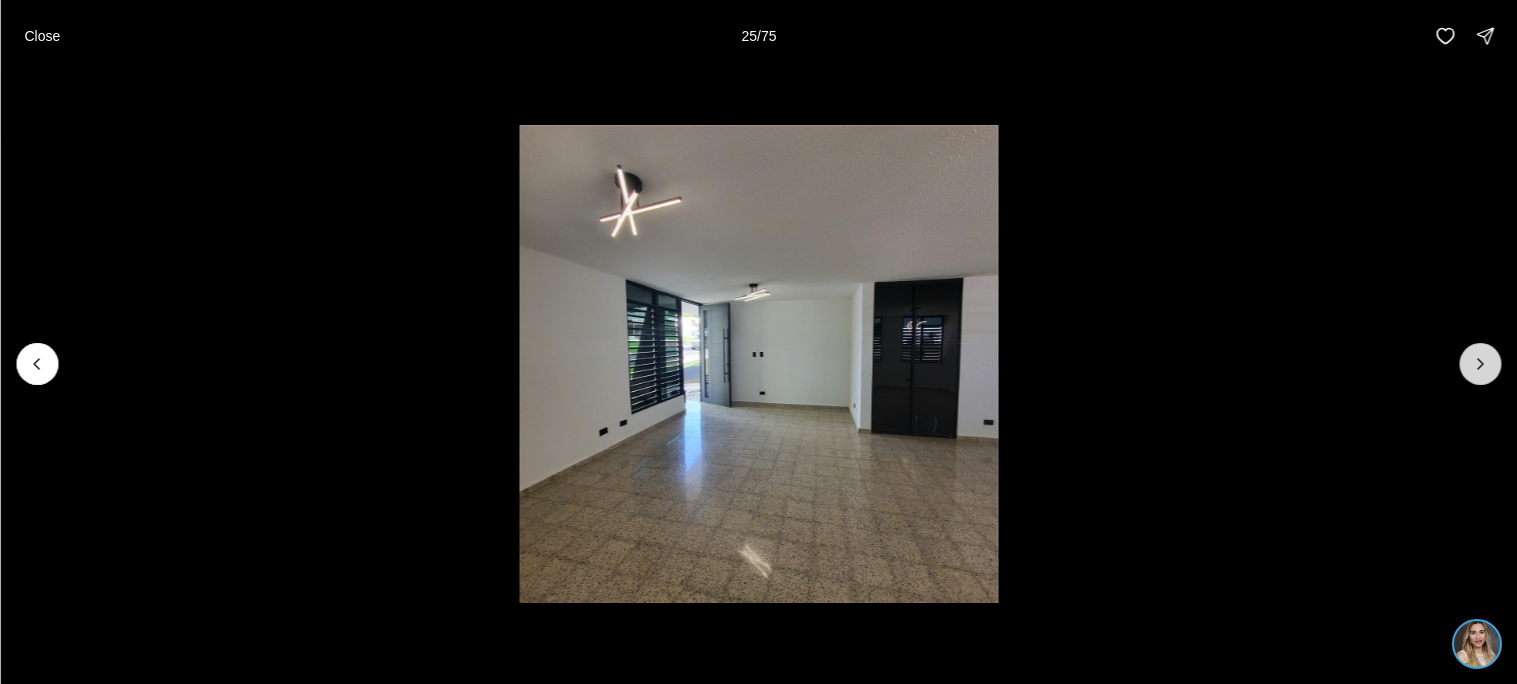 click 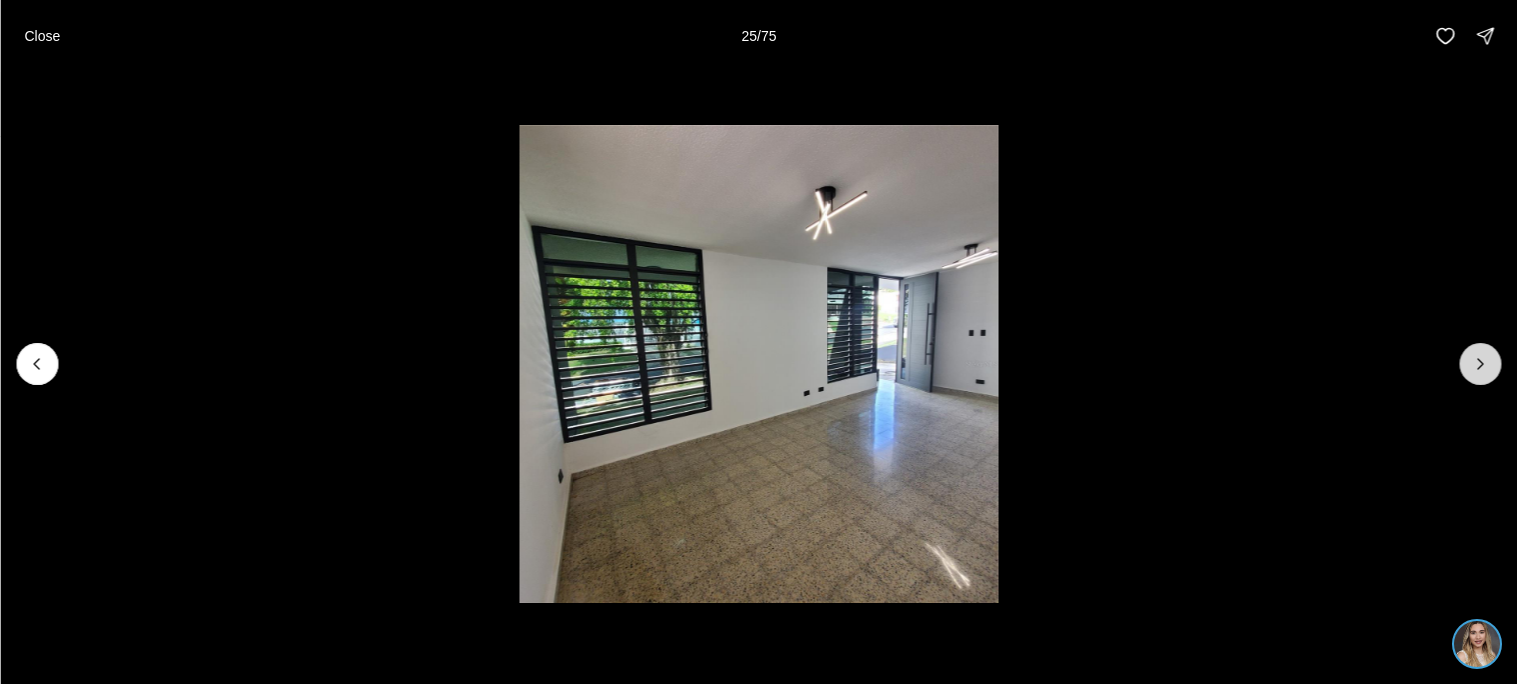 click 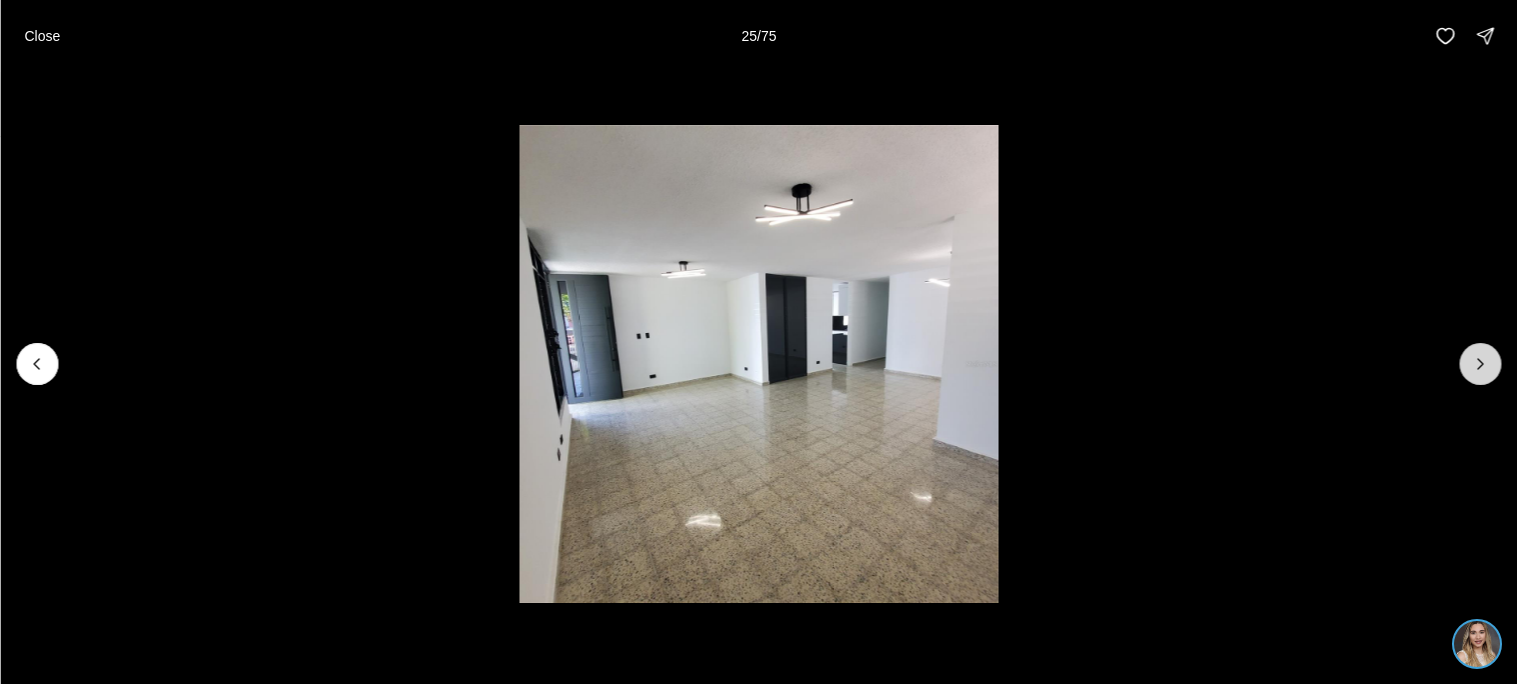 click 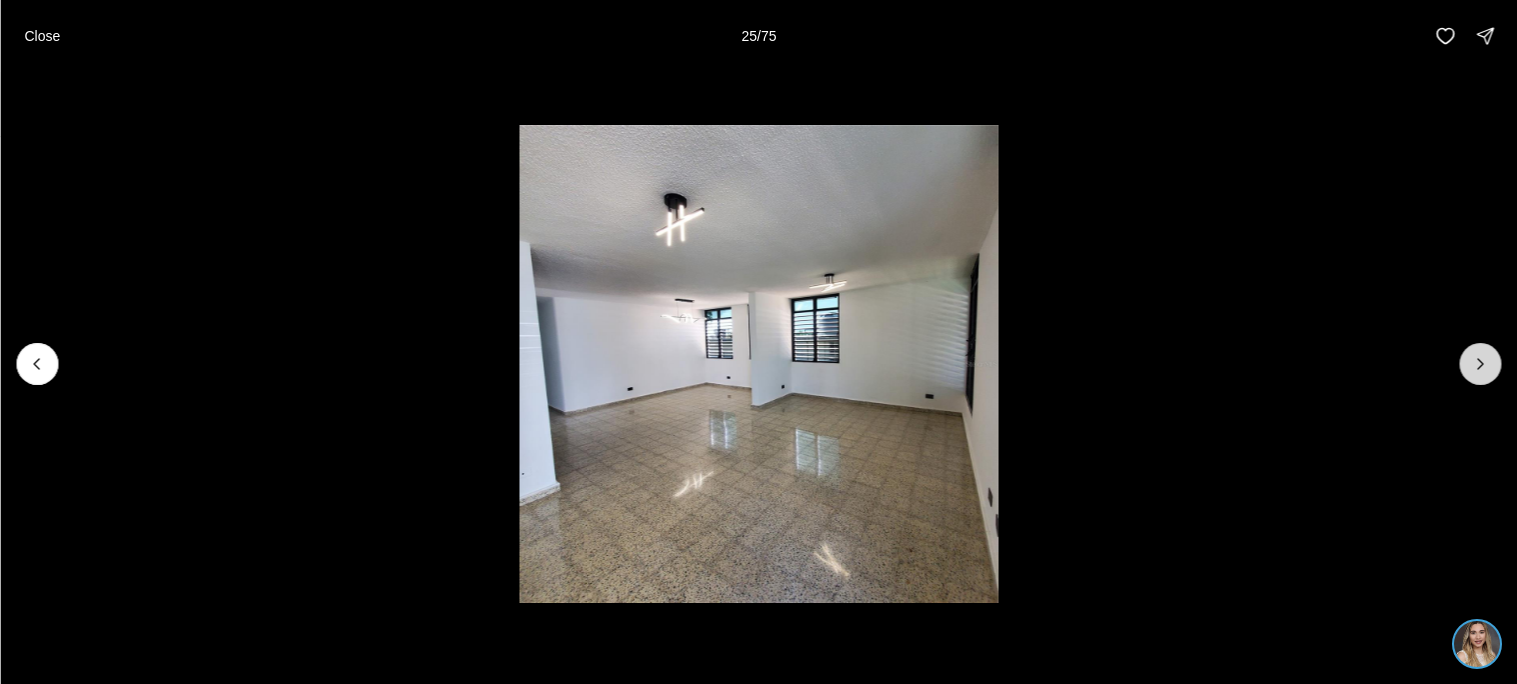 click 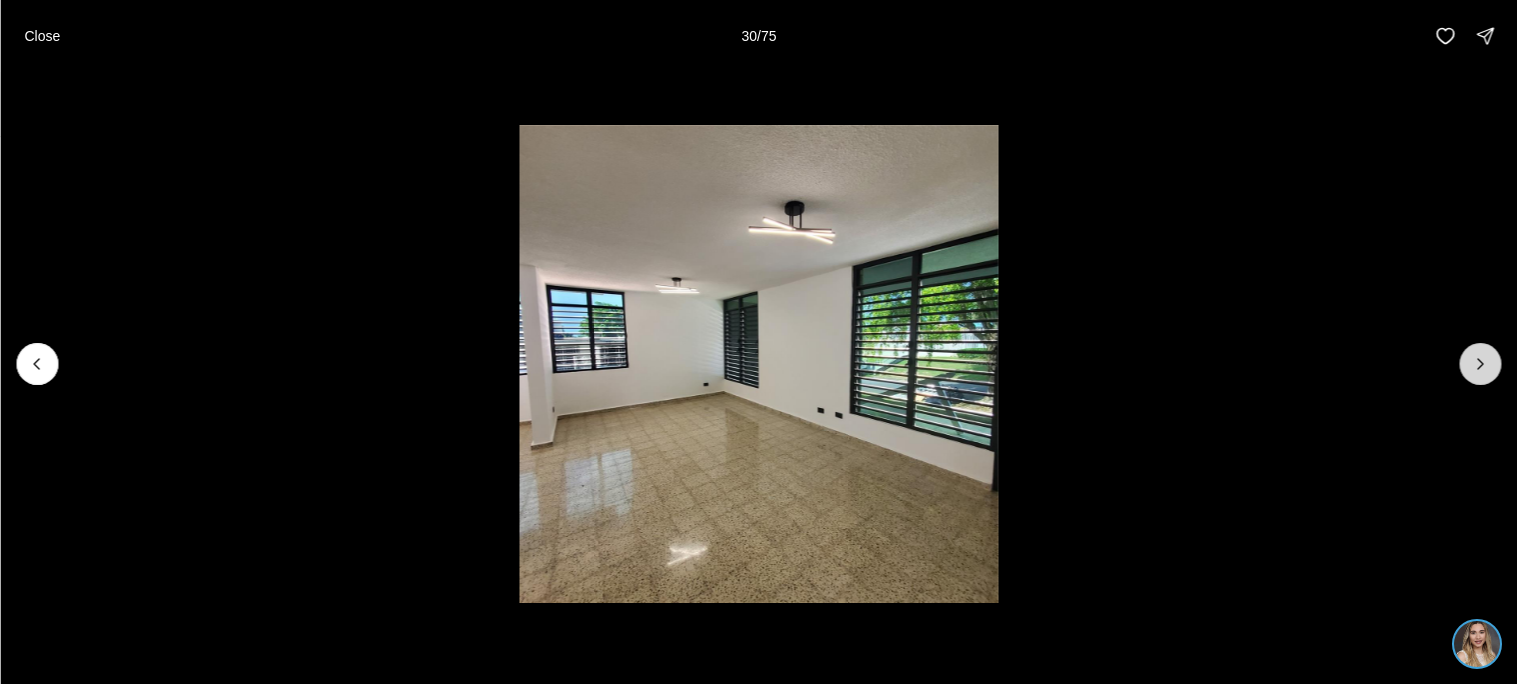 click 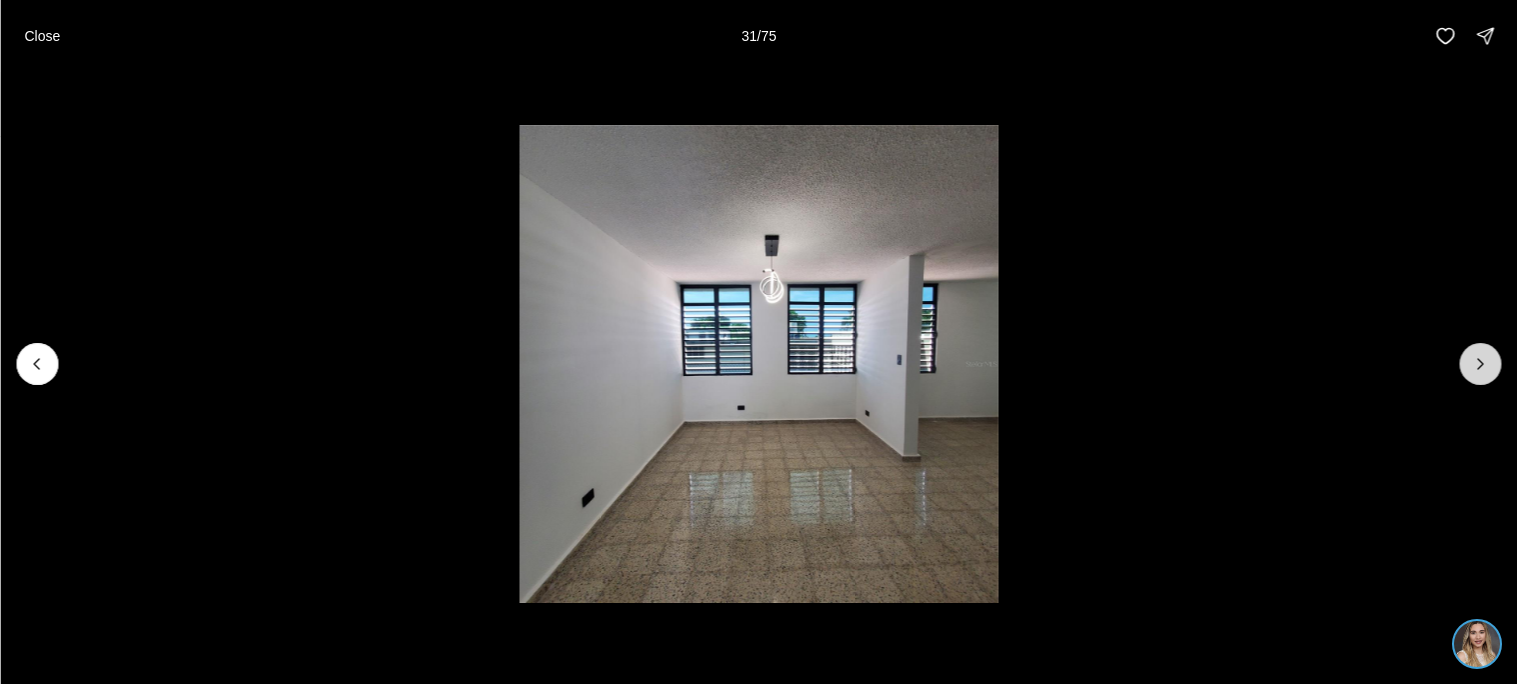 click 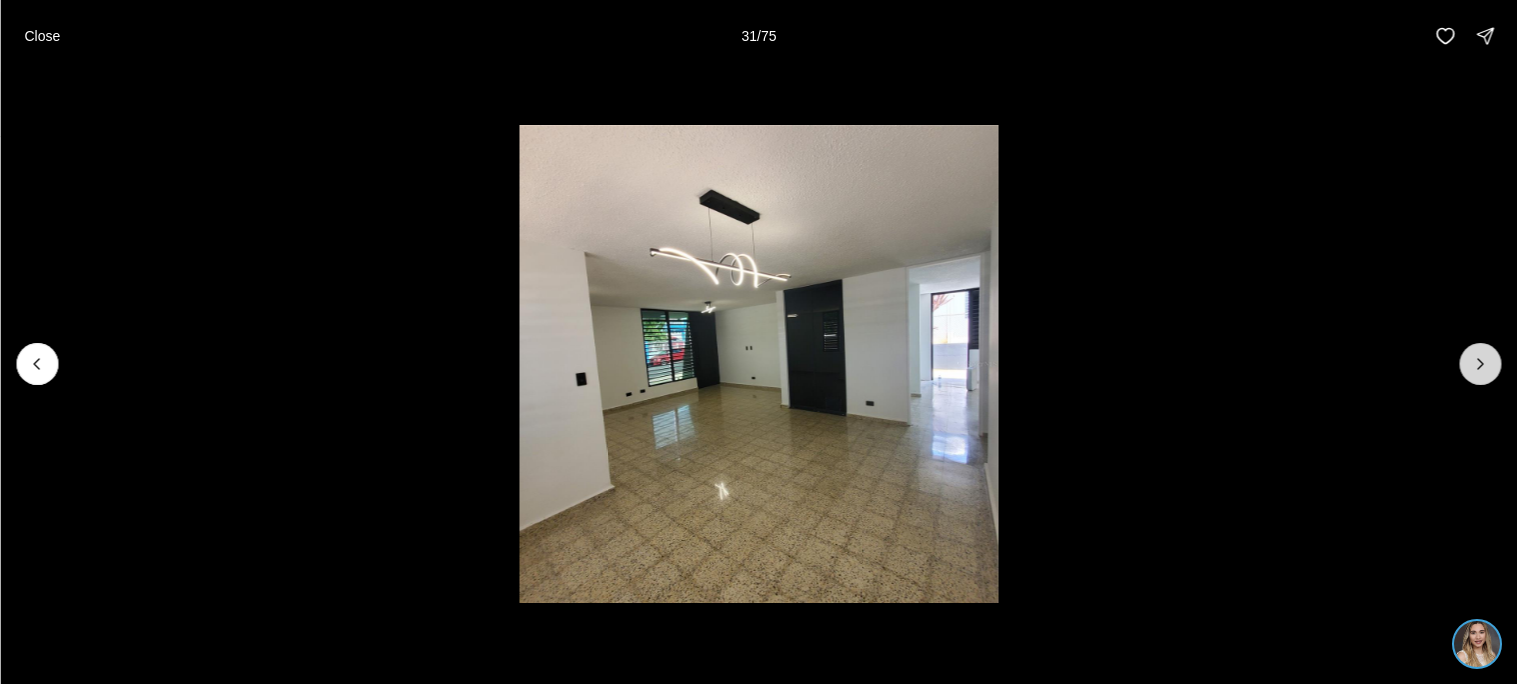 click 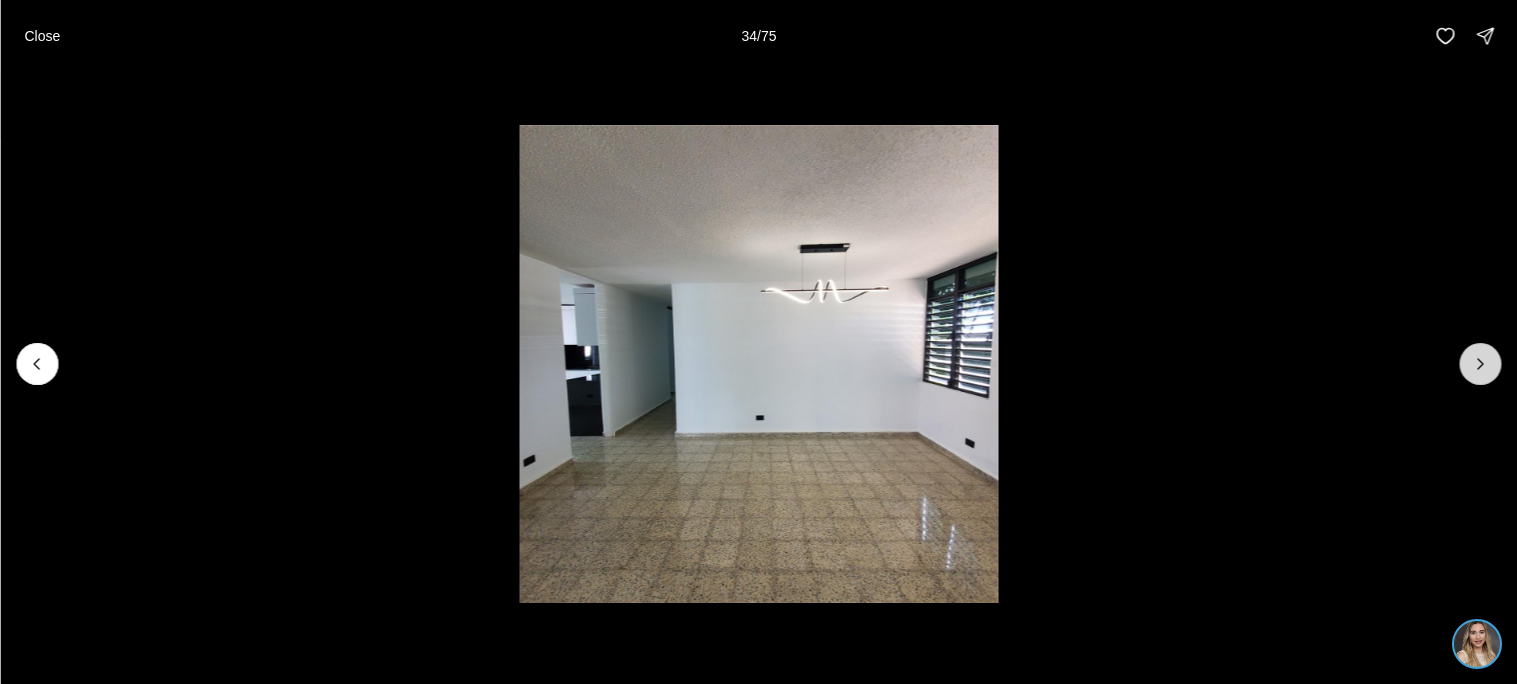 click 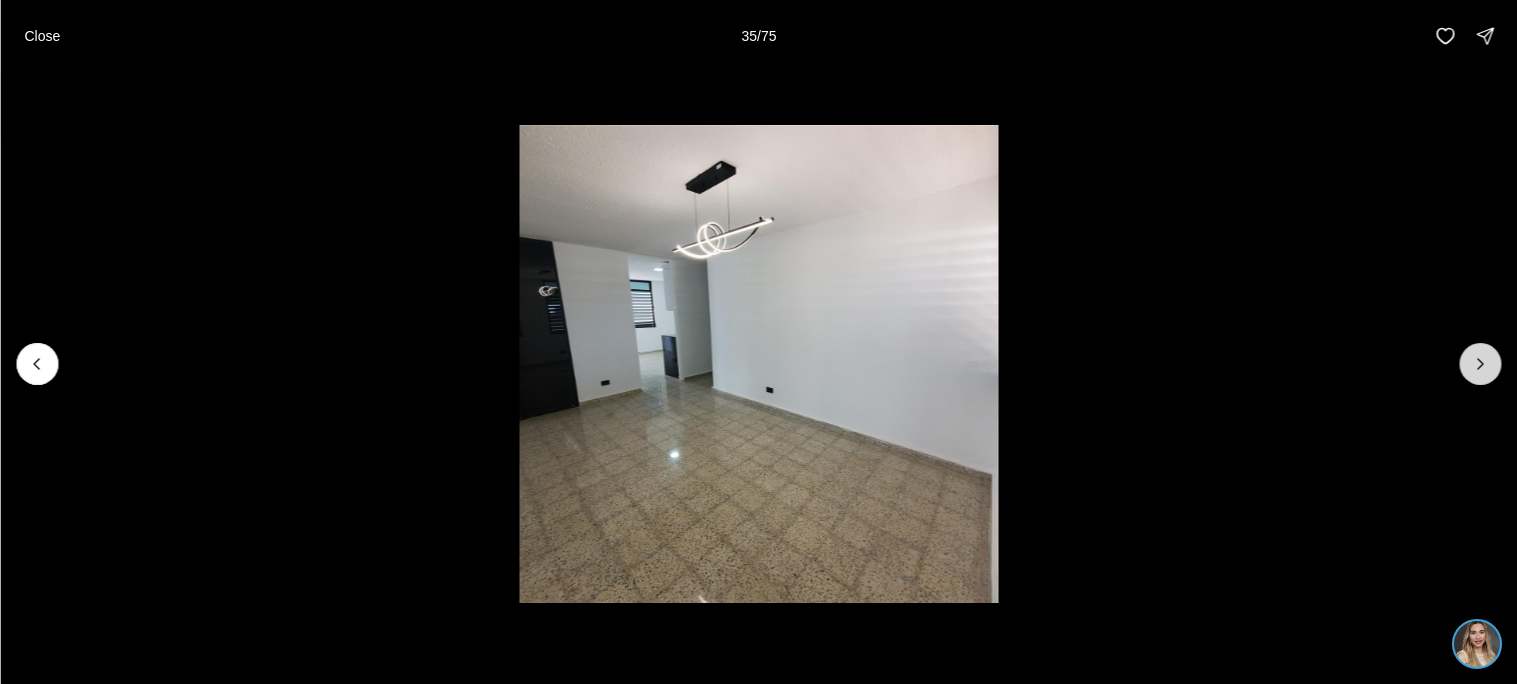 click 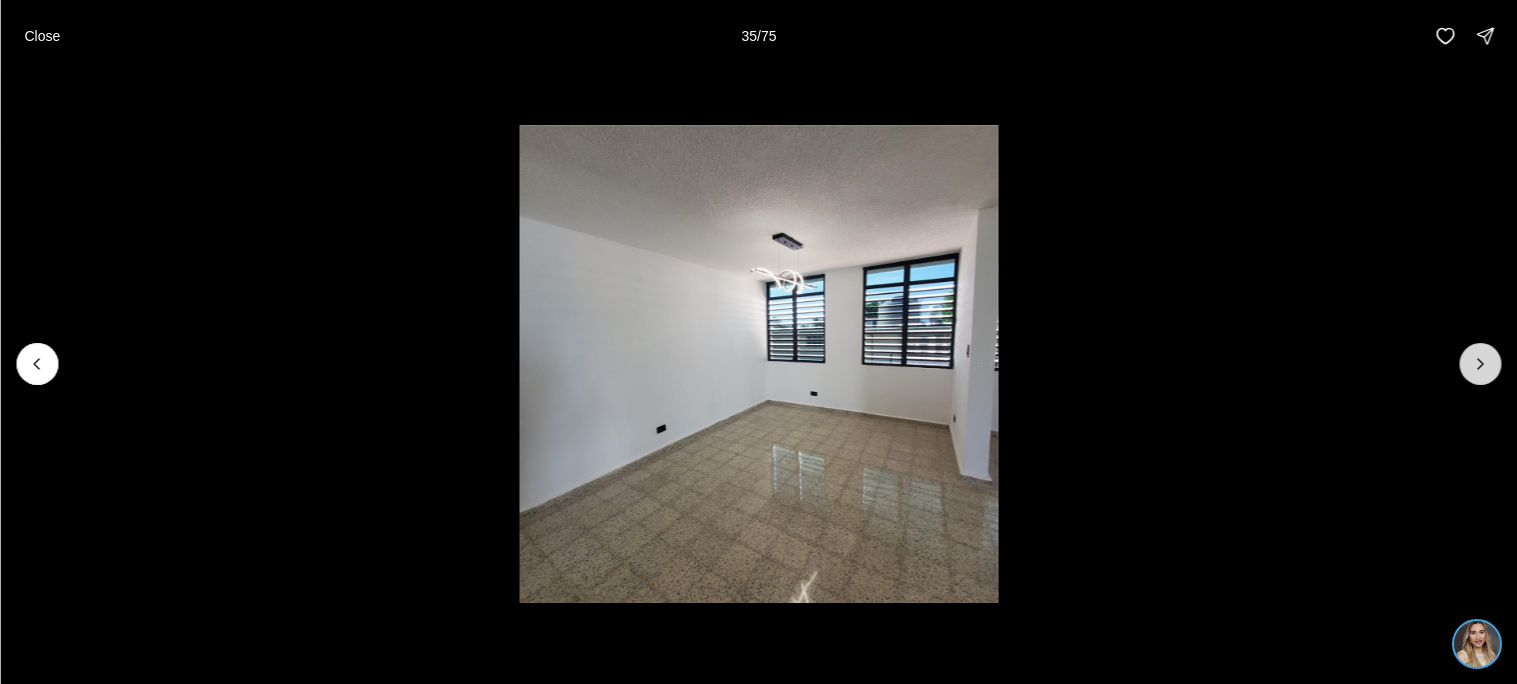 click 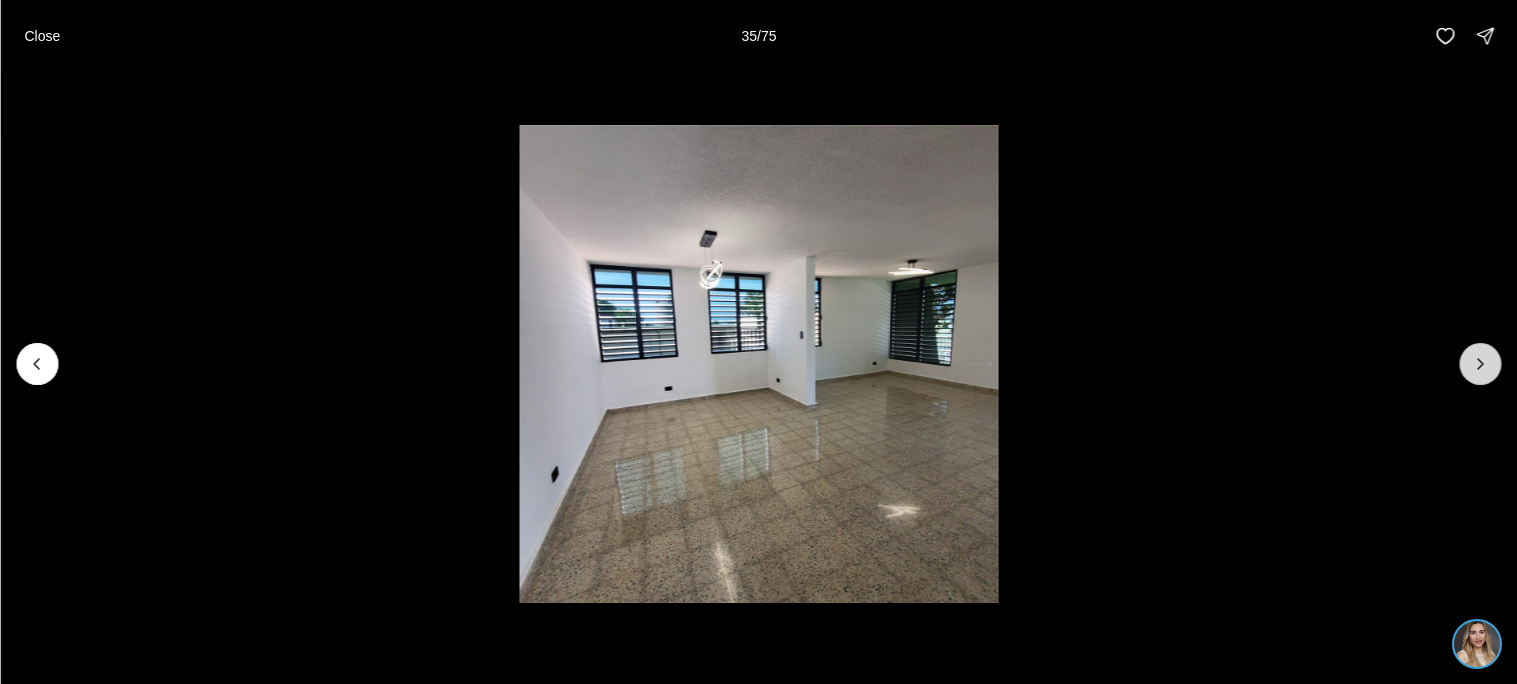 click 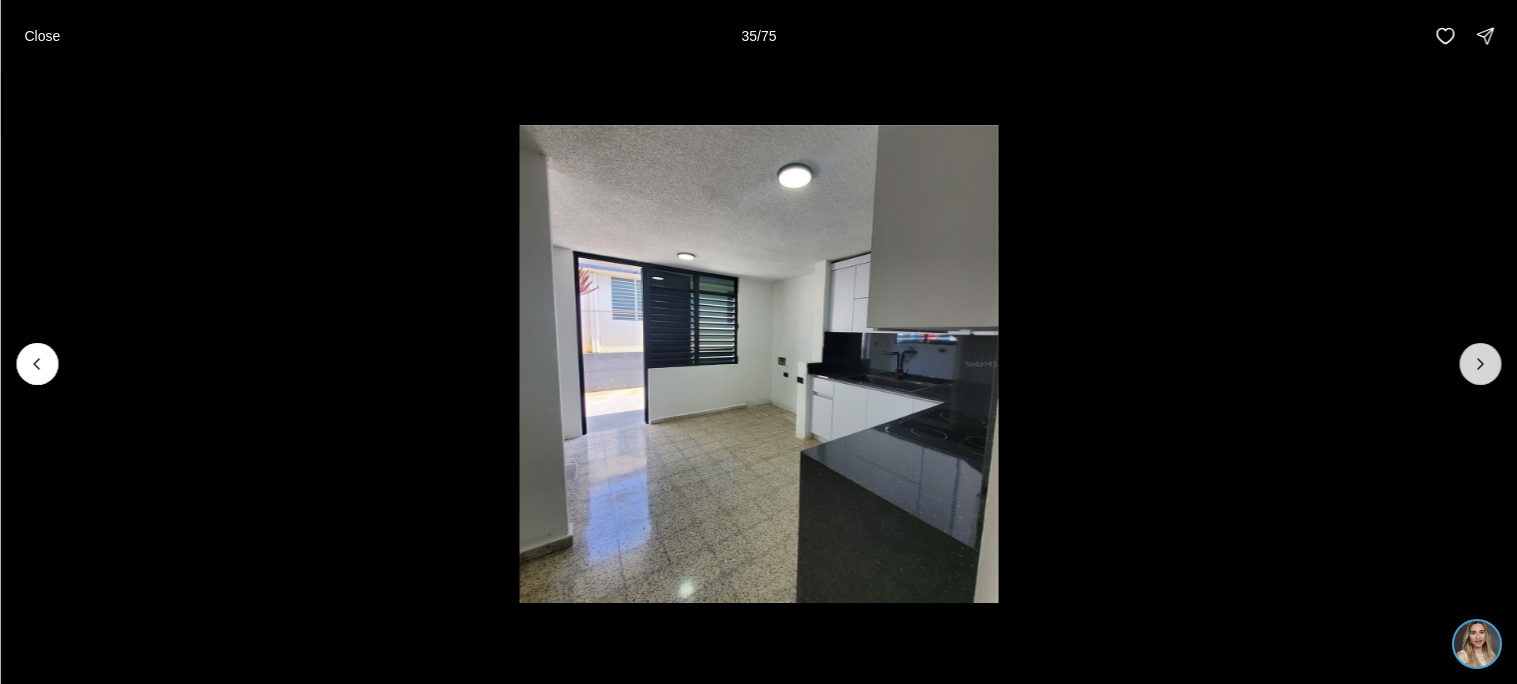 click 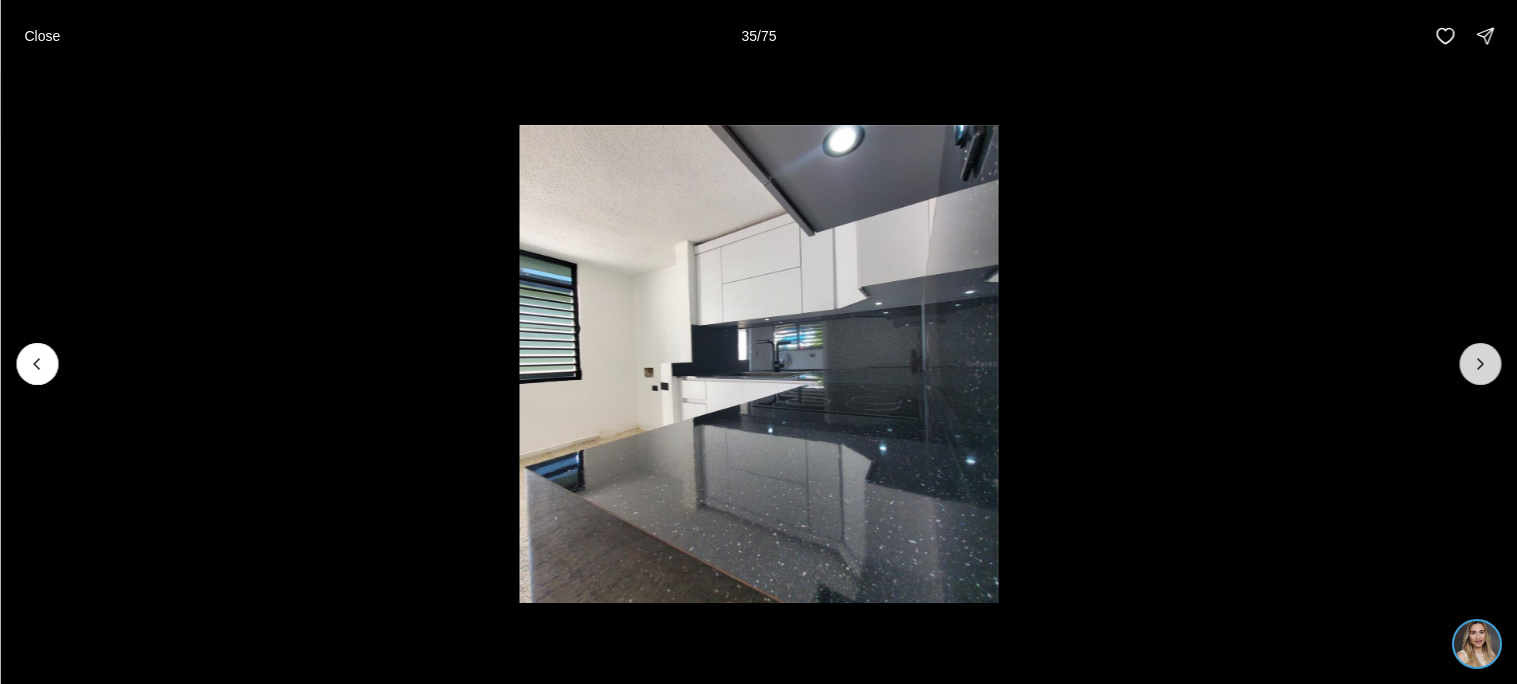 click 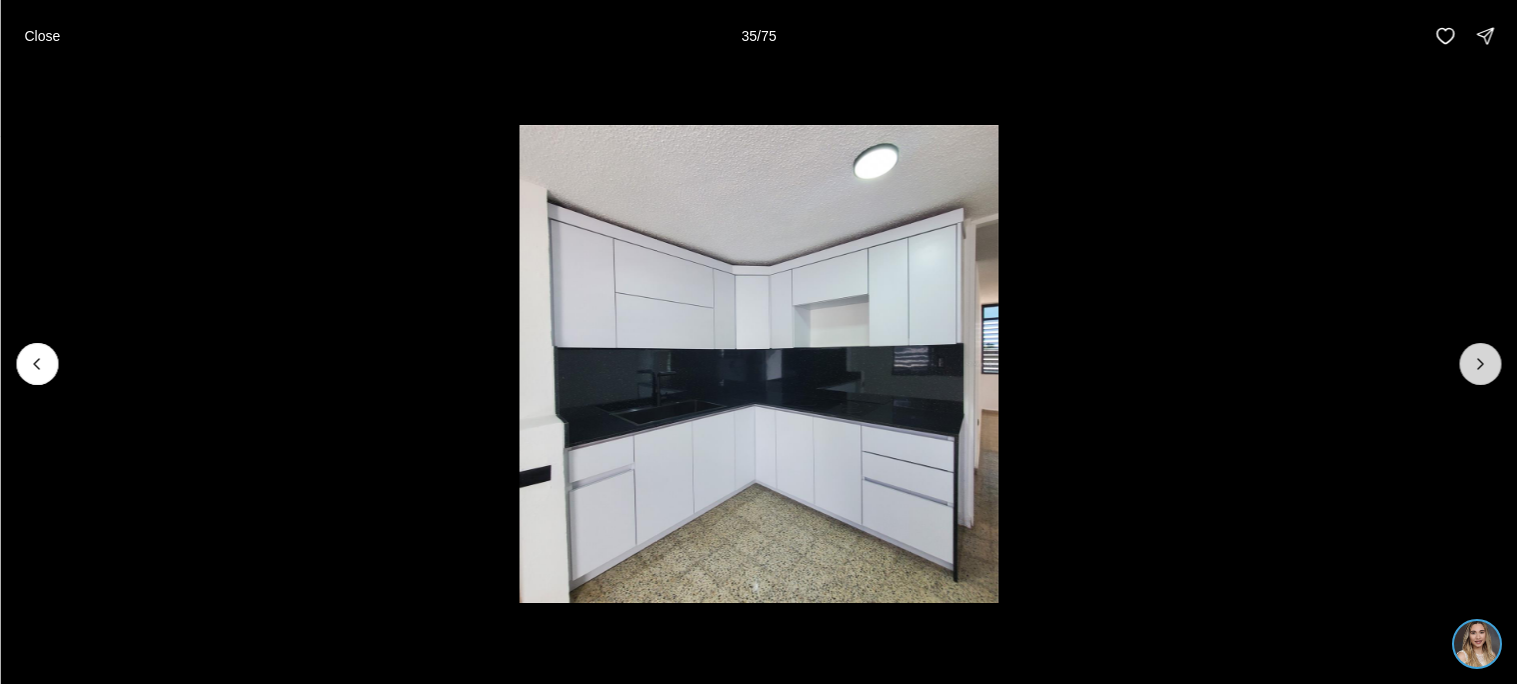 click 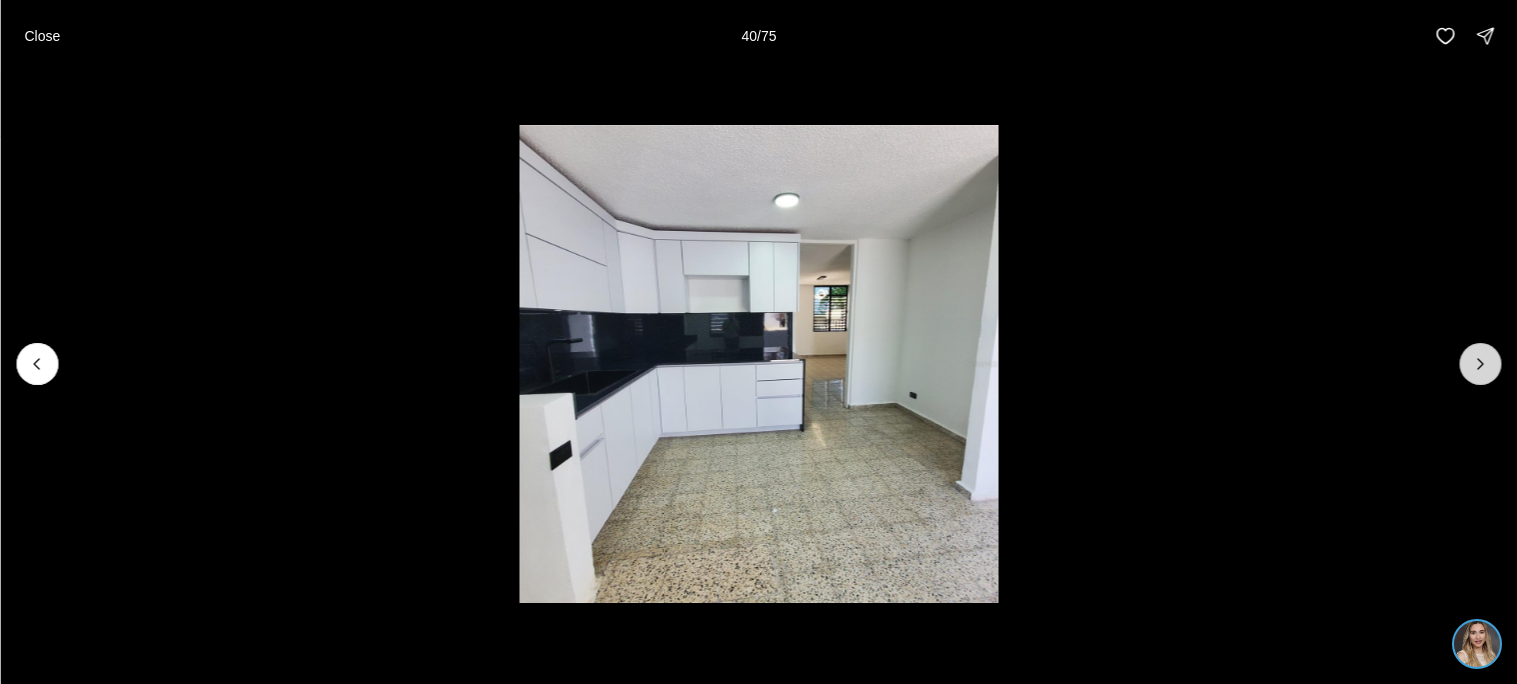 click 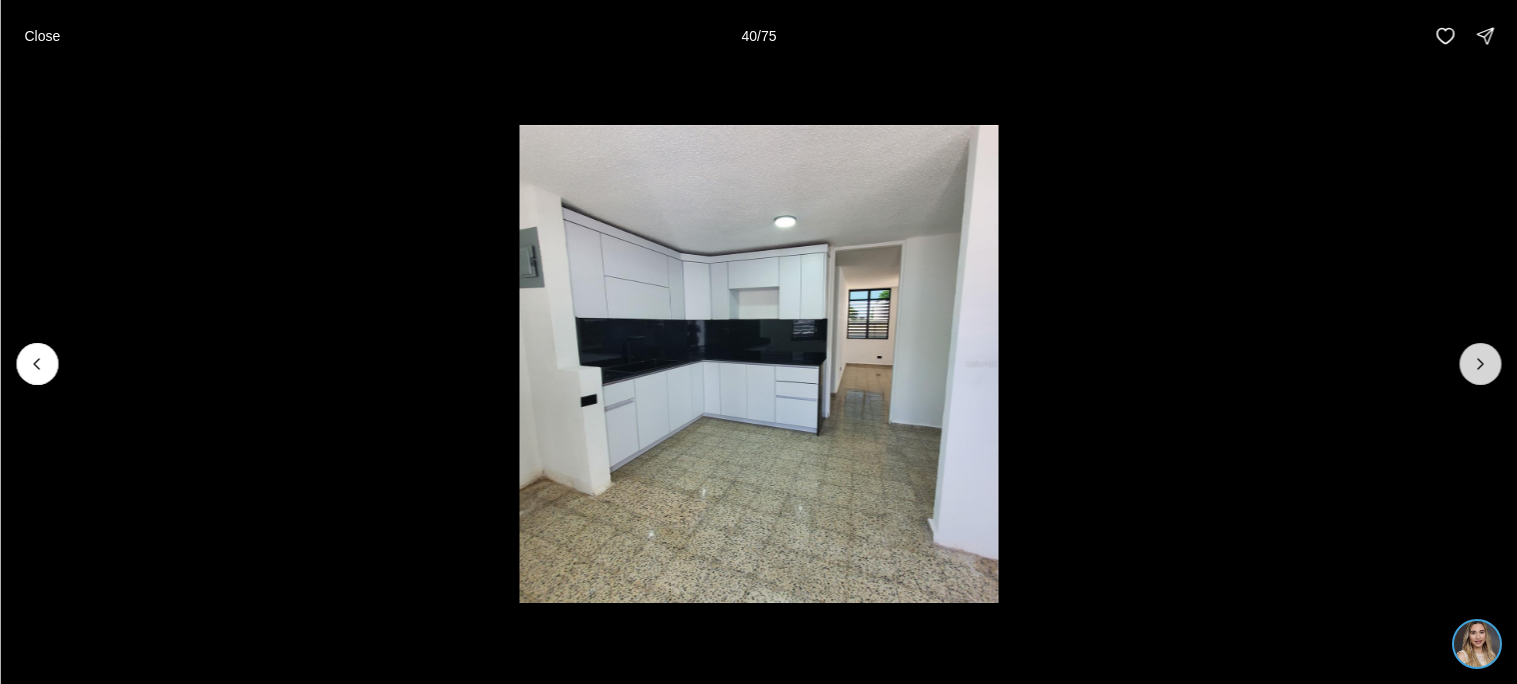click 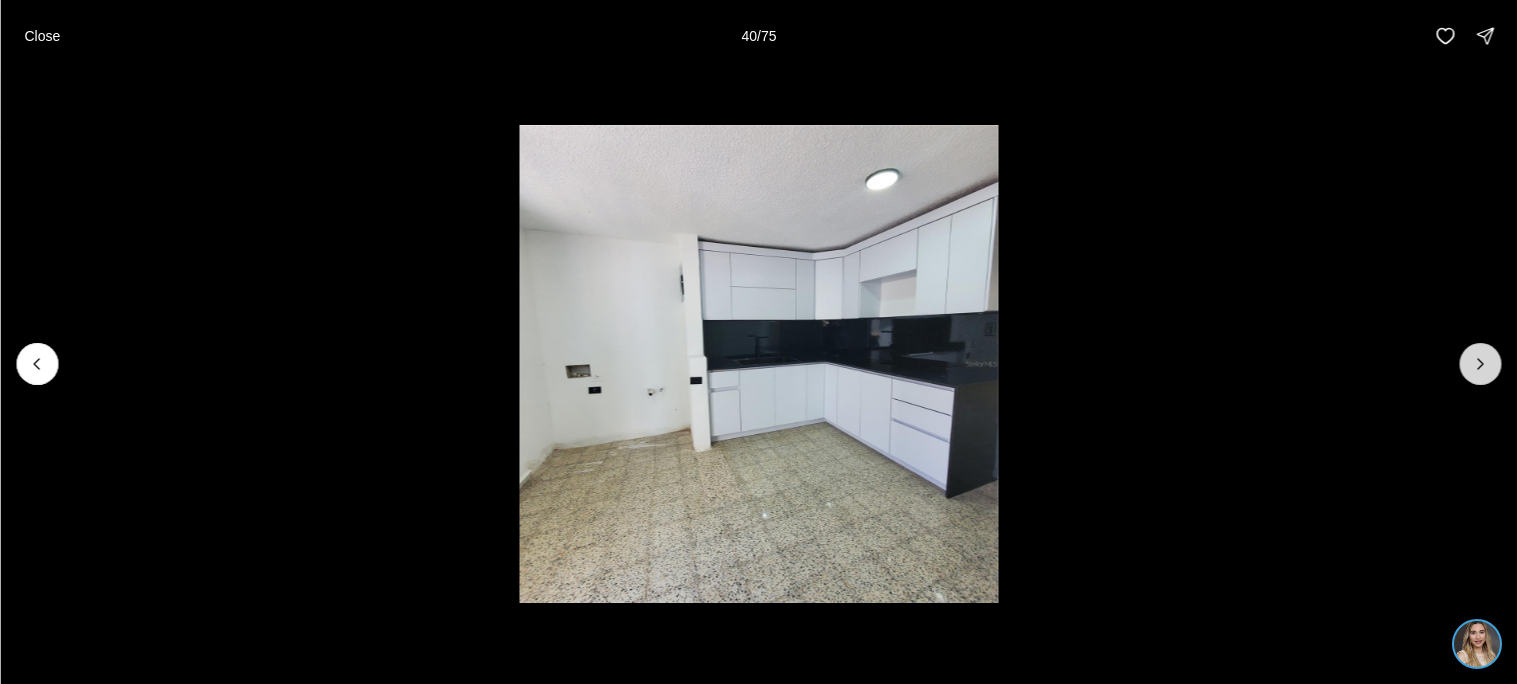click 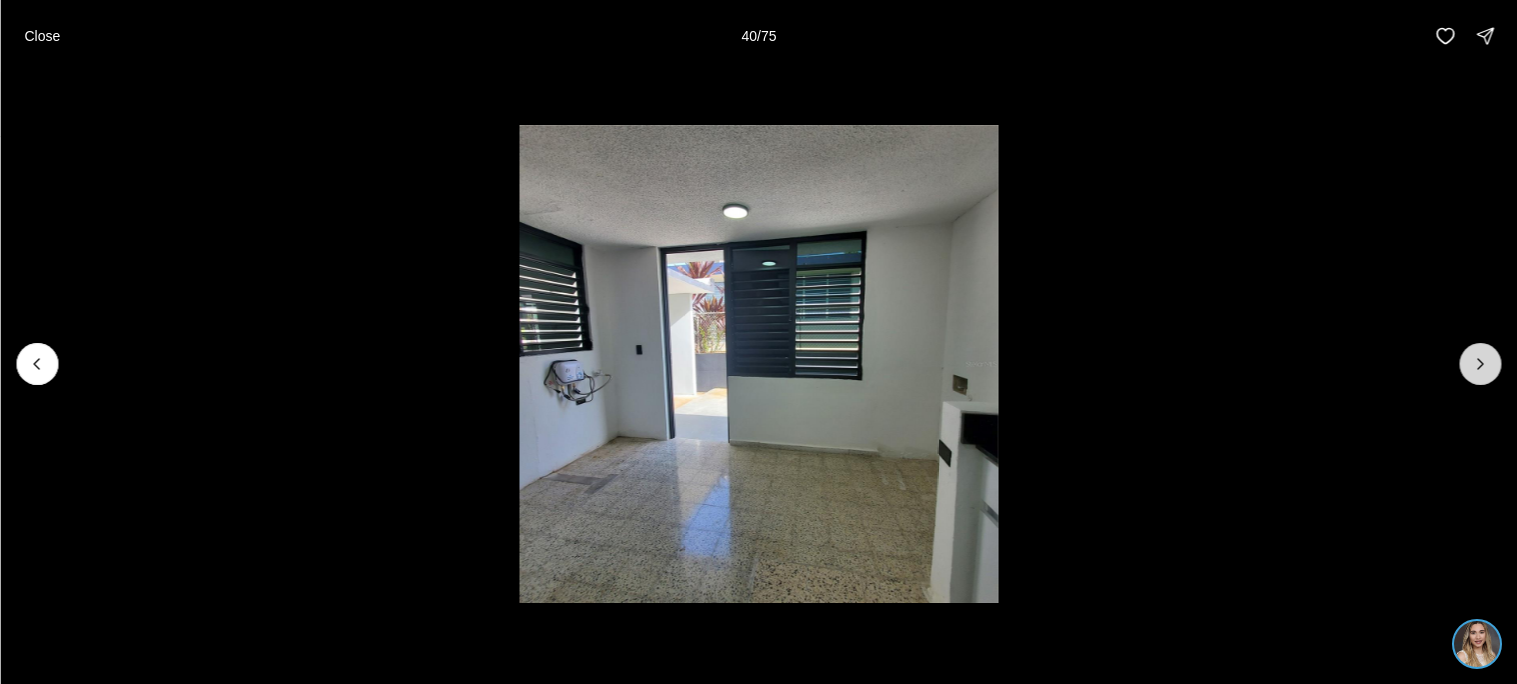 click 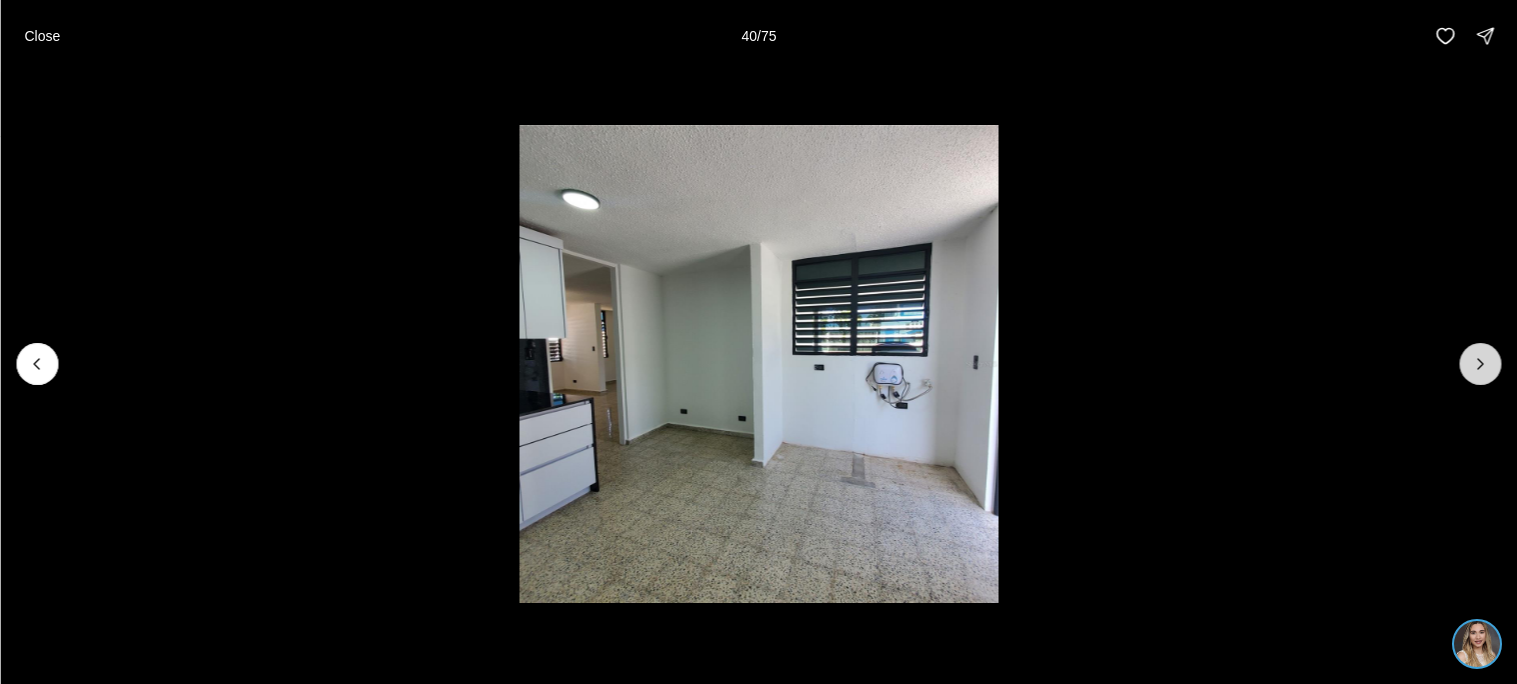 click 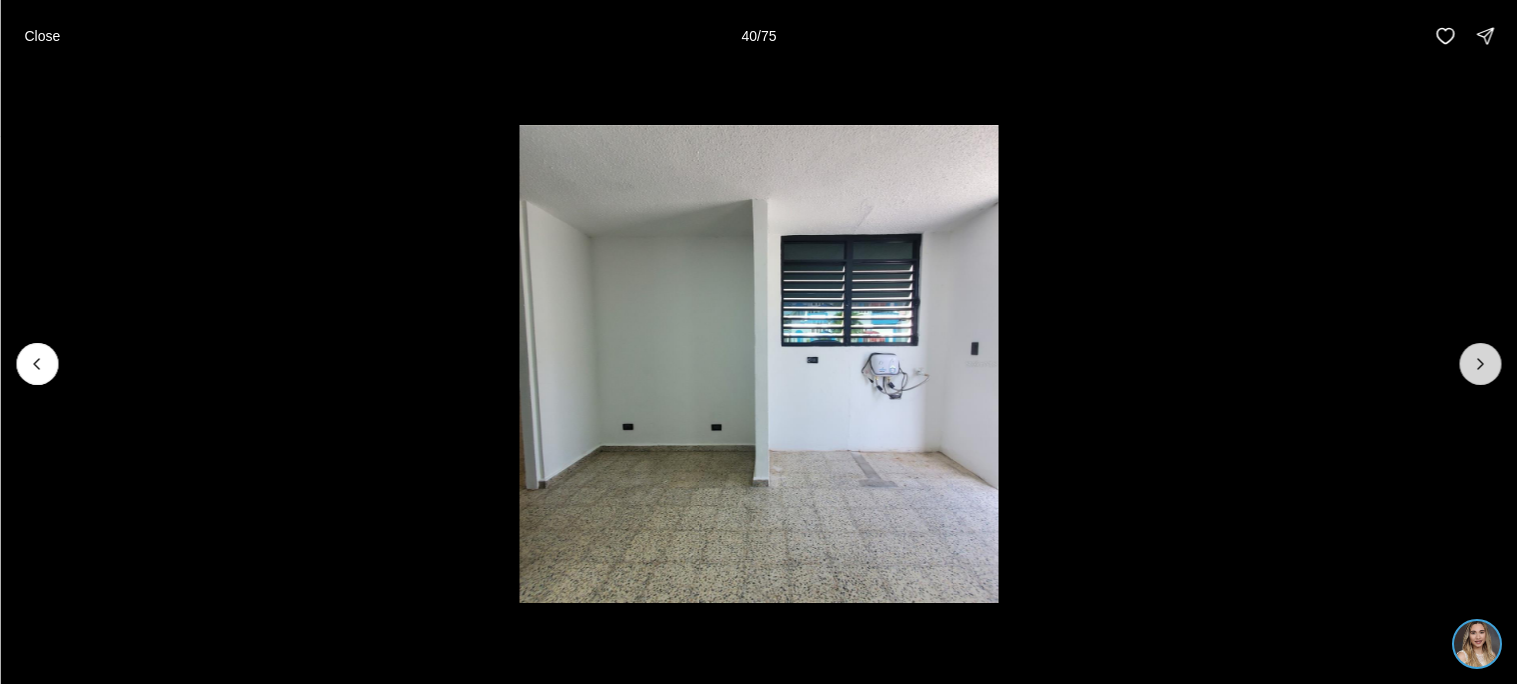 click 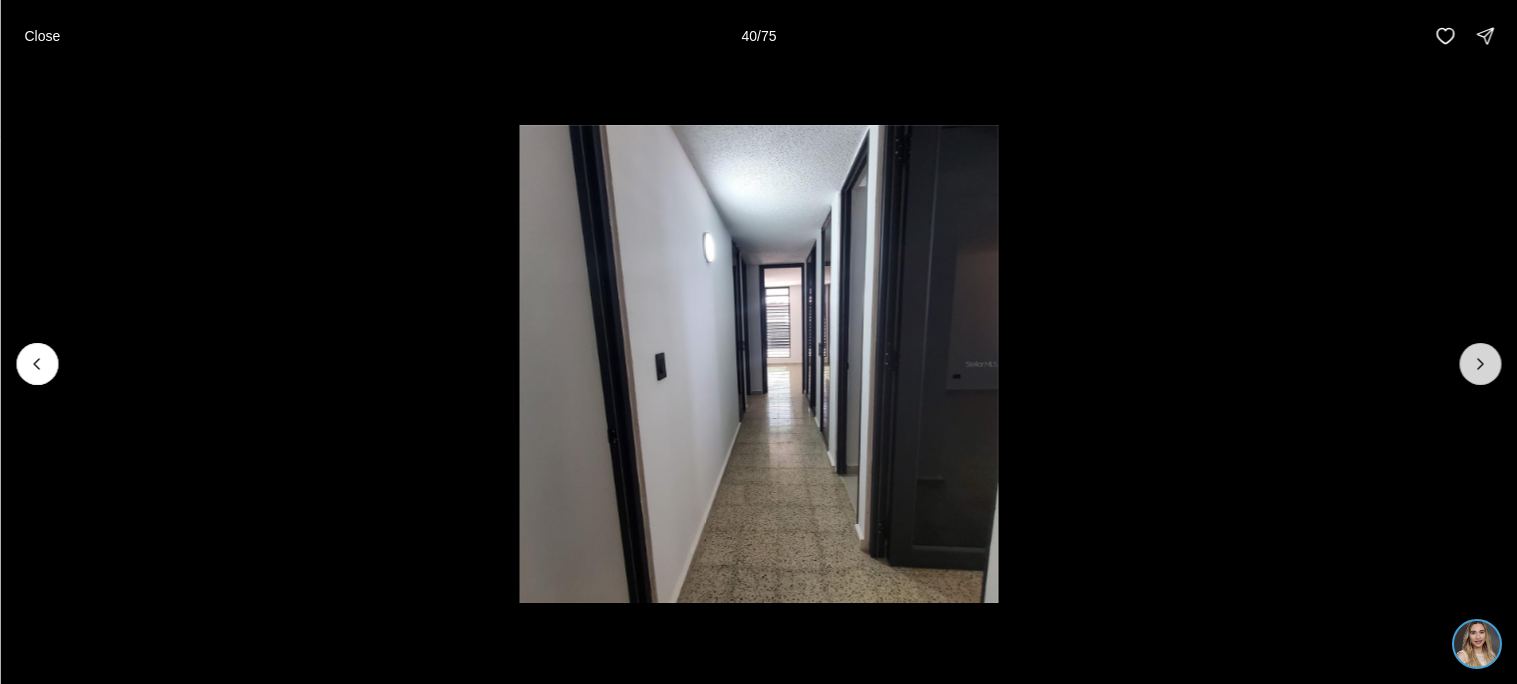 click 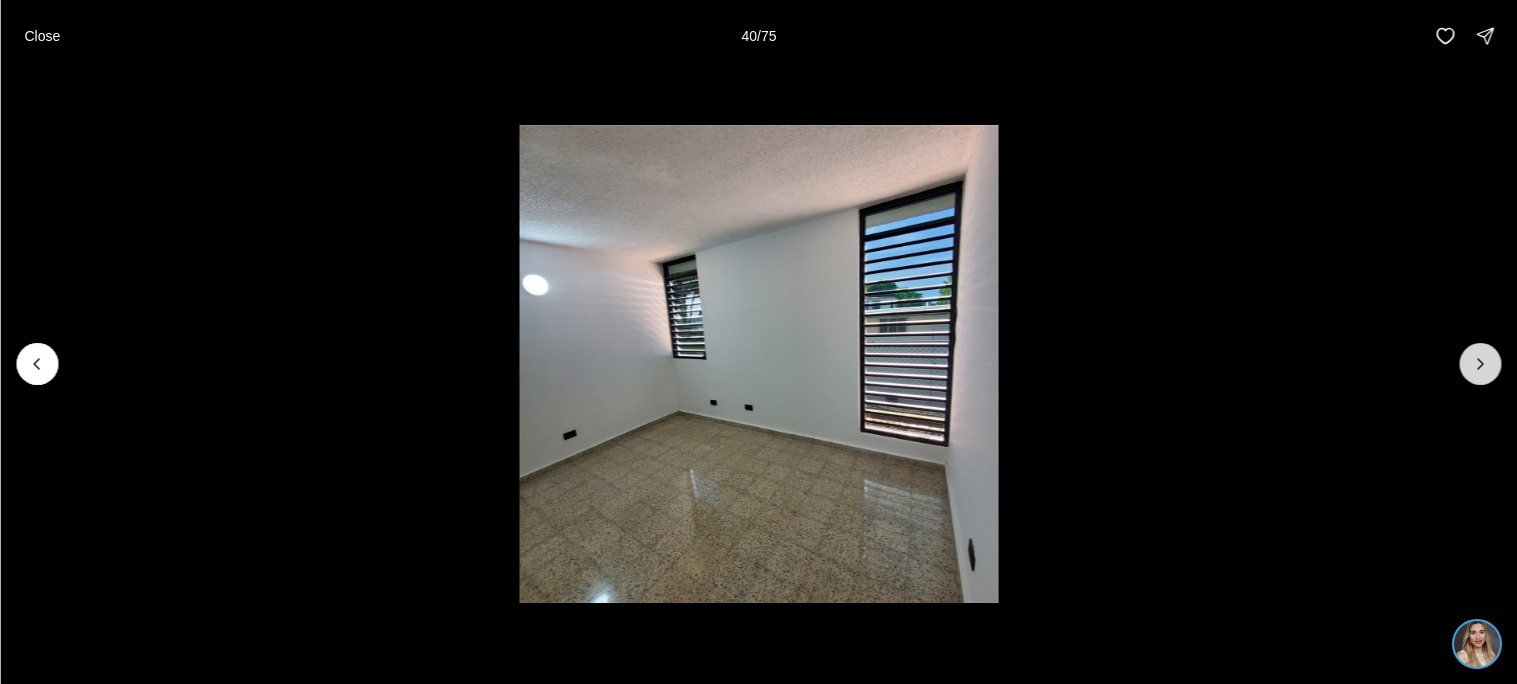 click 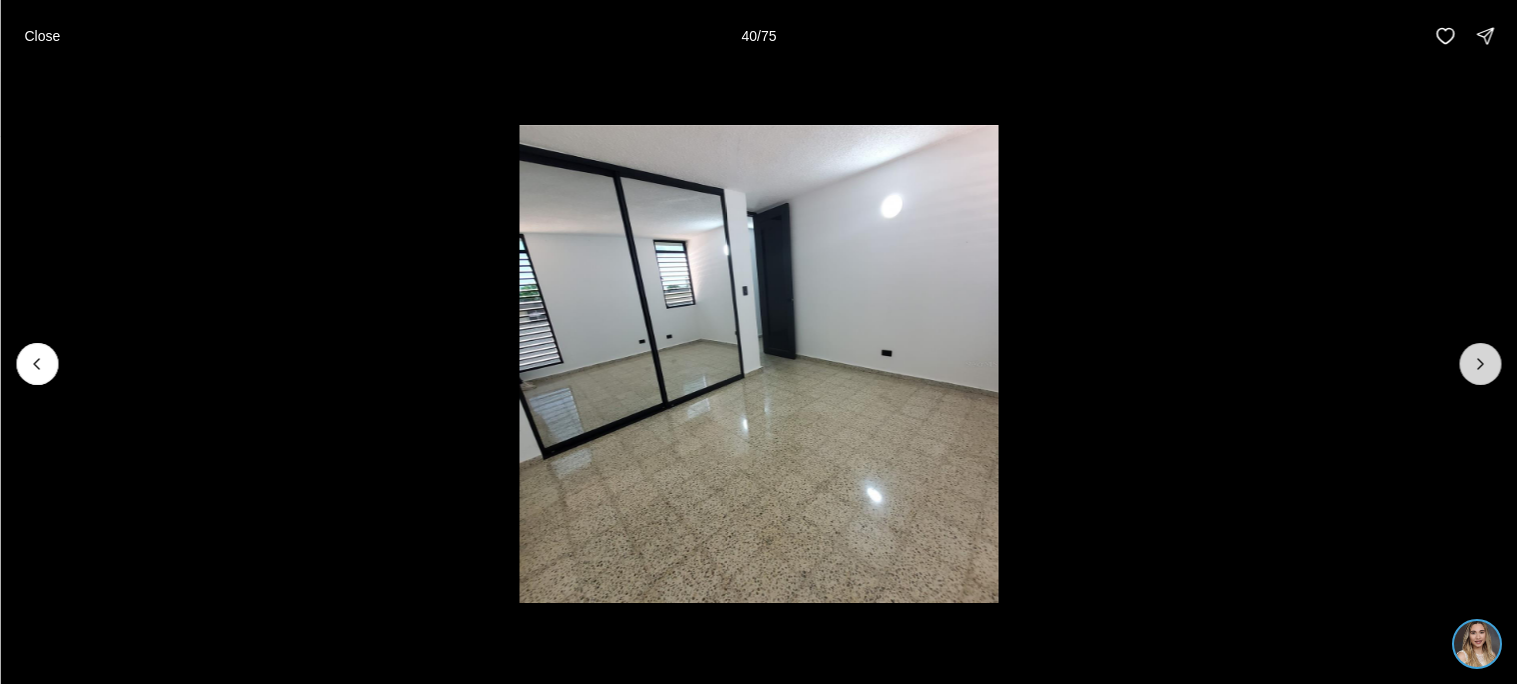 click 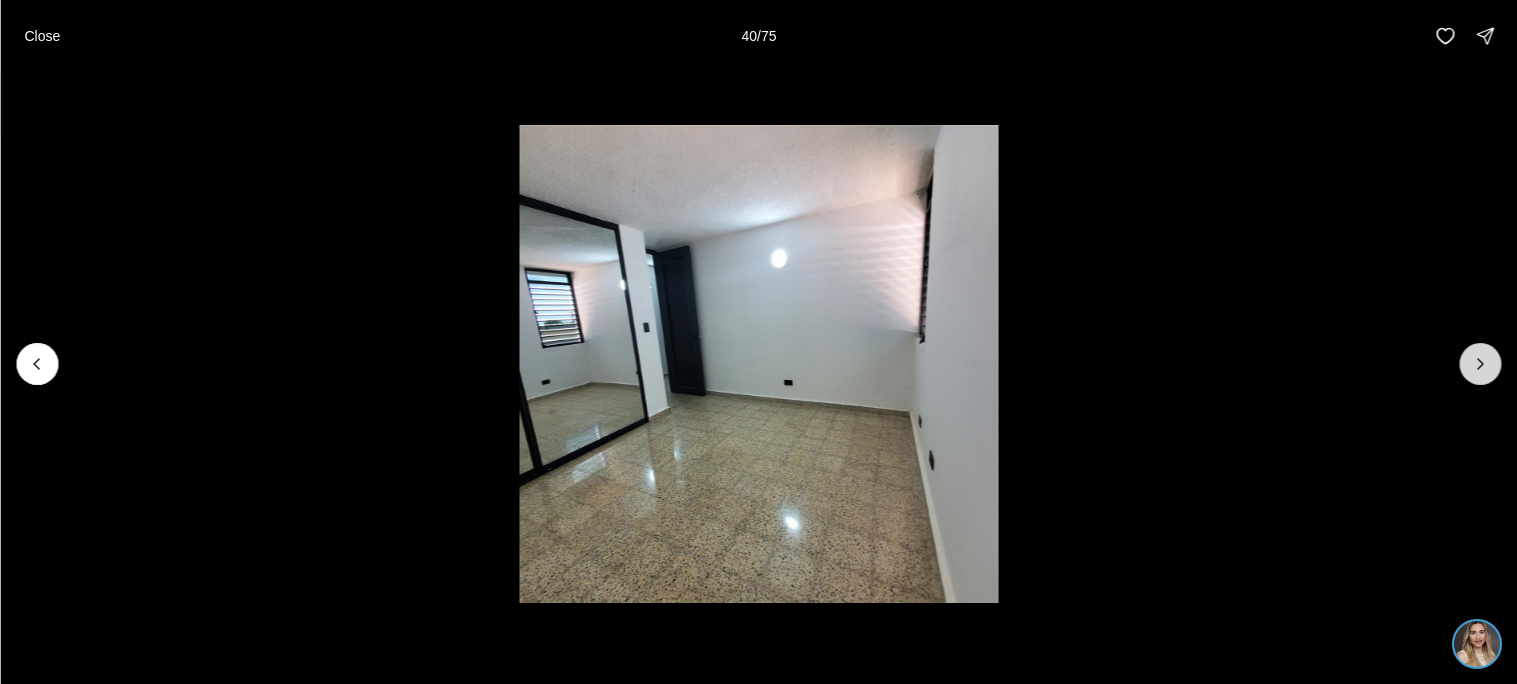 click 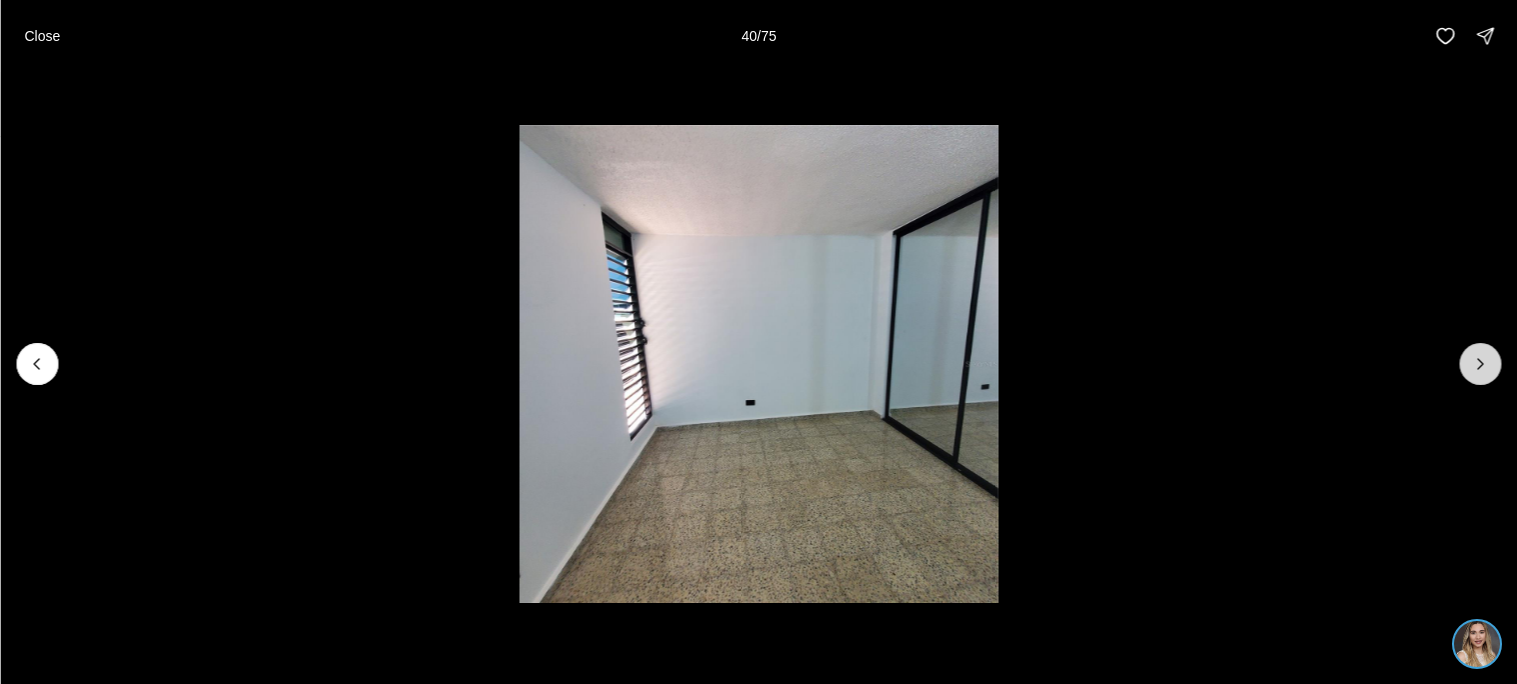 click 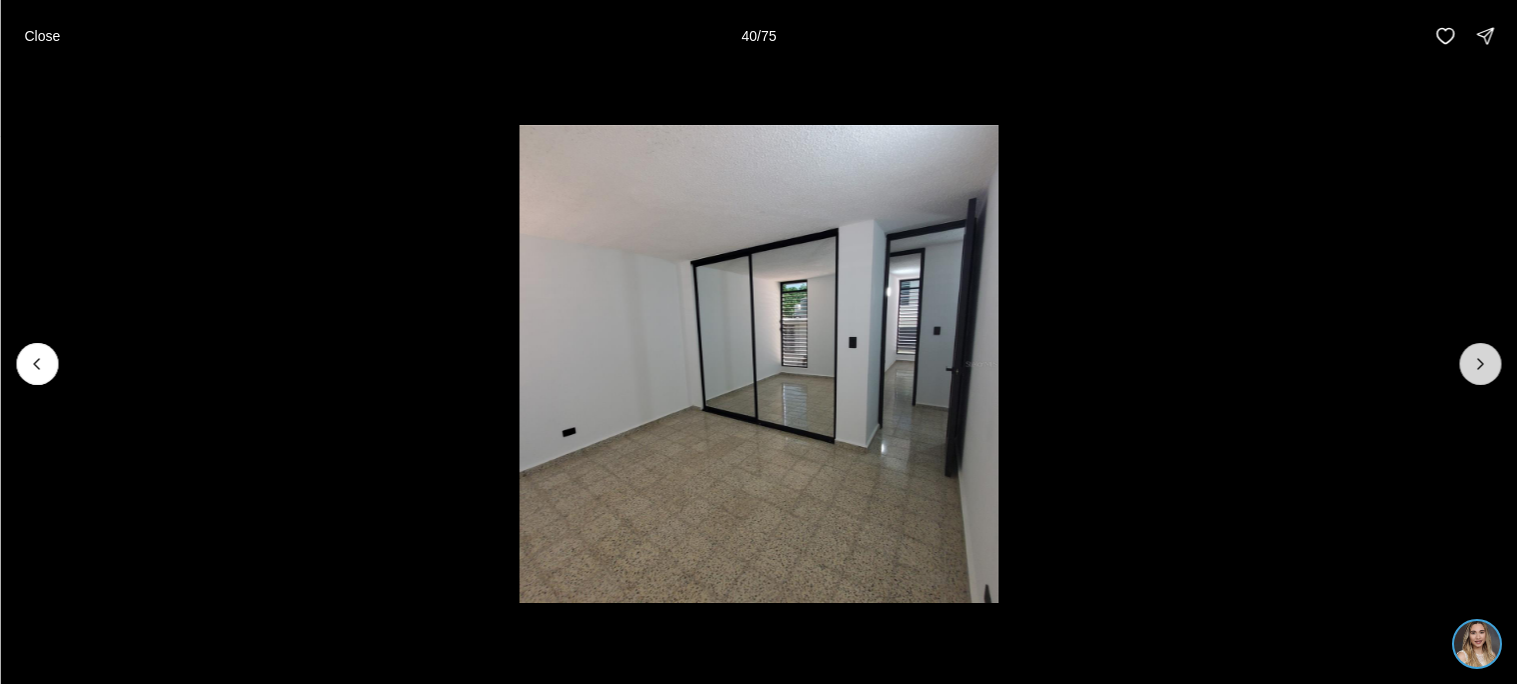 click 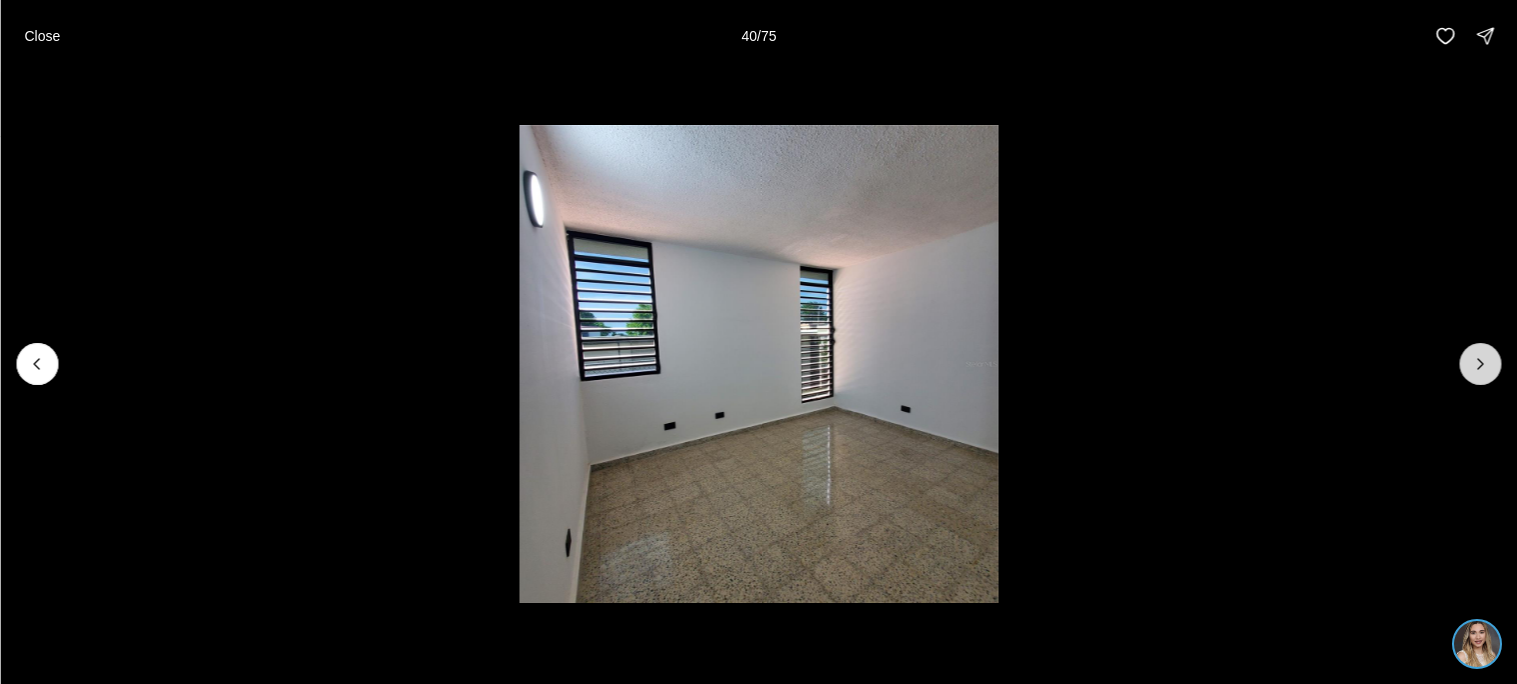 click 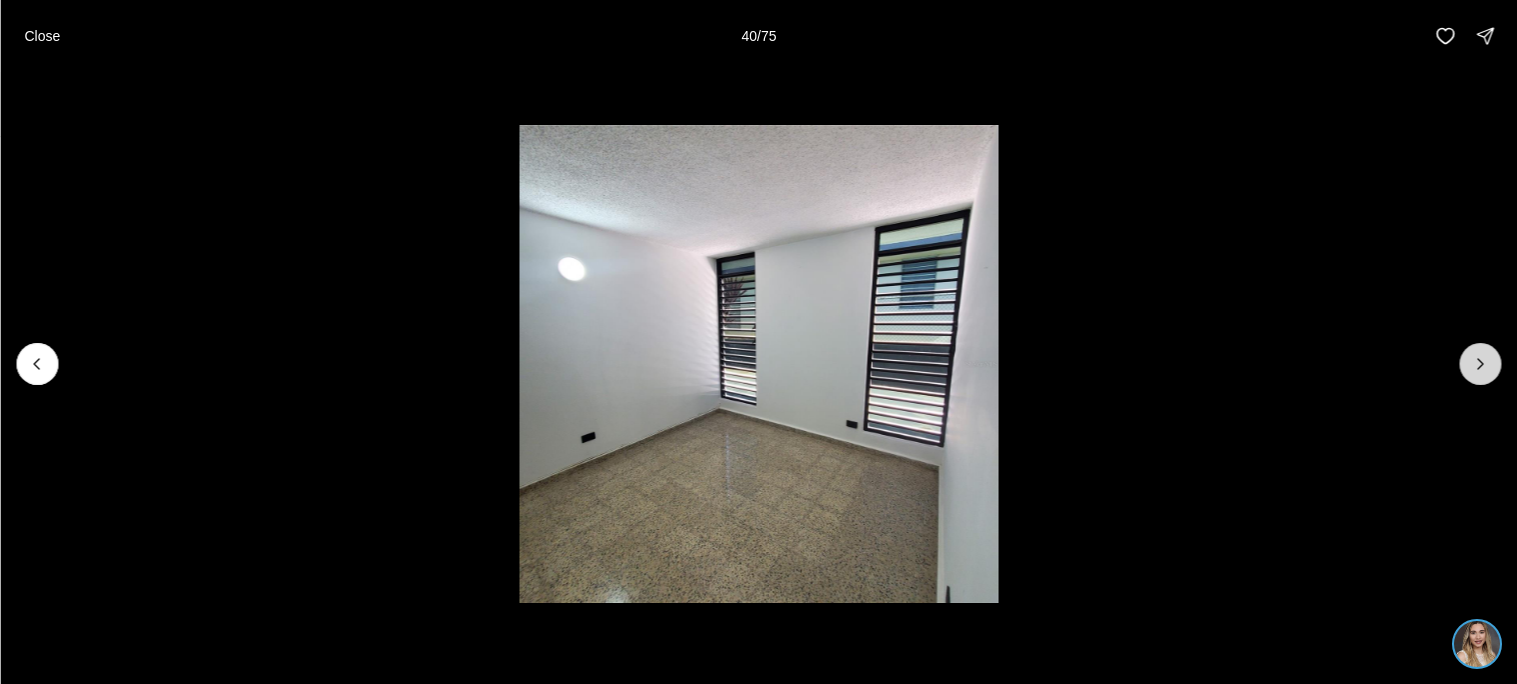 click 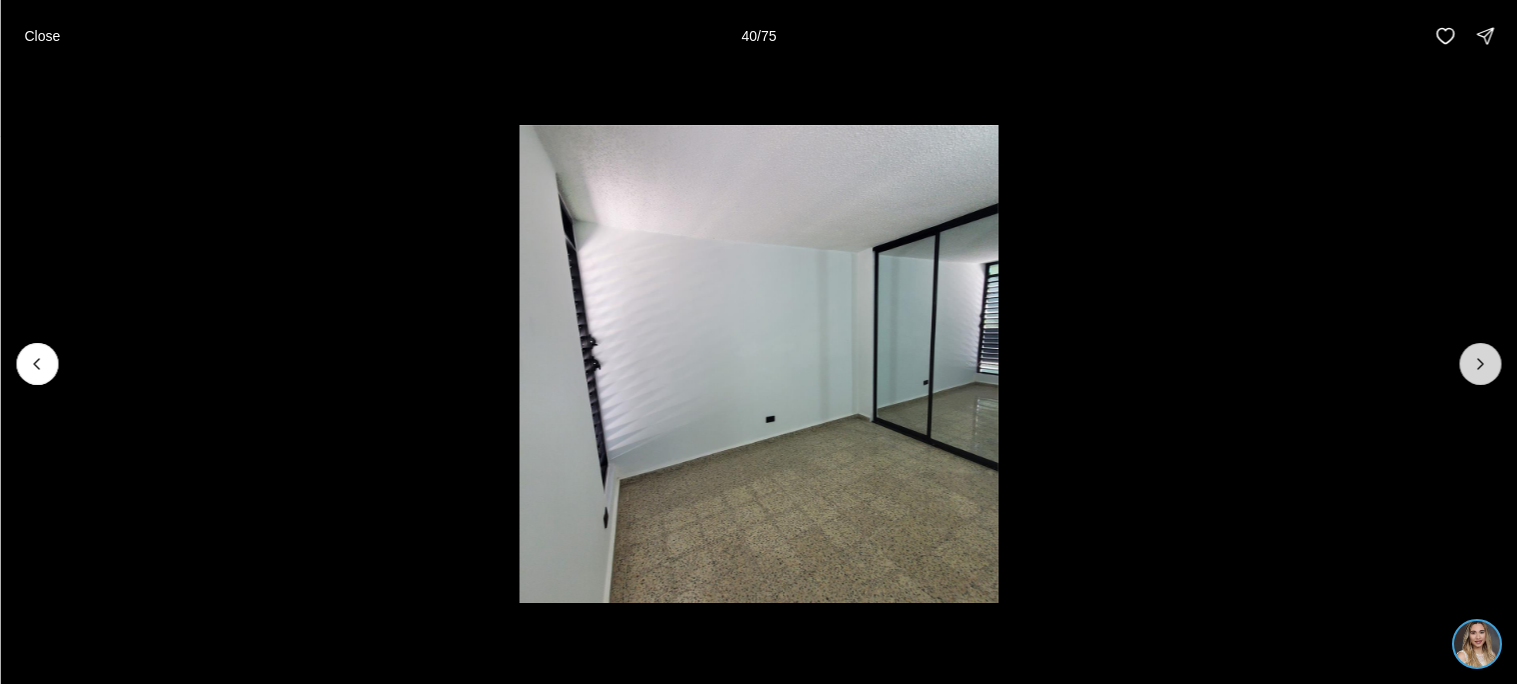 click 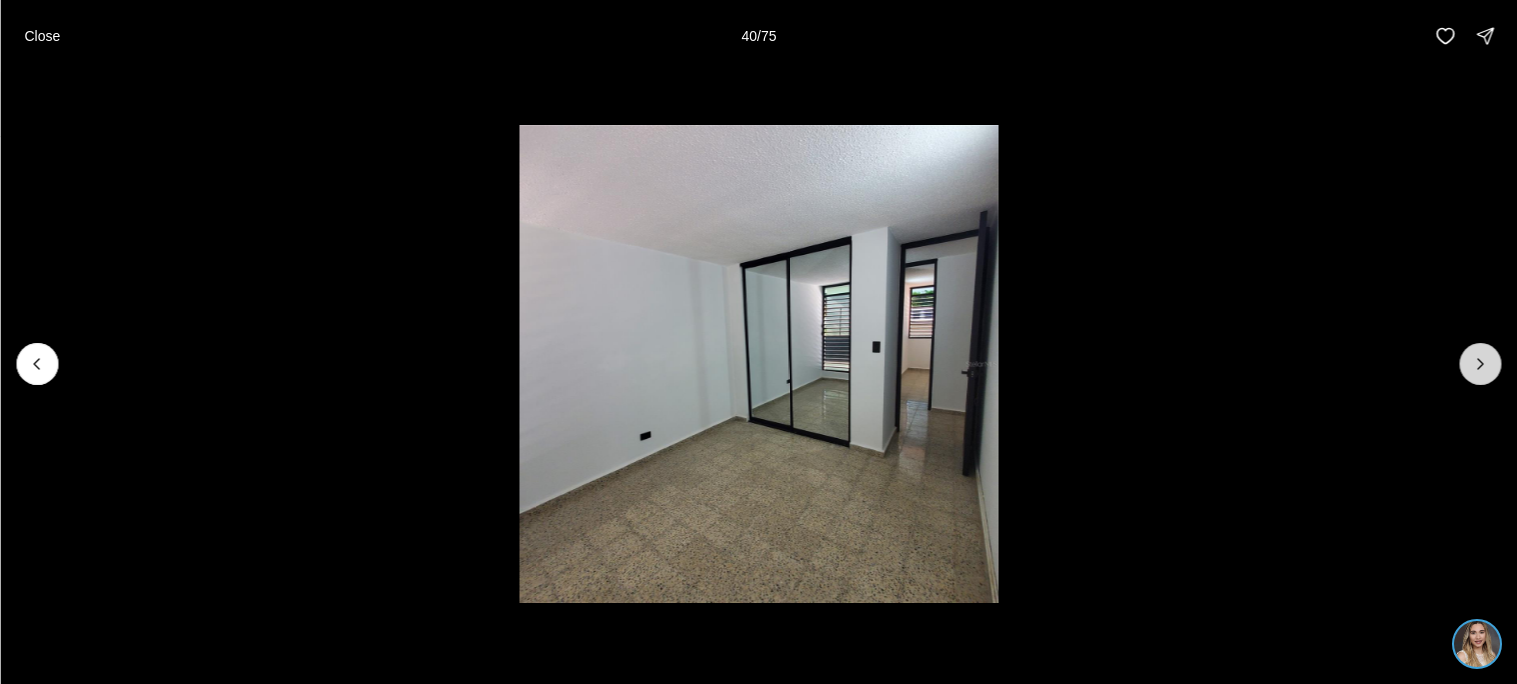 click 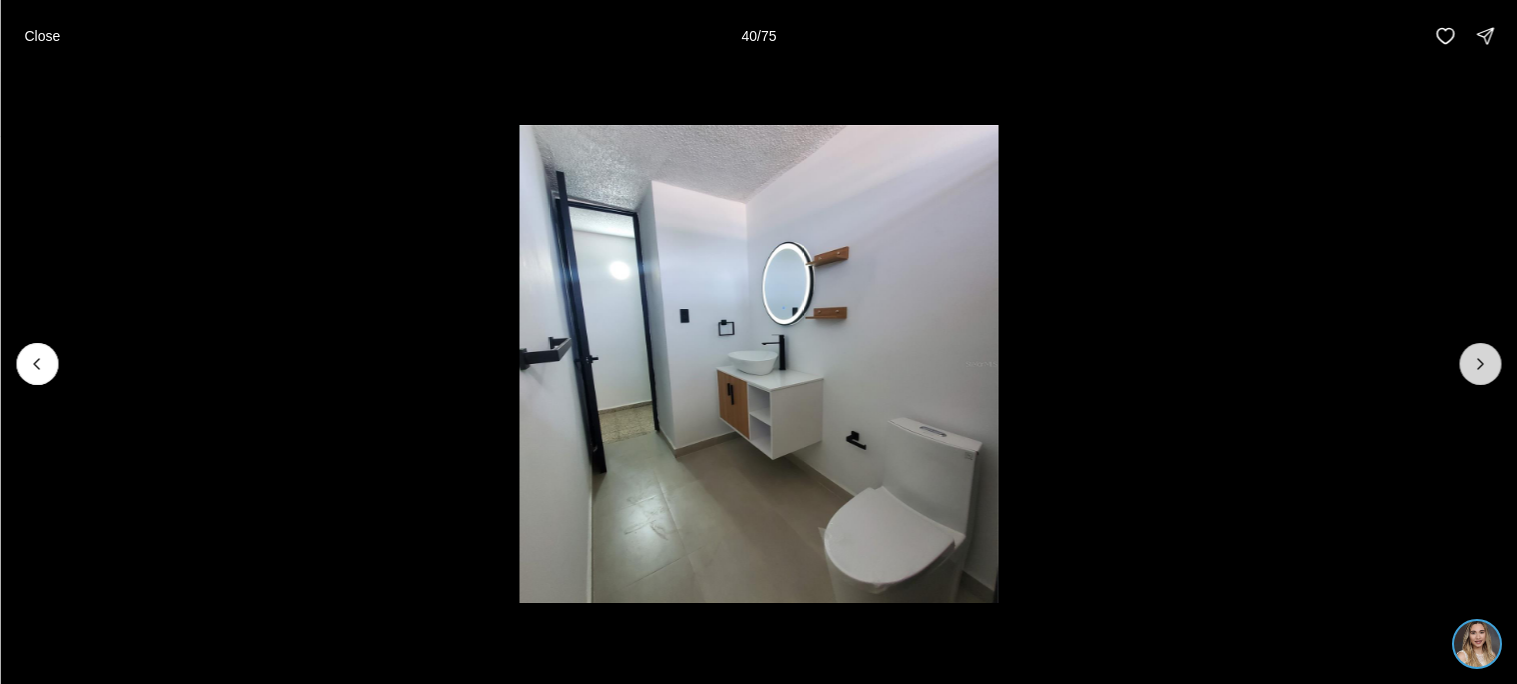 click 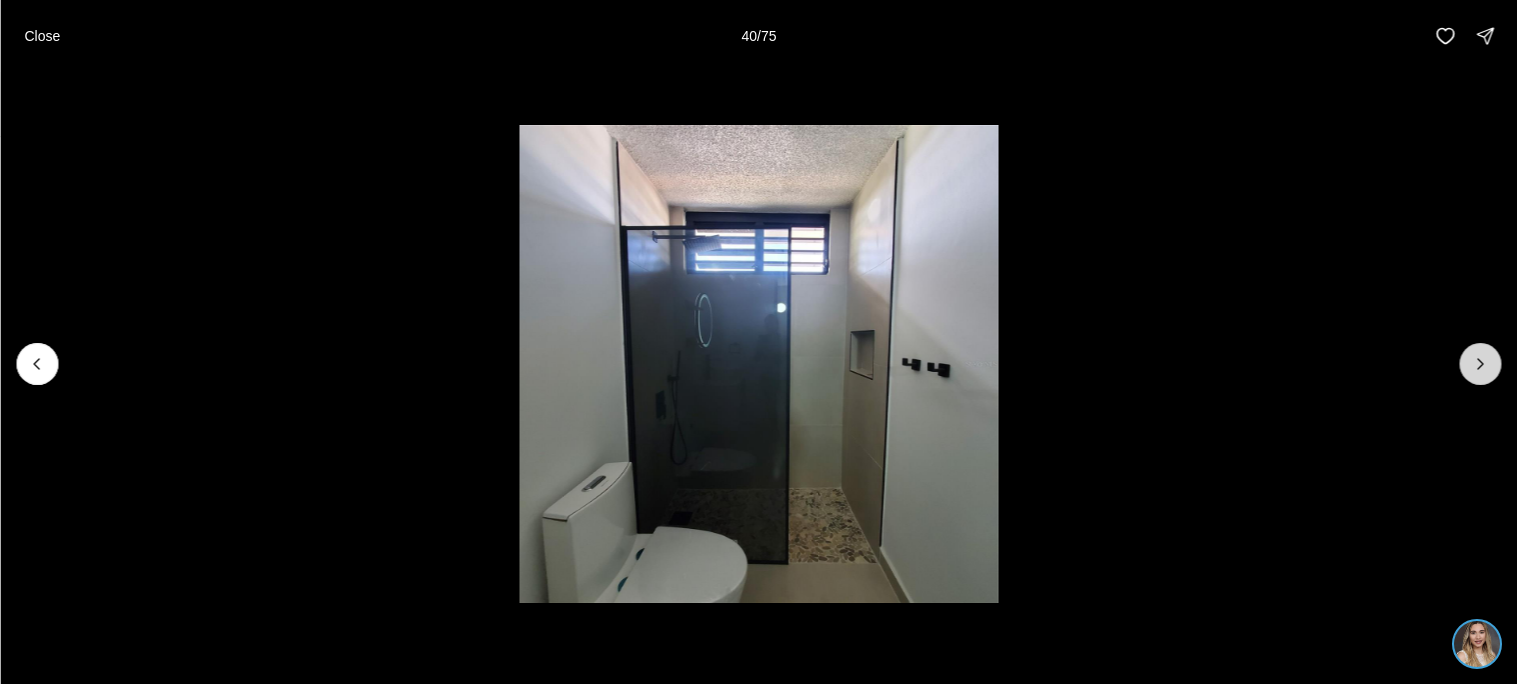 click 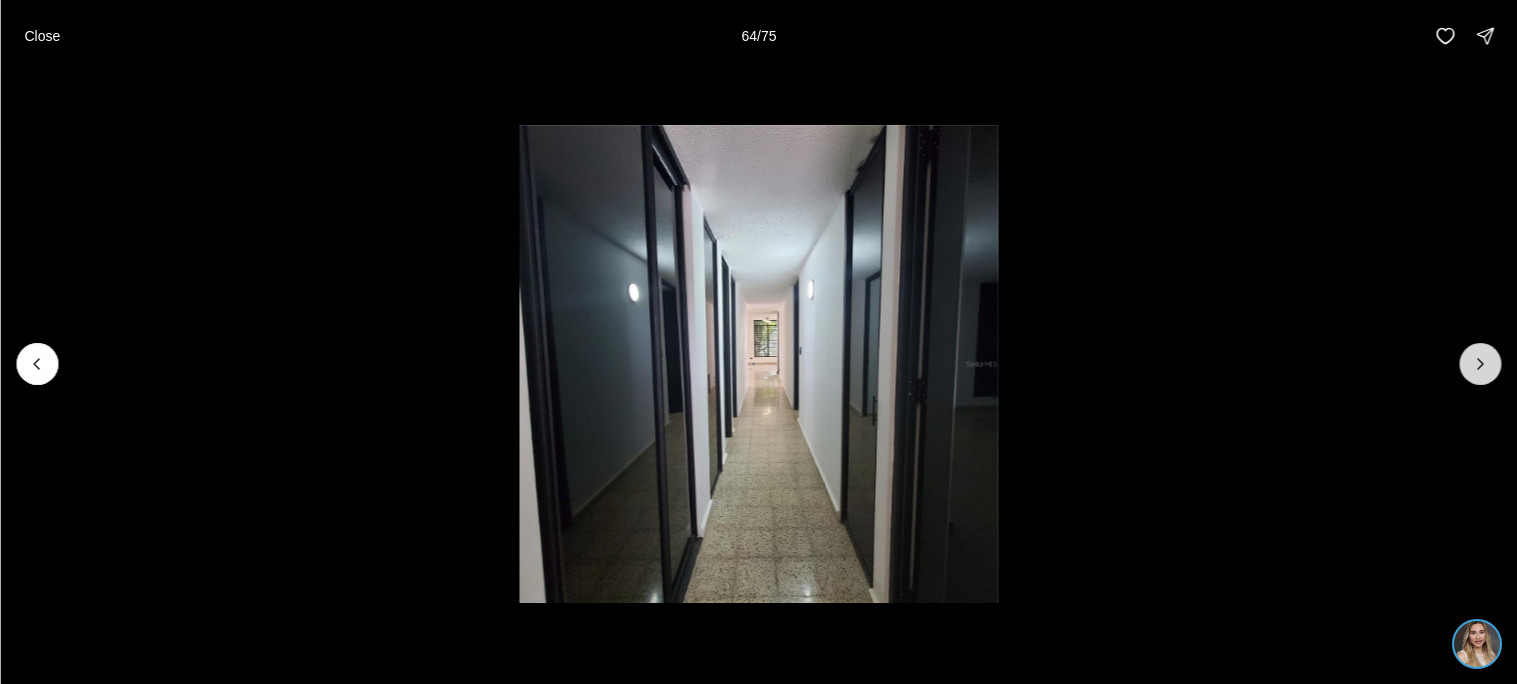click 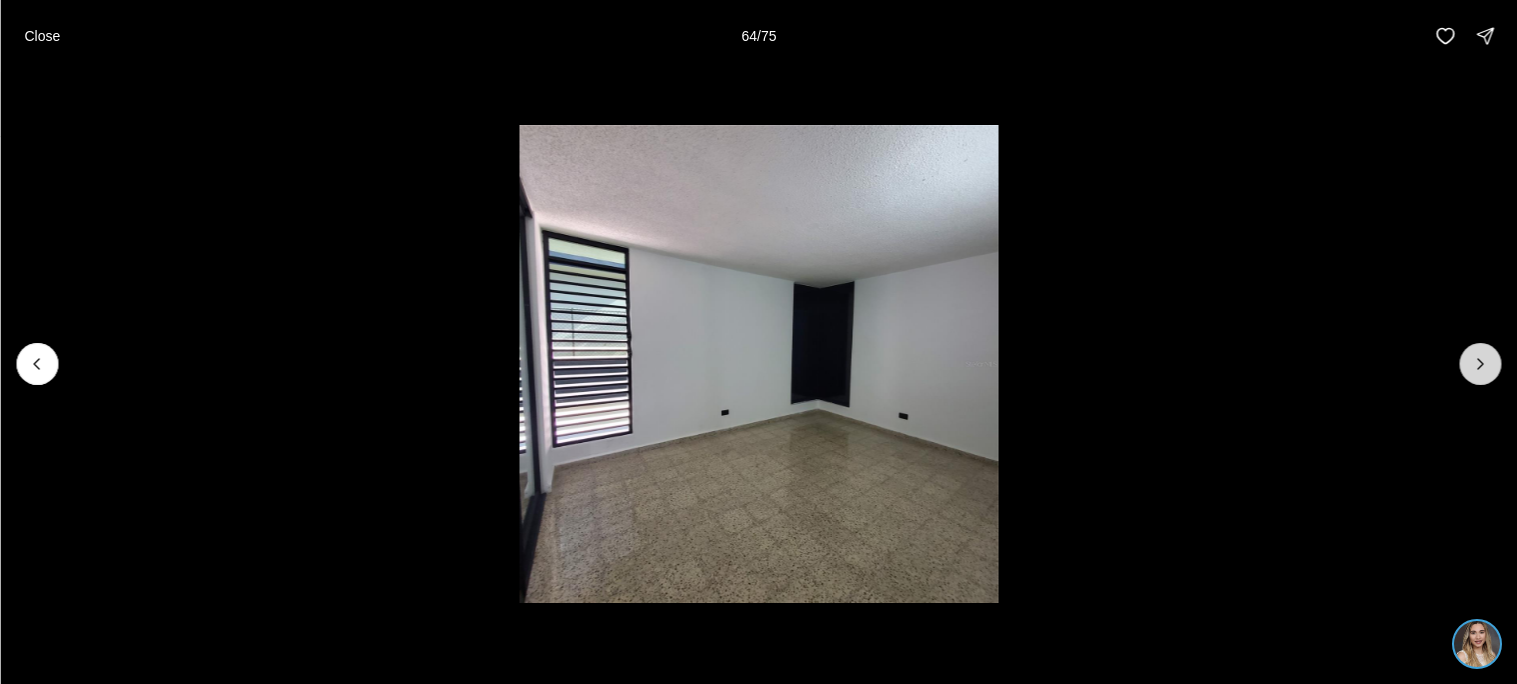click 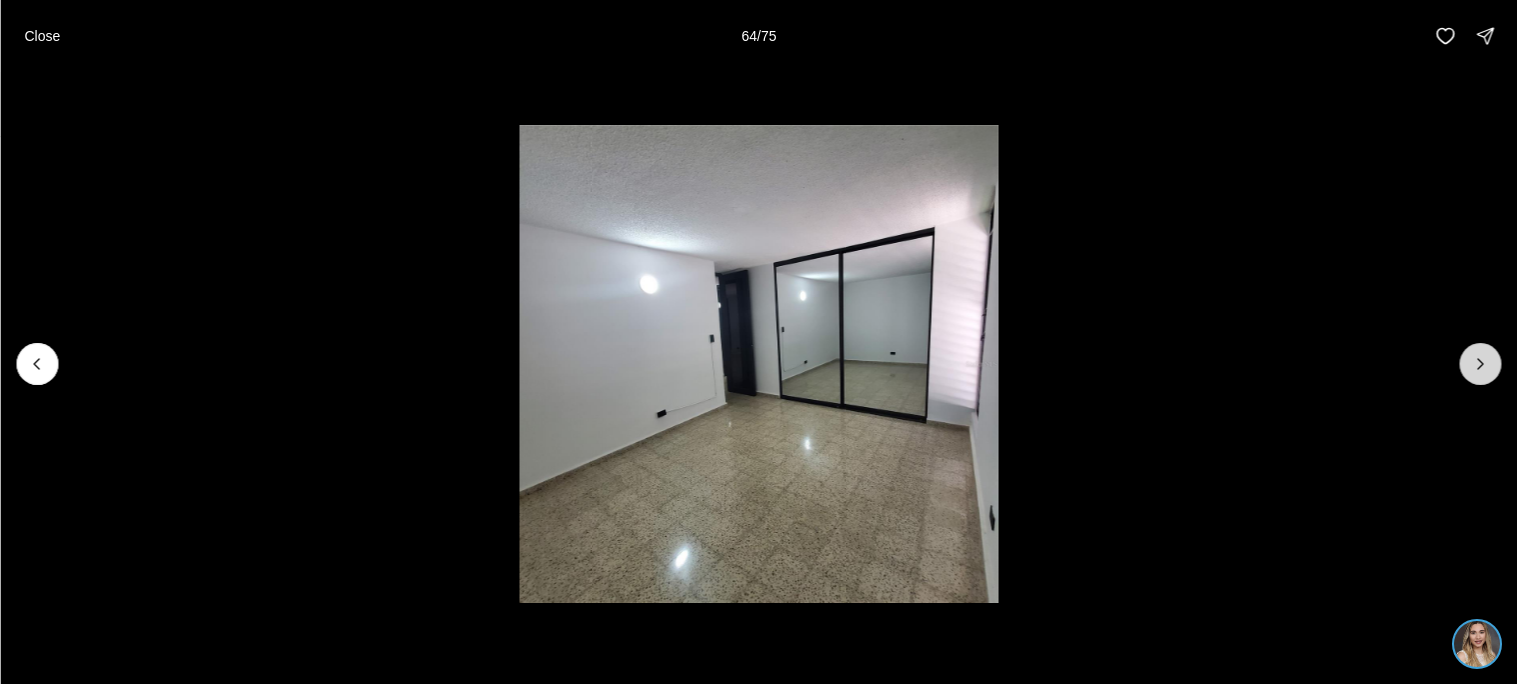 click 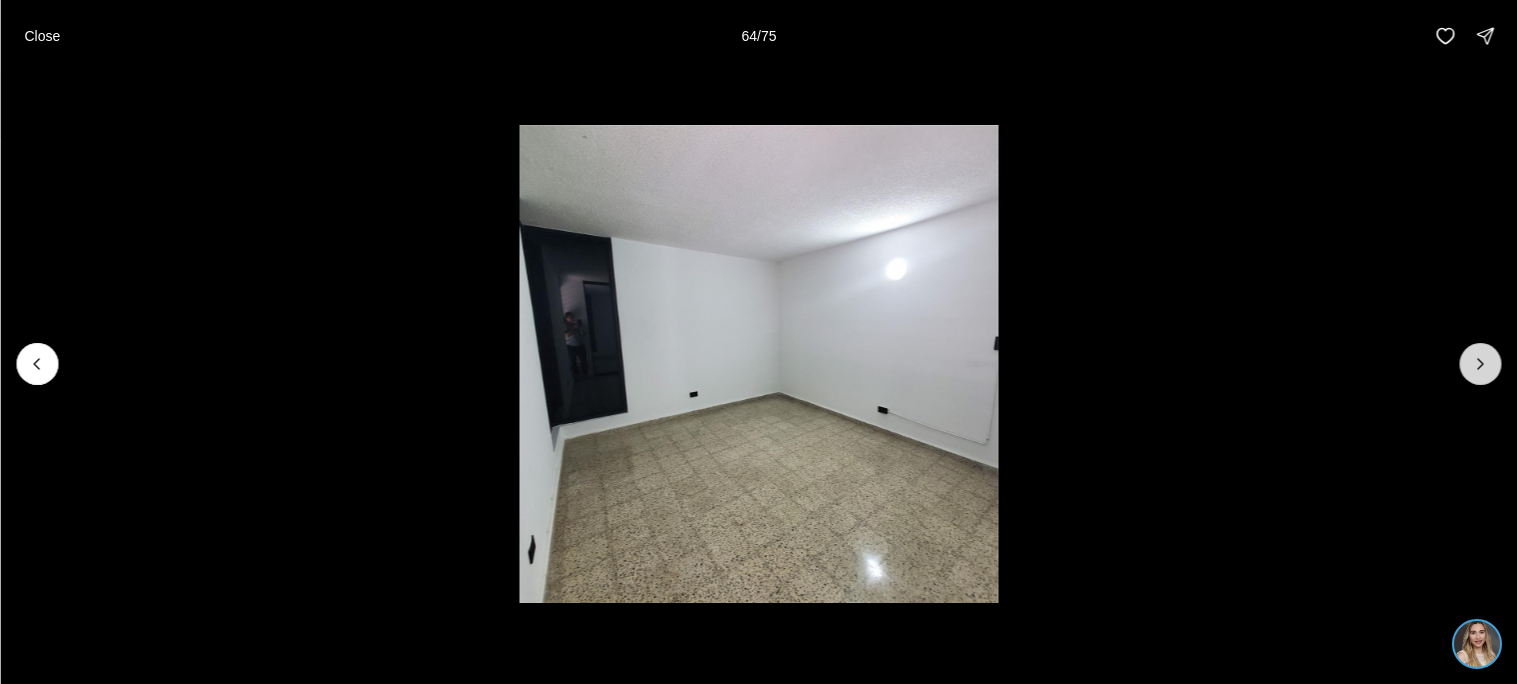 click 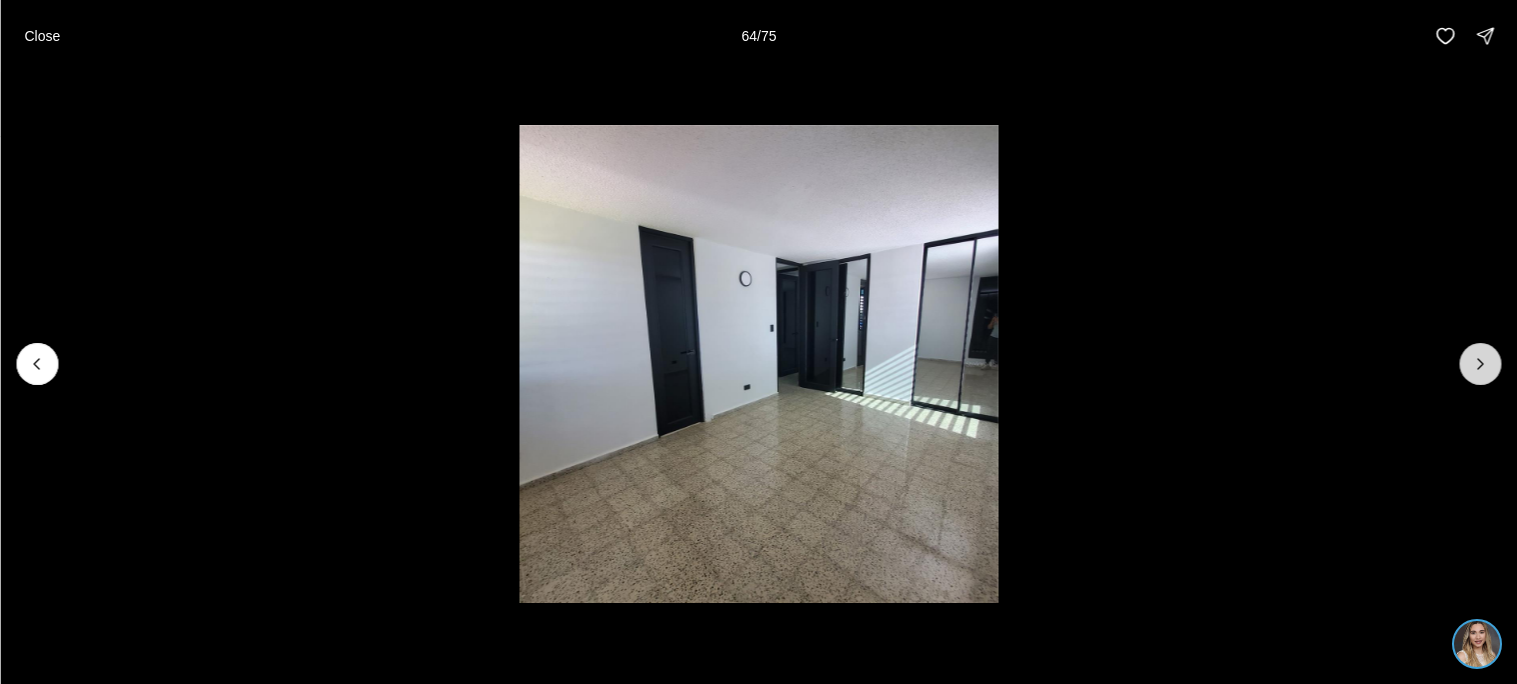 click 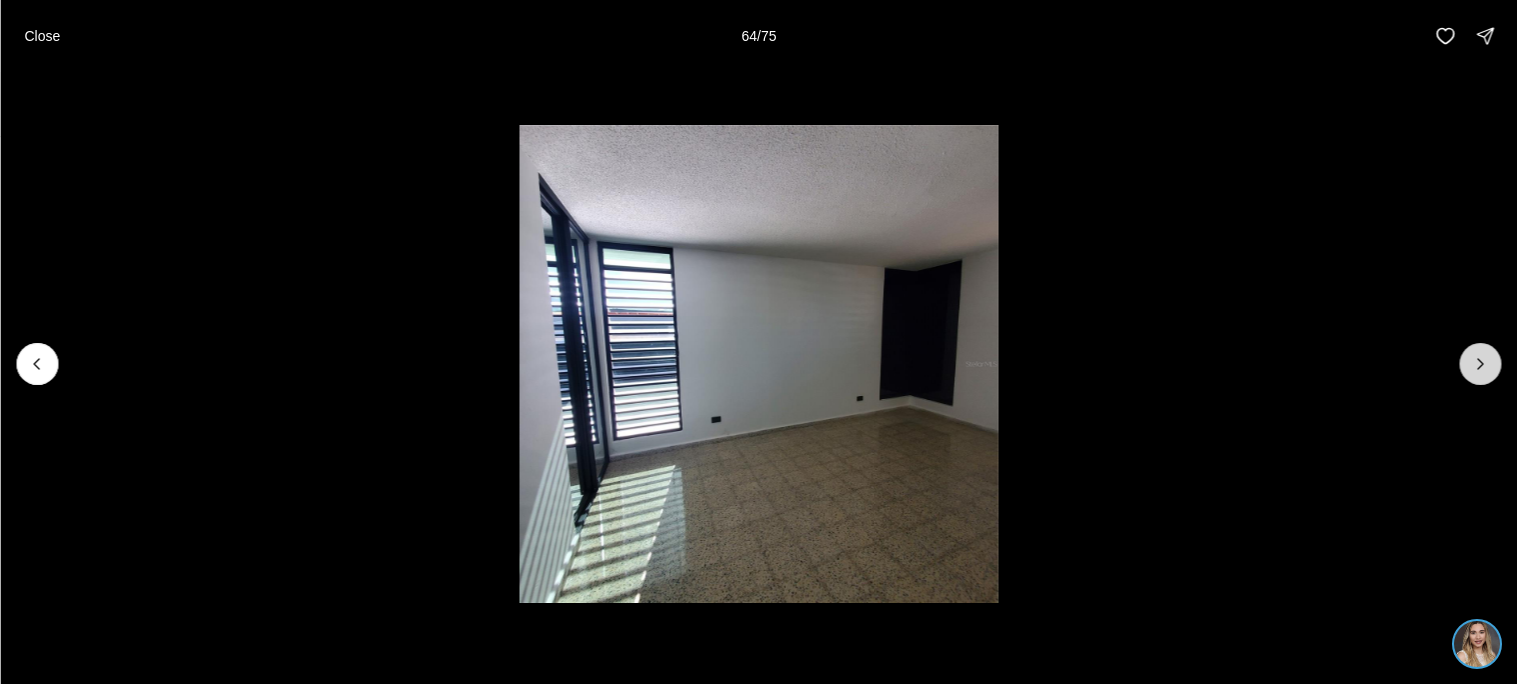 click 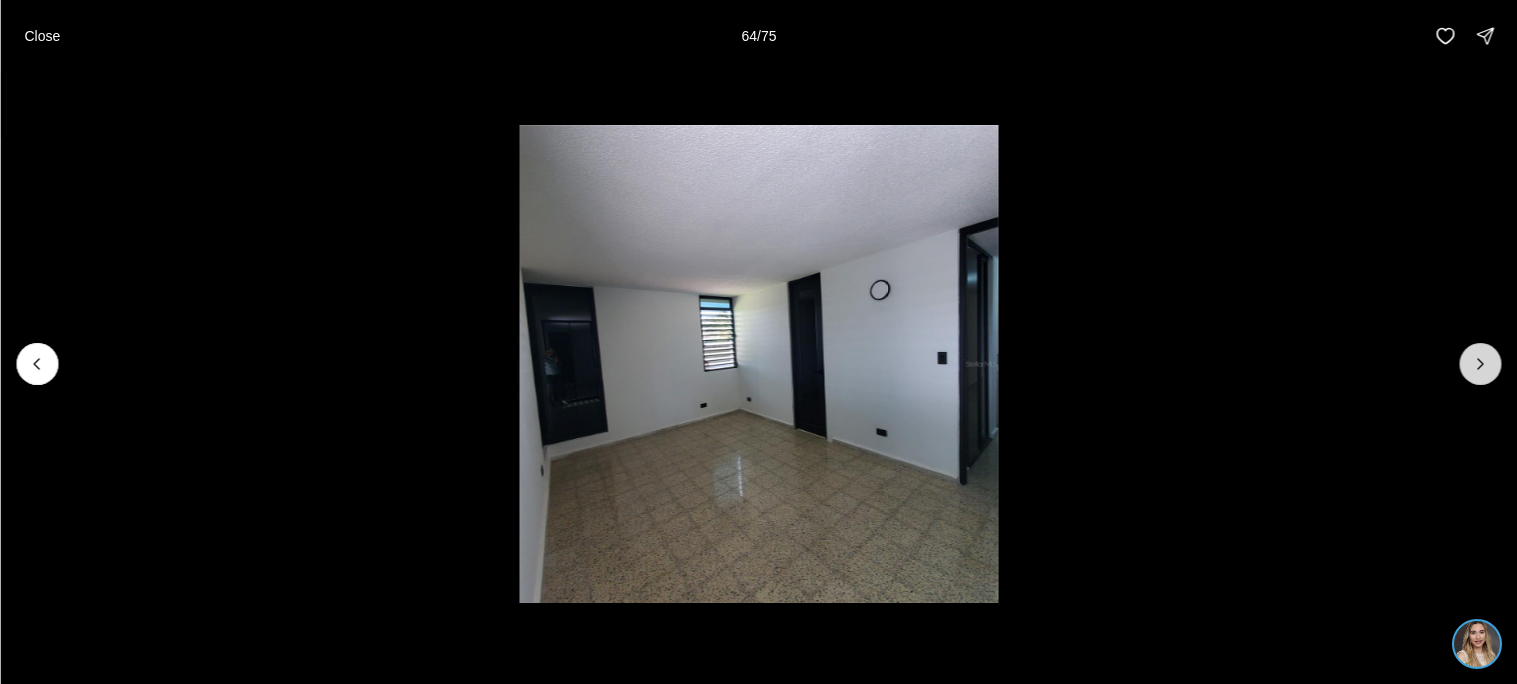 click 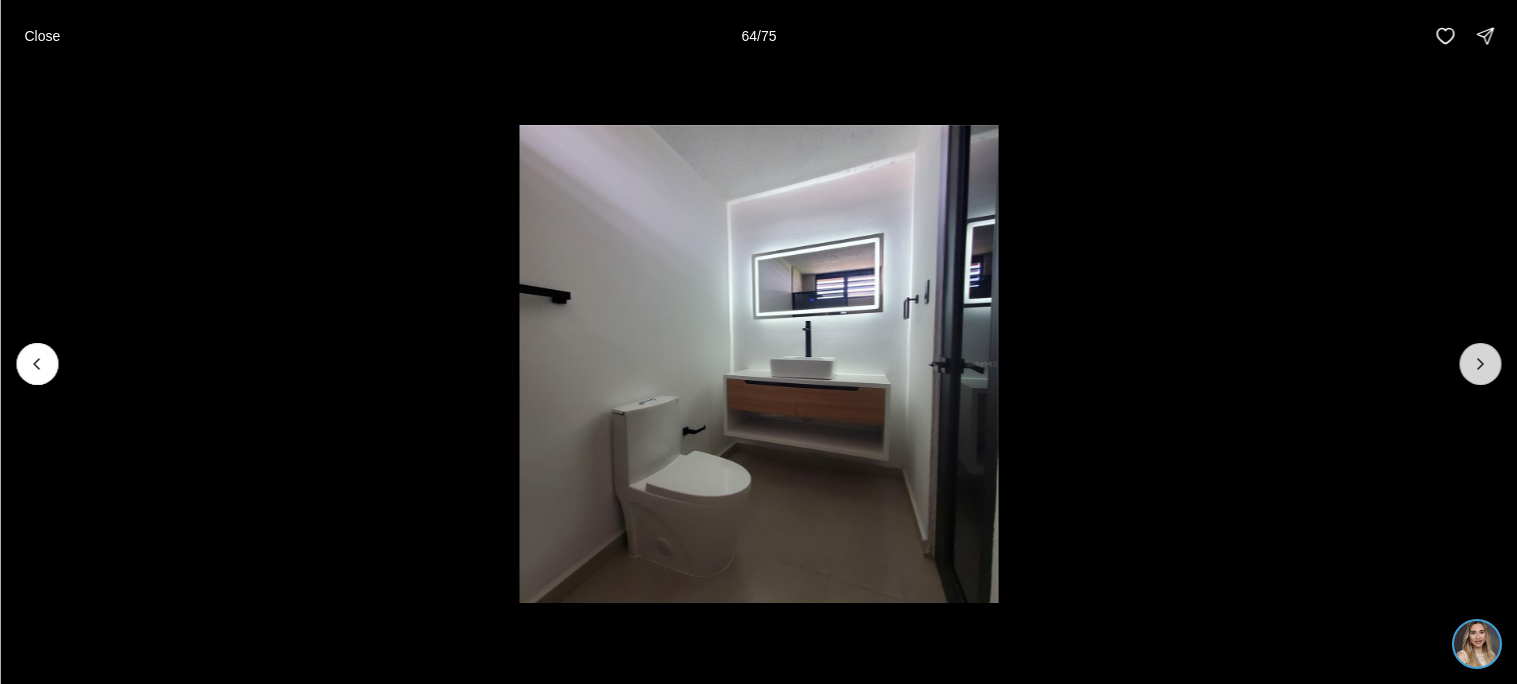 click 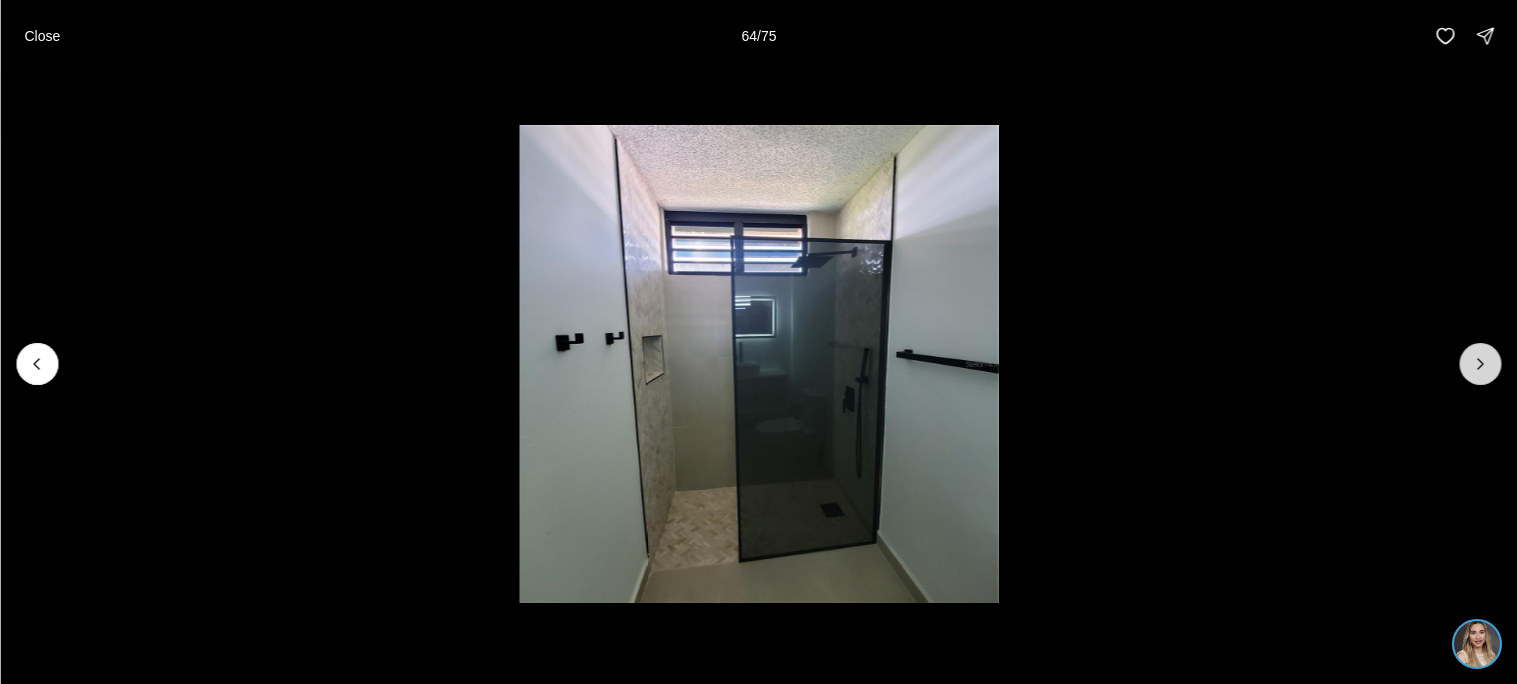 click 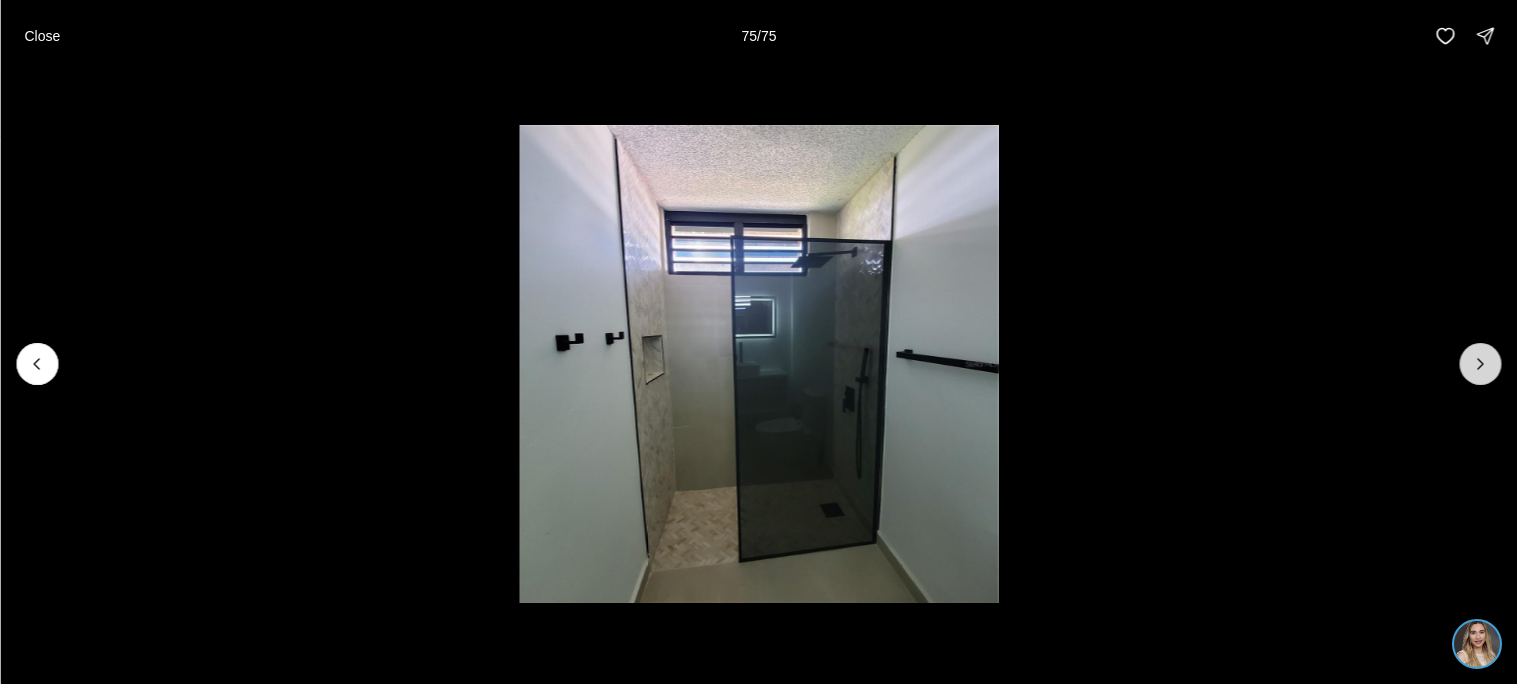 click at bounding box center [1480, 364] 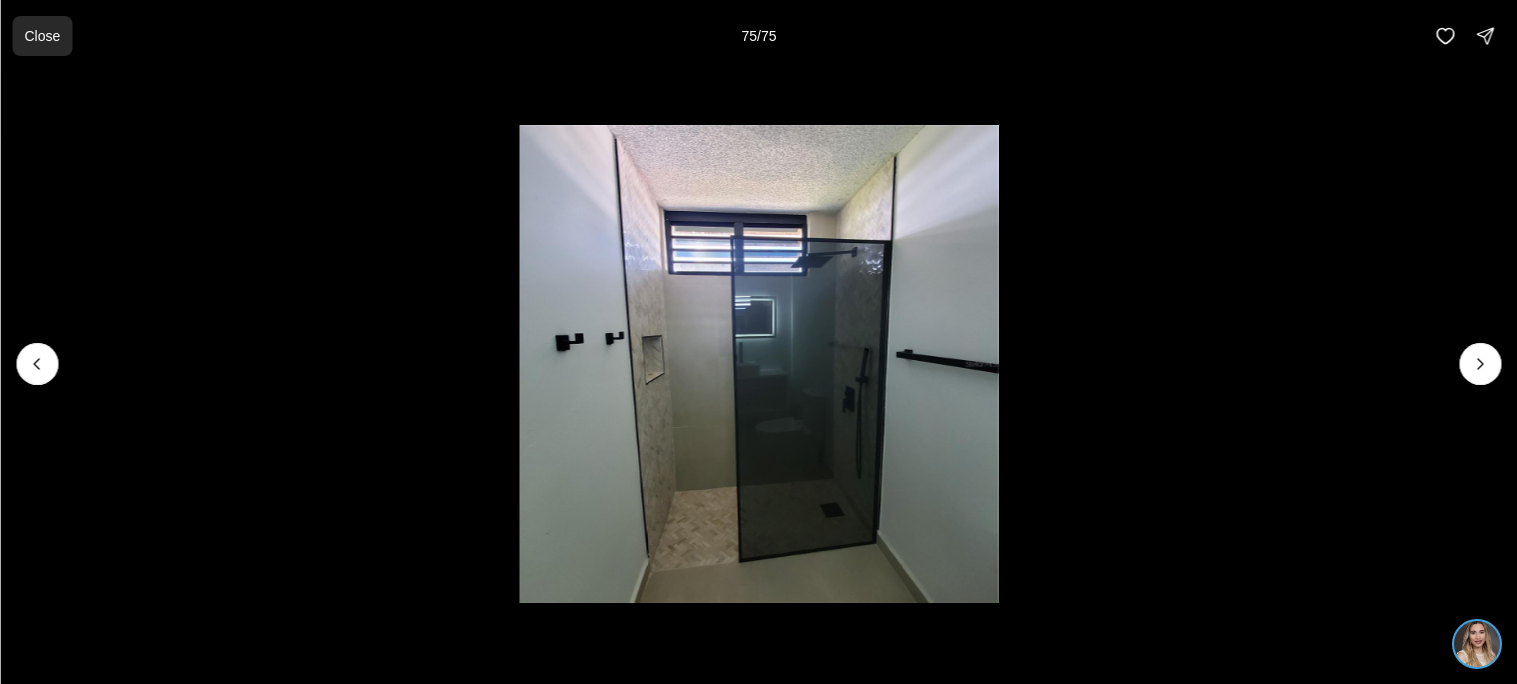 click on "Close" at bounding box center (42, 36) 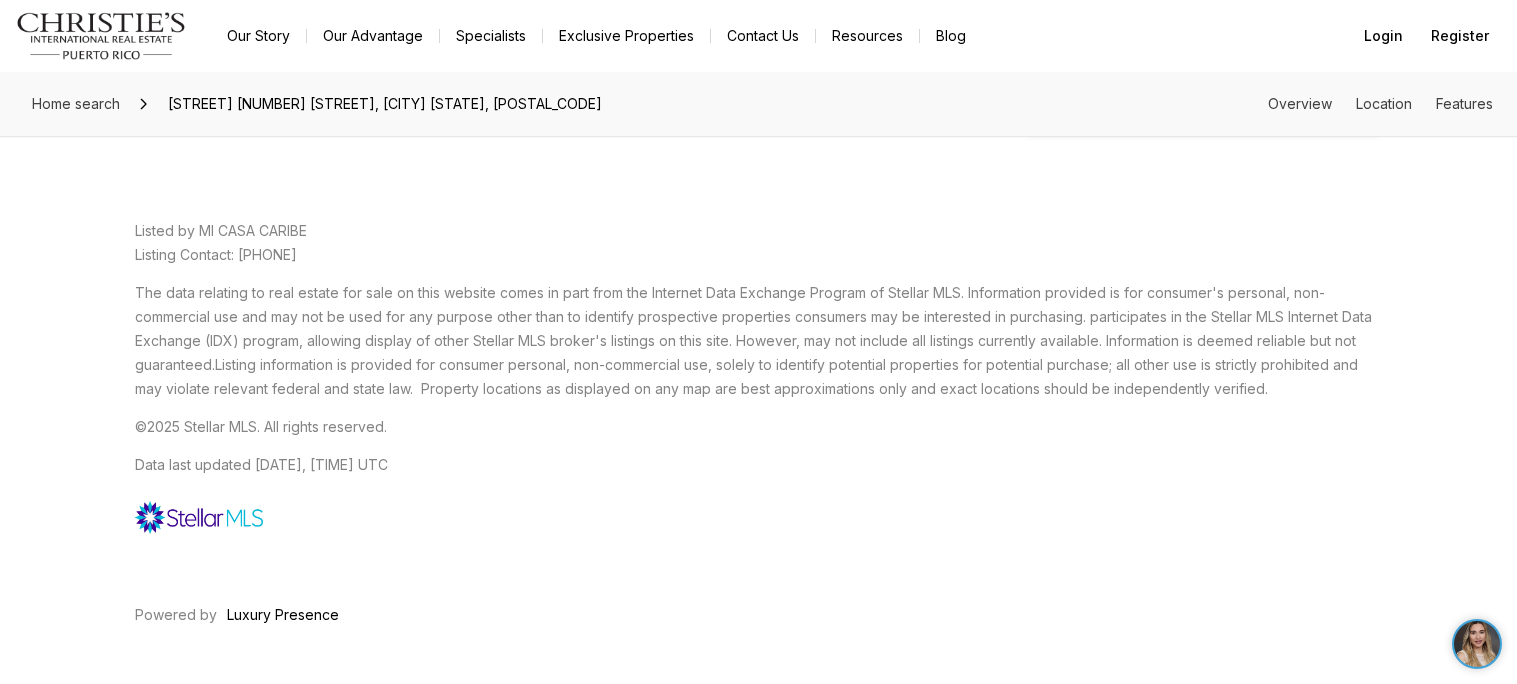 click on "©2025 Stellar MLS. All rights reserved." at bounding box center (759, 427) 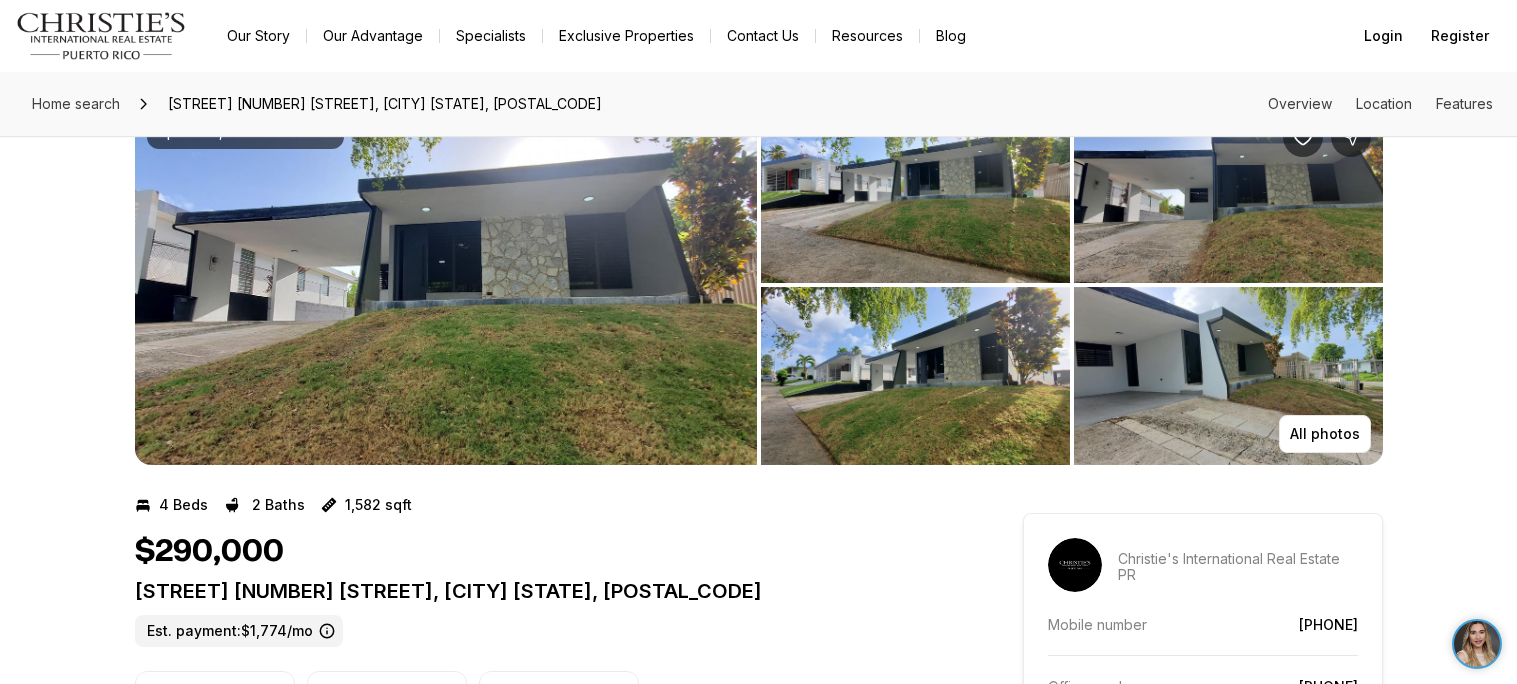 scroll, scrollTop: 0, scrollLeft: 0, axis: both 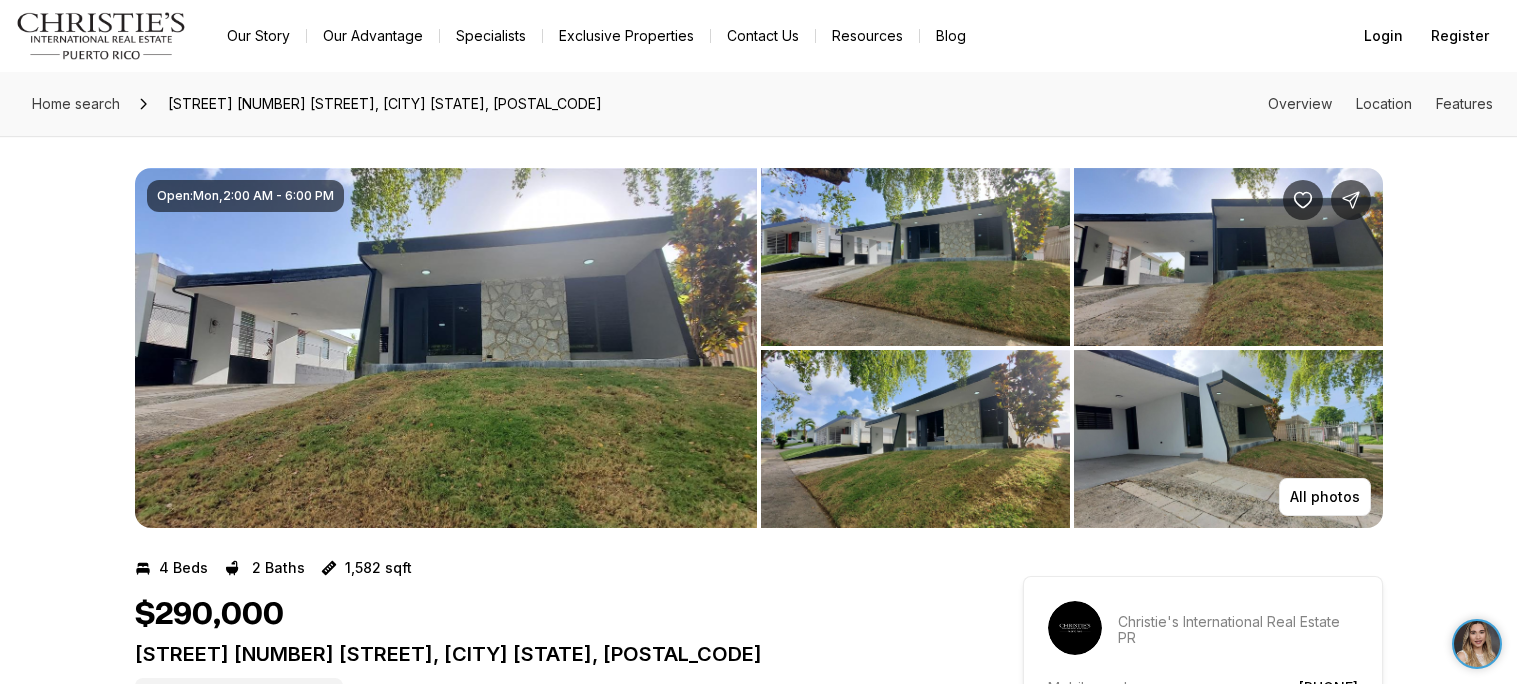 click on "ST. 25 MONTE CARLO 1306 SAN JUAN PR, 00924" at bounding box center [543, 654] 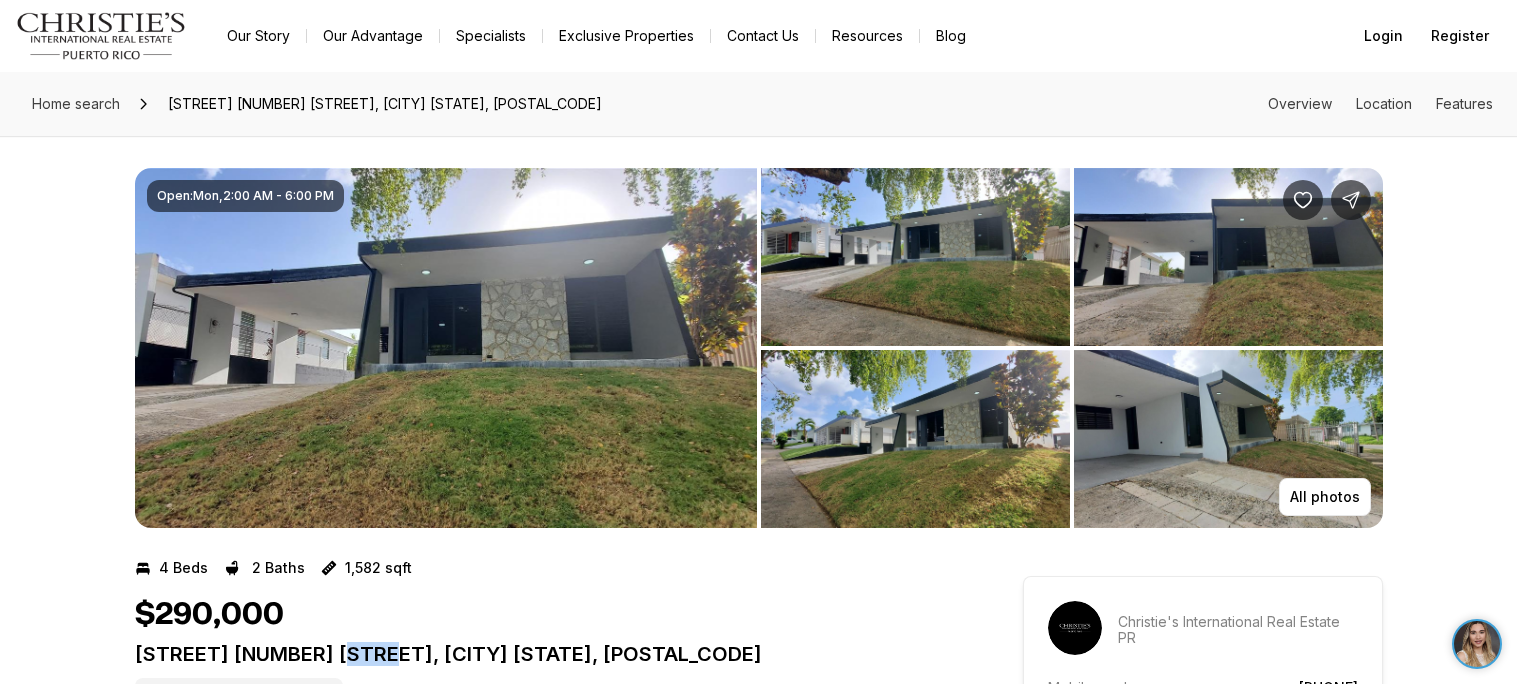 click on "ST. 25 MONTE CARLO 1306 SAN JUAN PR, 00924" at bounding box center (543, 654) 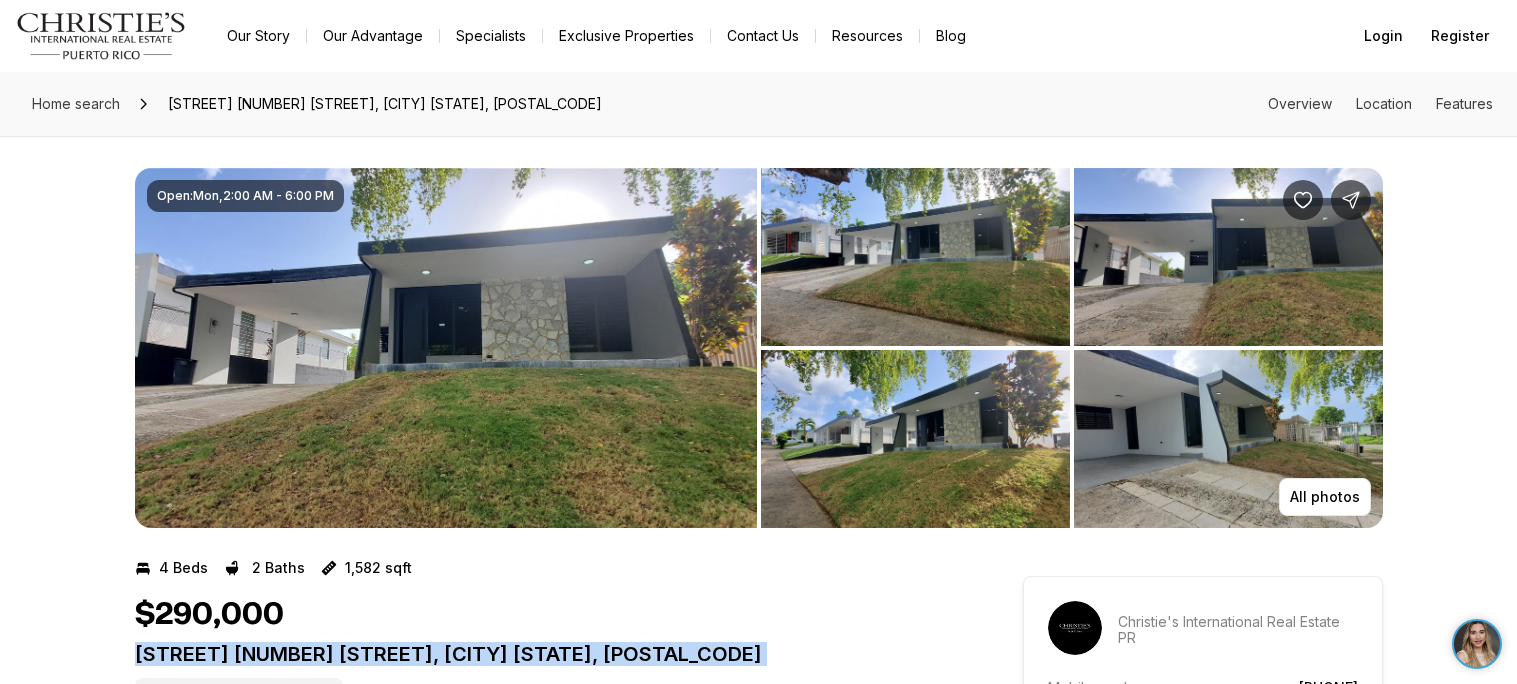 click on "$290,000" at bounding box center (543, 615) 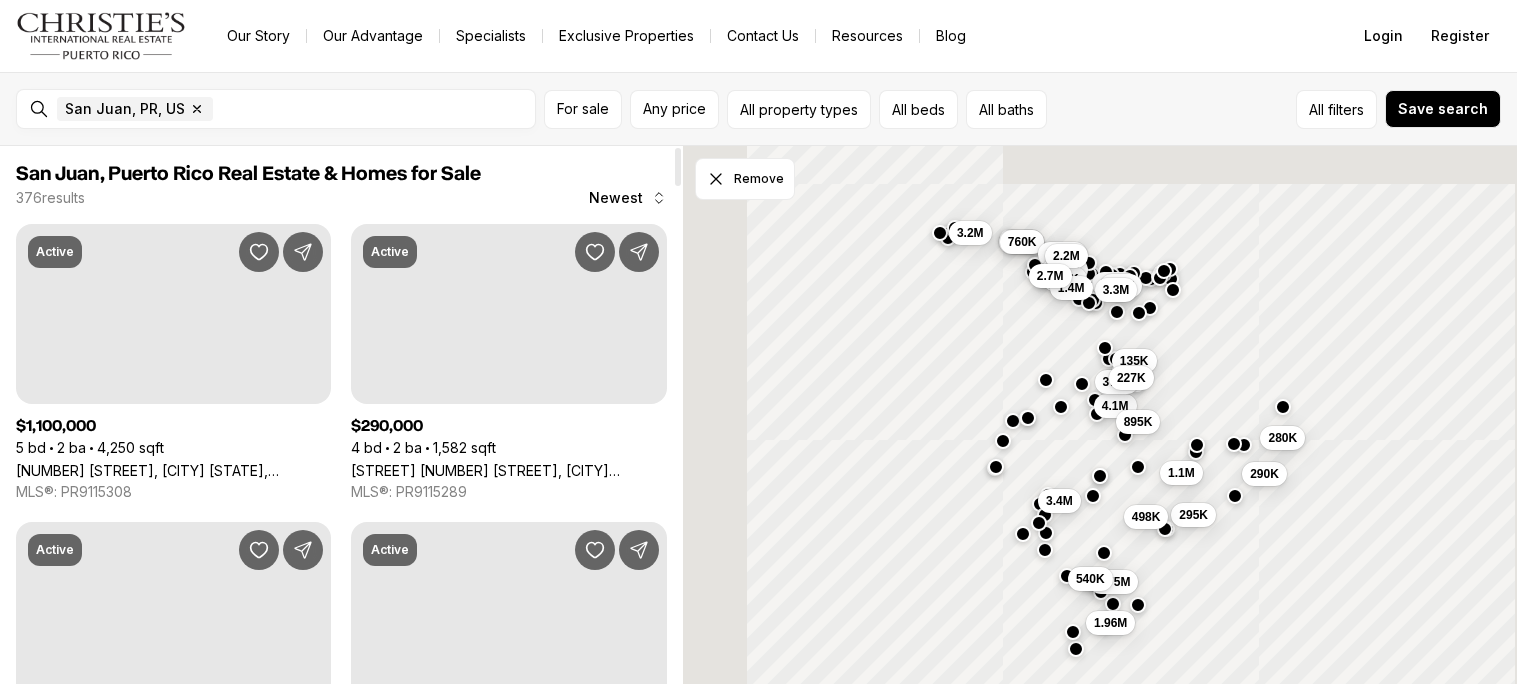 scroll, scrollTop: 0, scrollLeft: 0, axis: both 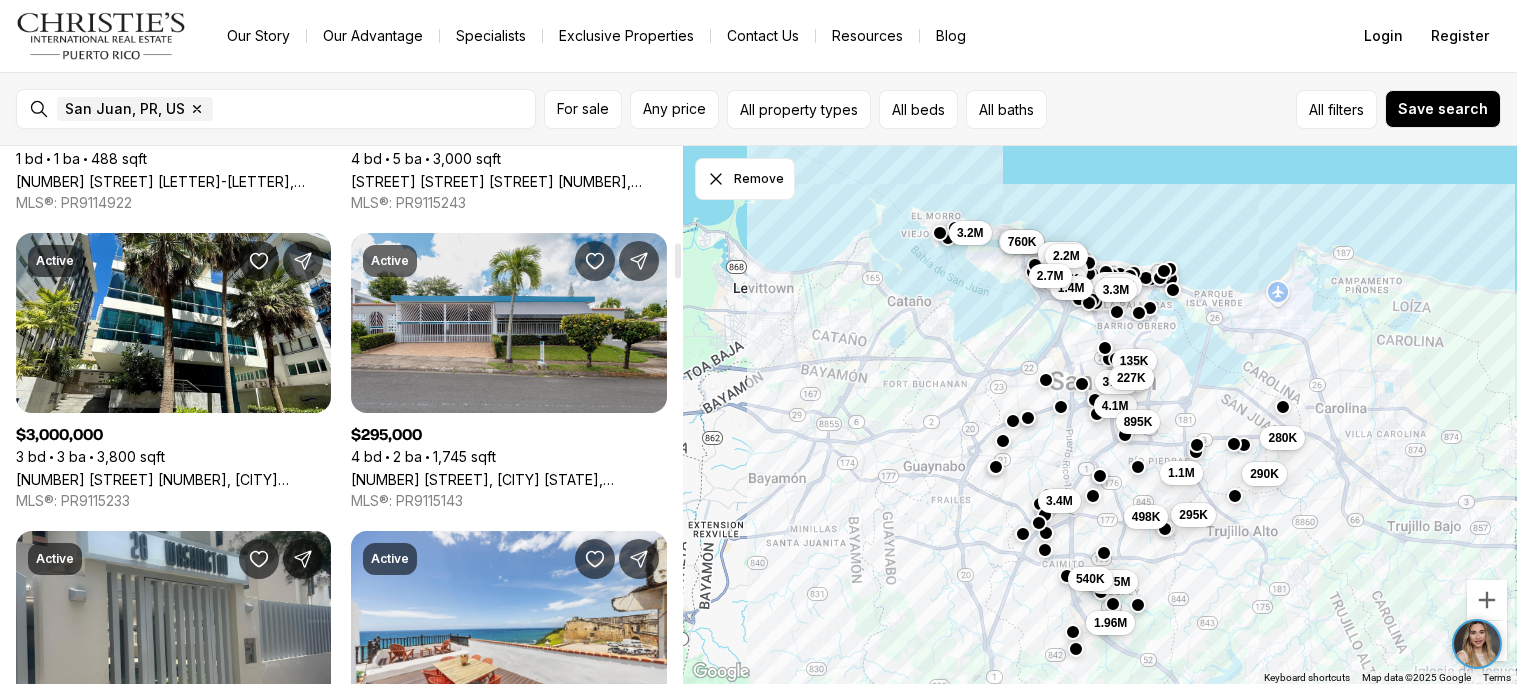 click on "1691 HERMOSILLO VENUS GARDEN, SAN JUAN PR, 00926" at bounding box center (508, 479) 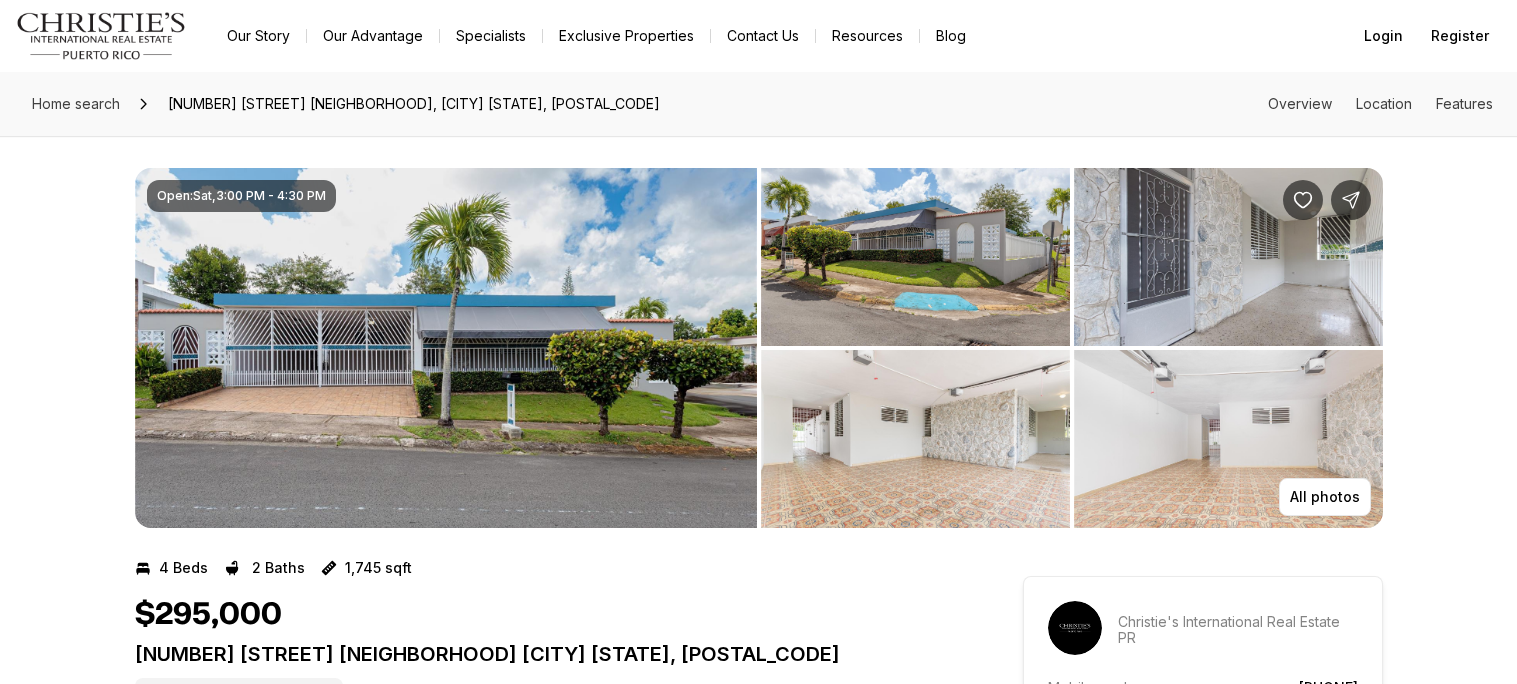 scroll, scrollTop: 0, scrollLeft: 0, axis: both 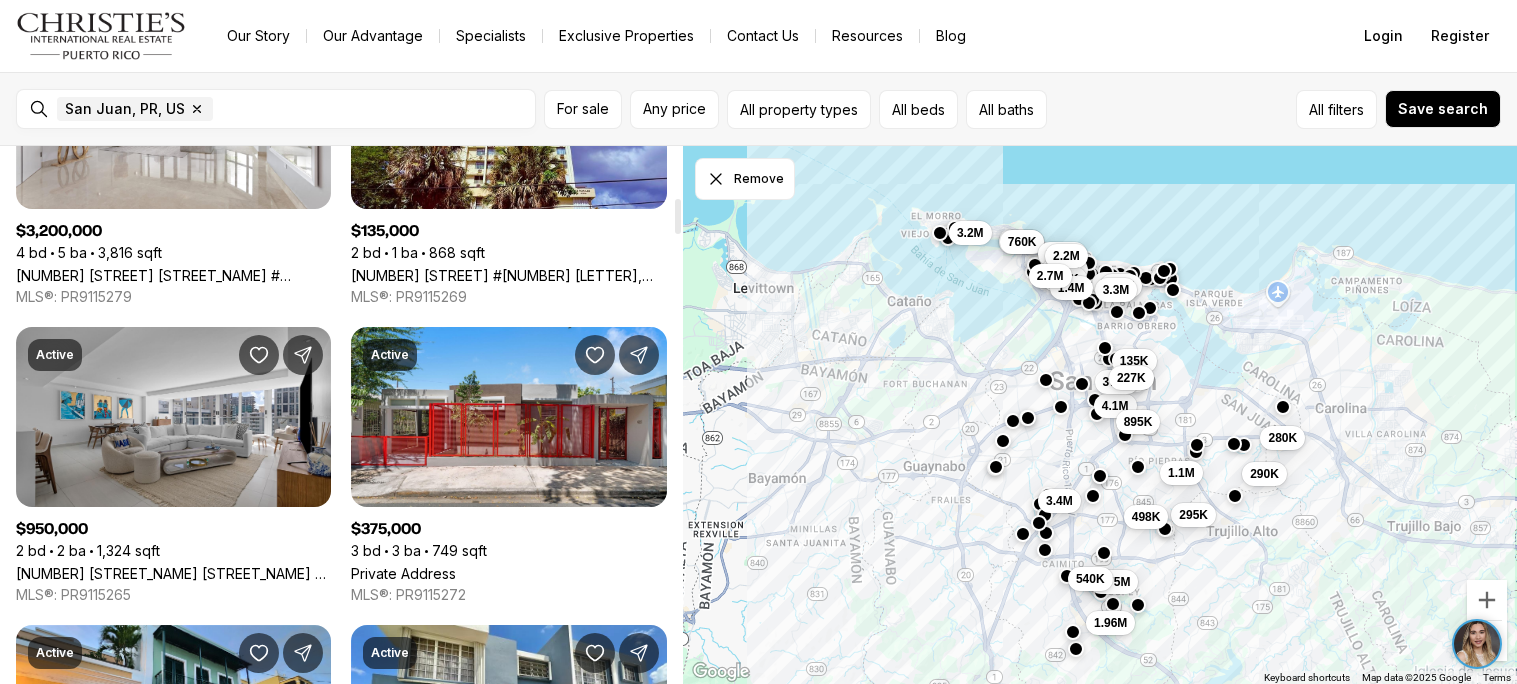 click on "Private Address" at bounding box center [403, 573] 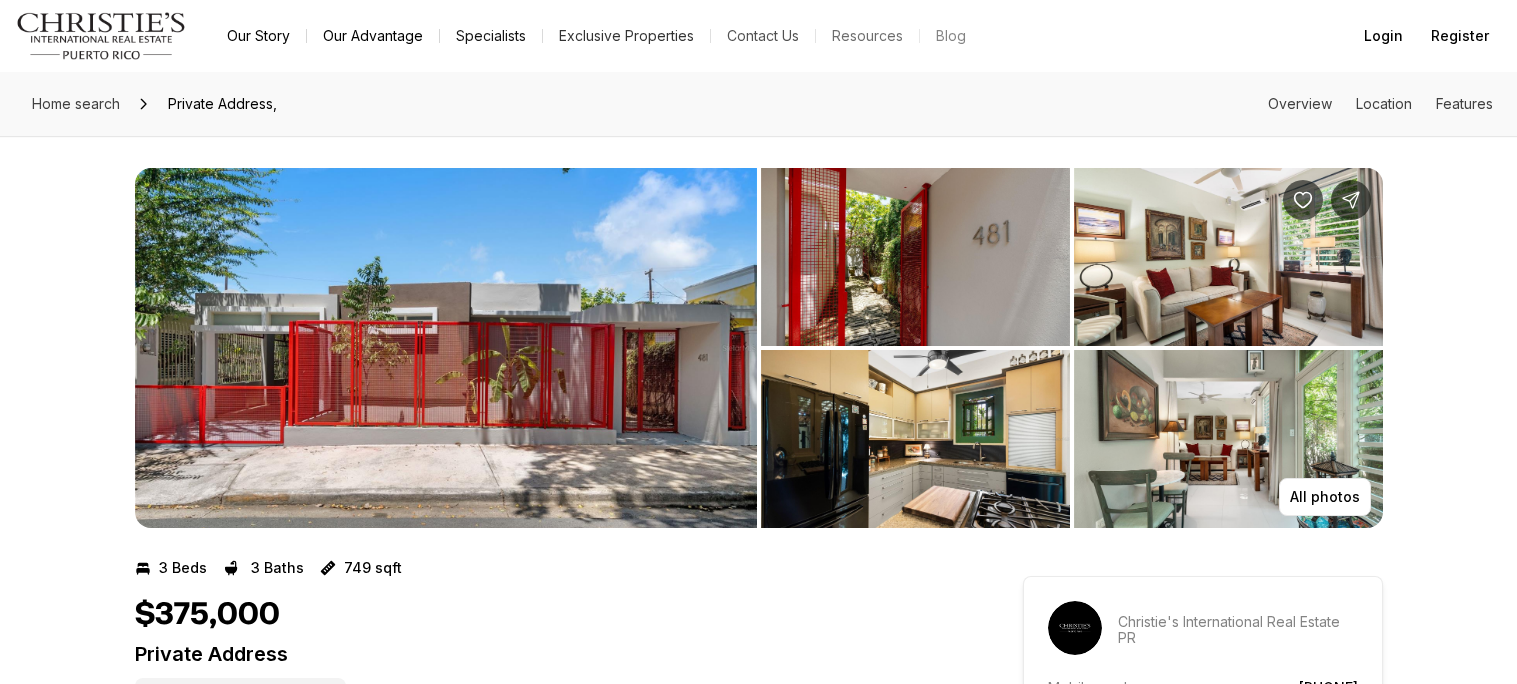 scroll, scrollTop: 0, scrollLeft: 0, axis: both 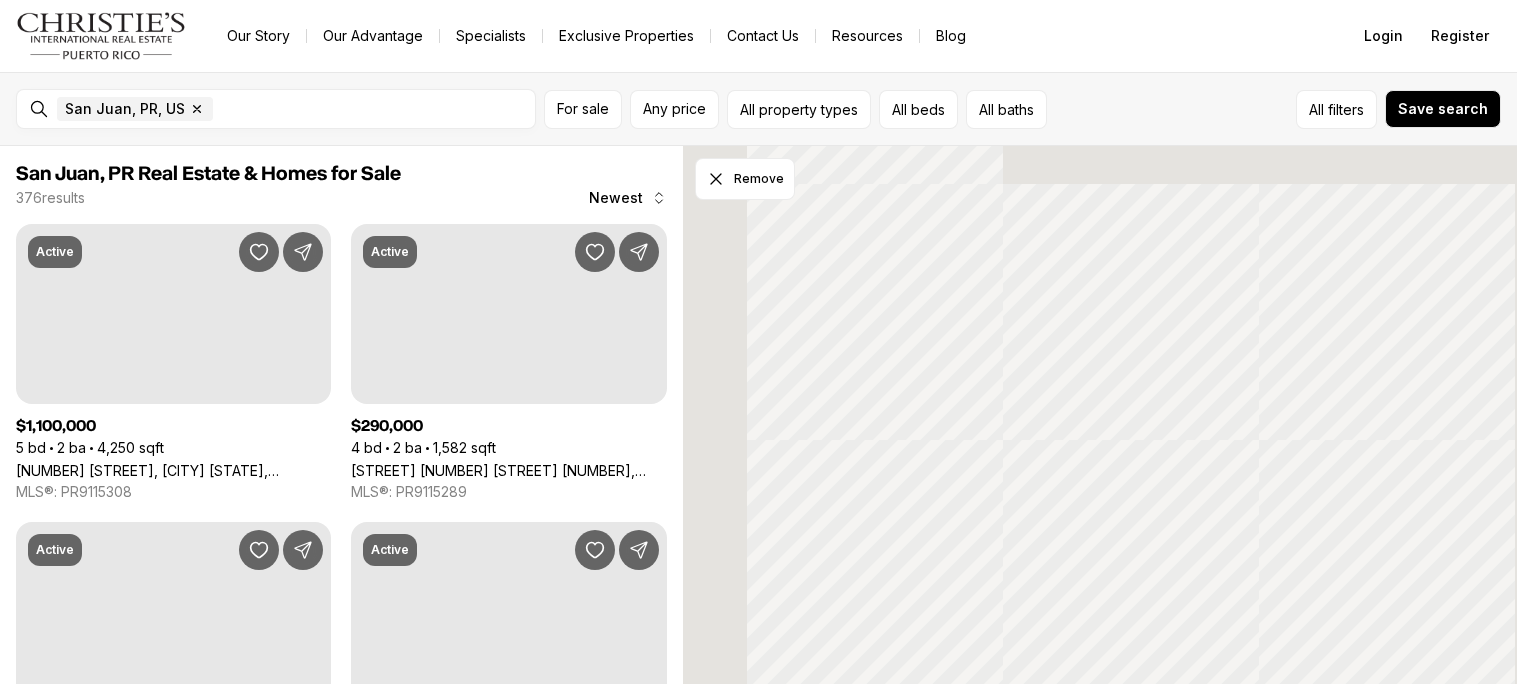 click on "[STREET] [NUMBER] [STREET] [NUMBER], [CITY] [STATE], [POSTAL_CODE]" at bounding box center [508, 470] 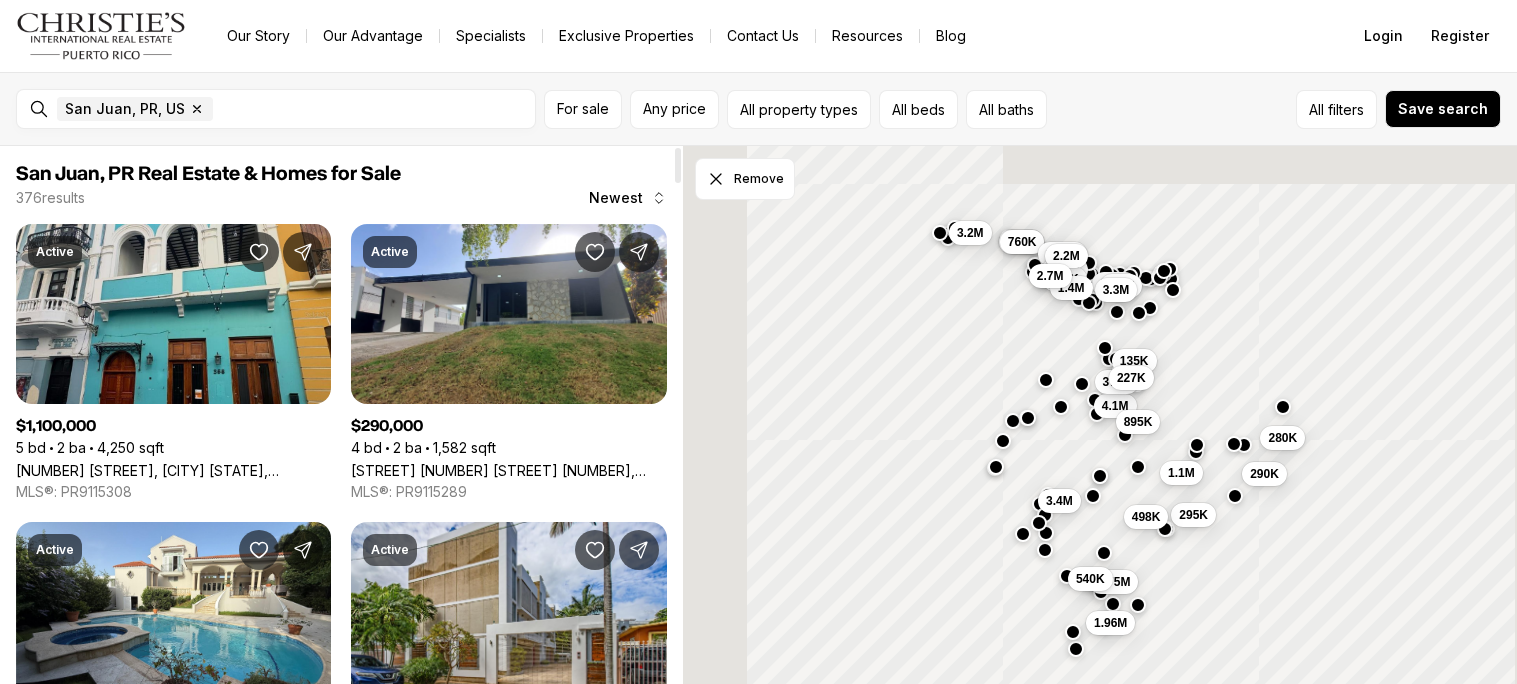 scroll, scrollTop: 0, scrollLeft: 0, axis: both 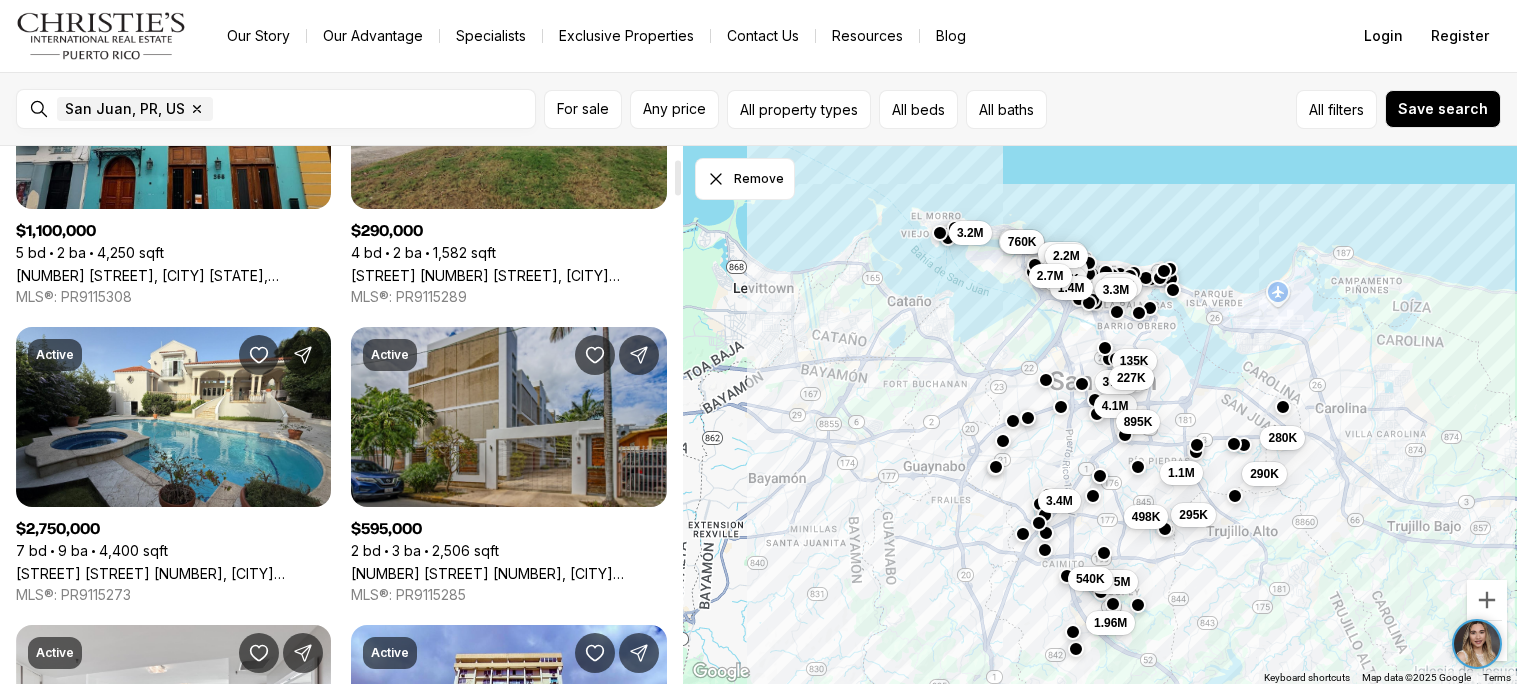 click on "[NUMBER] [STREET] [NUMBER], [CITY] [STATE], [POSTAL_CODE]" at bounding box center [508, 573] 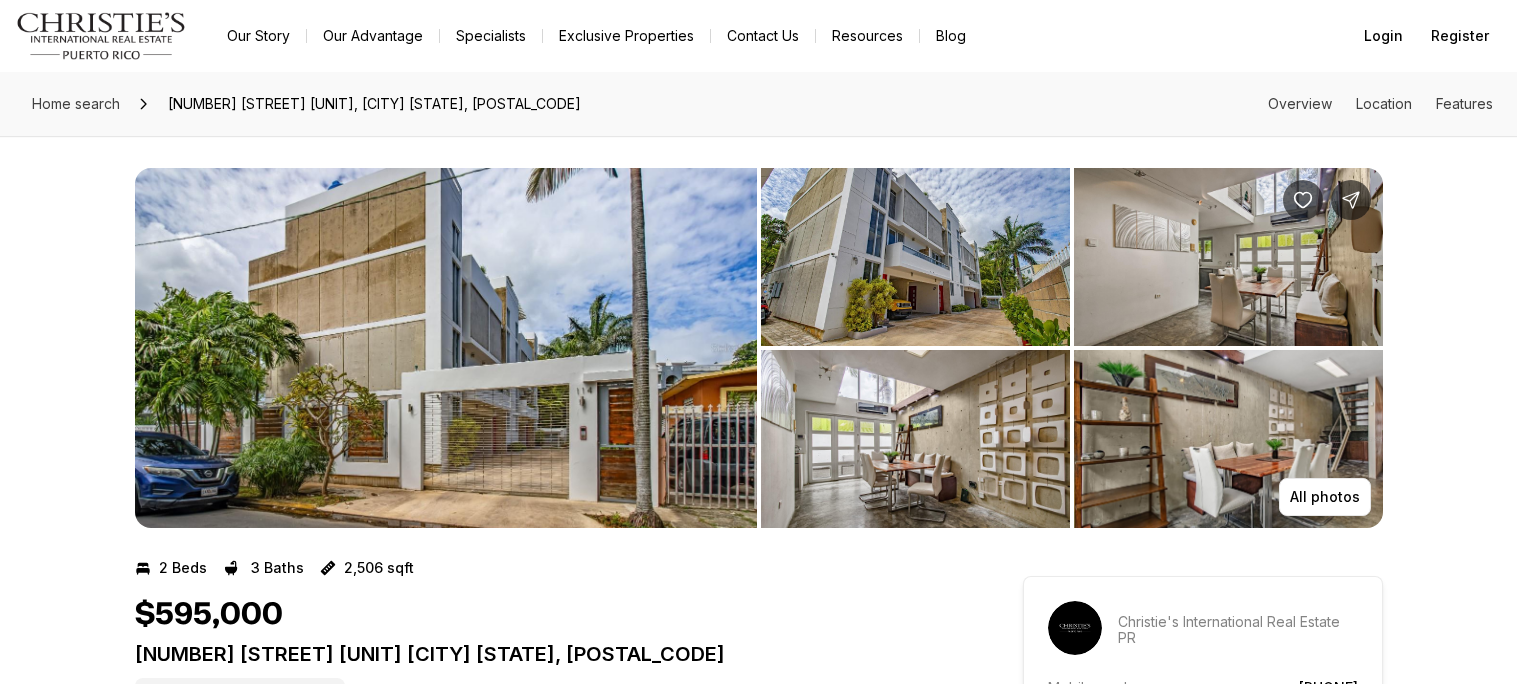 scroll, scrollTop: 0, scrollLeft: 0, axis: both 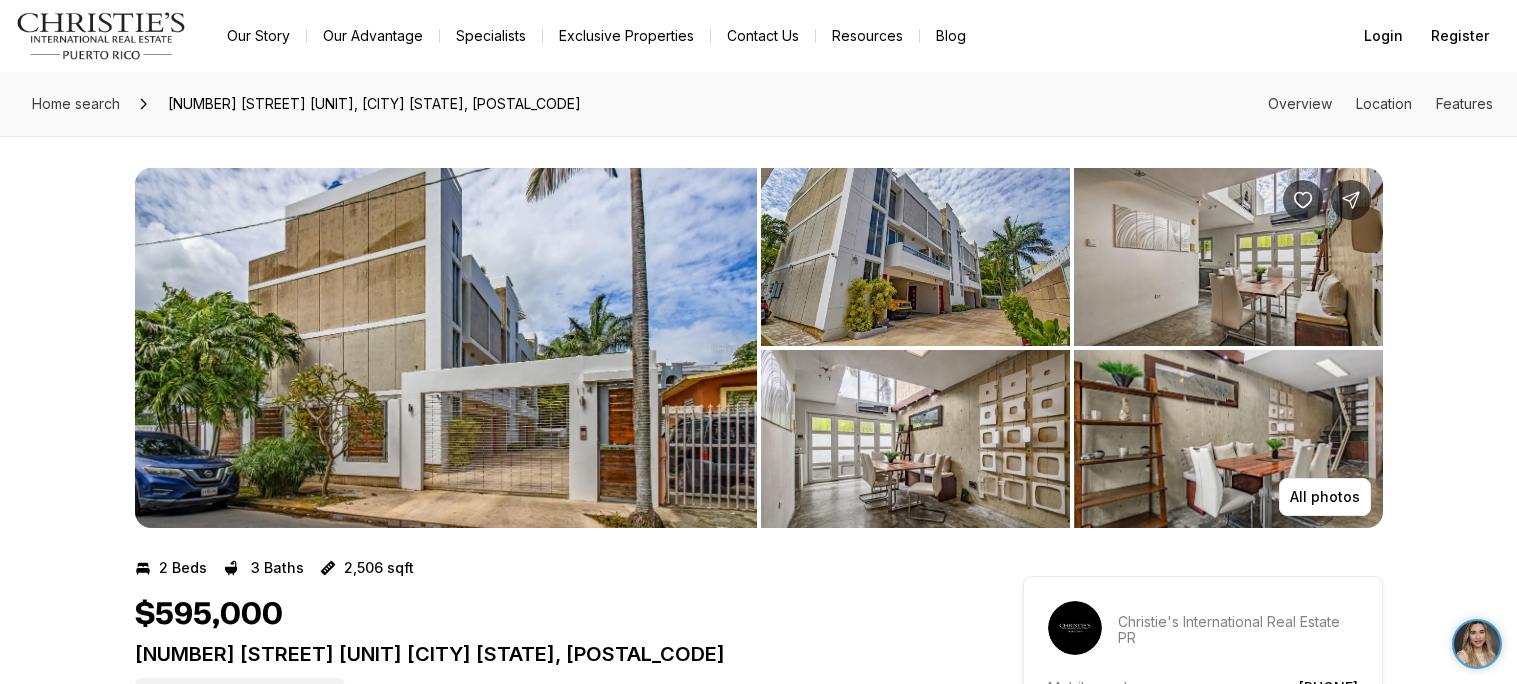 click at bounding box center [446, 348] 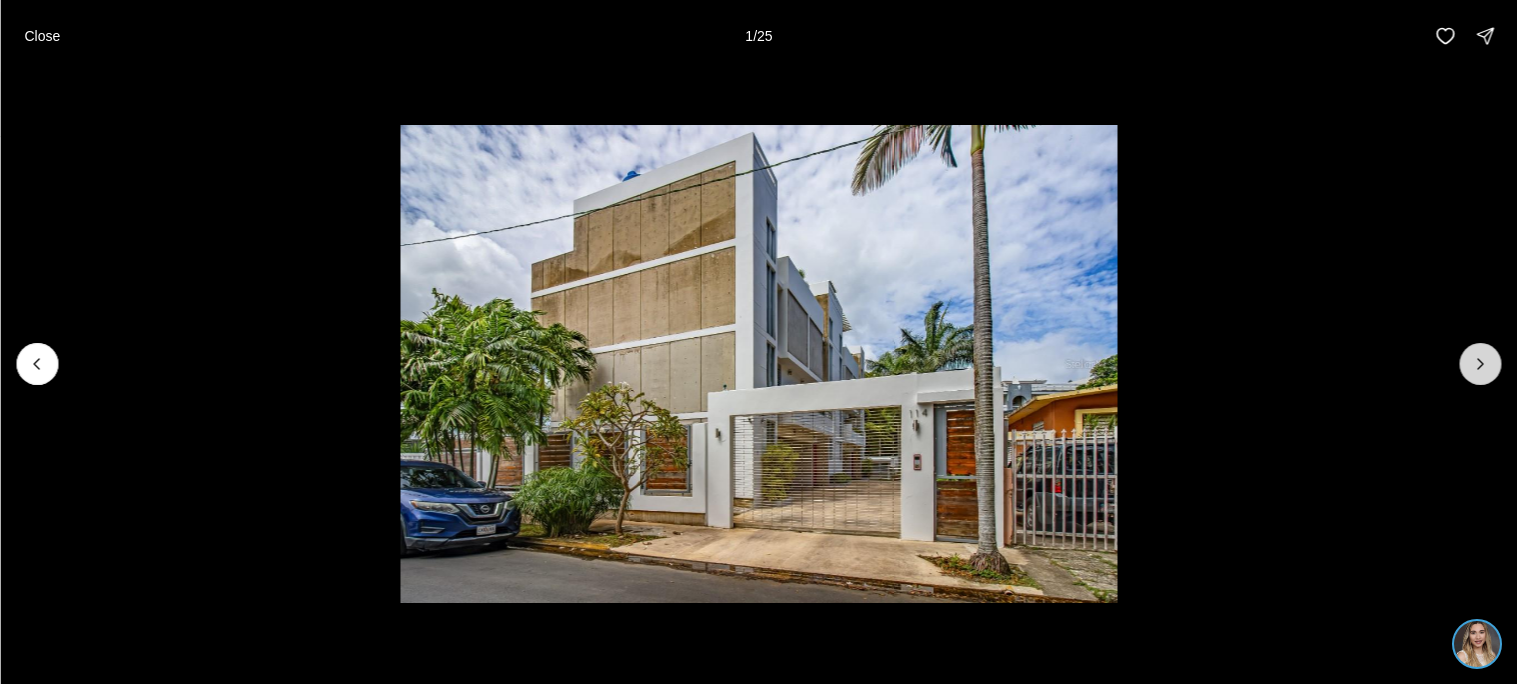 click 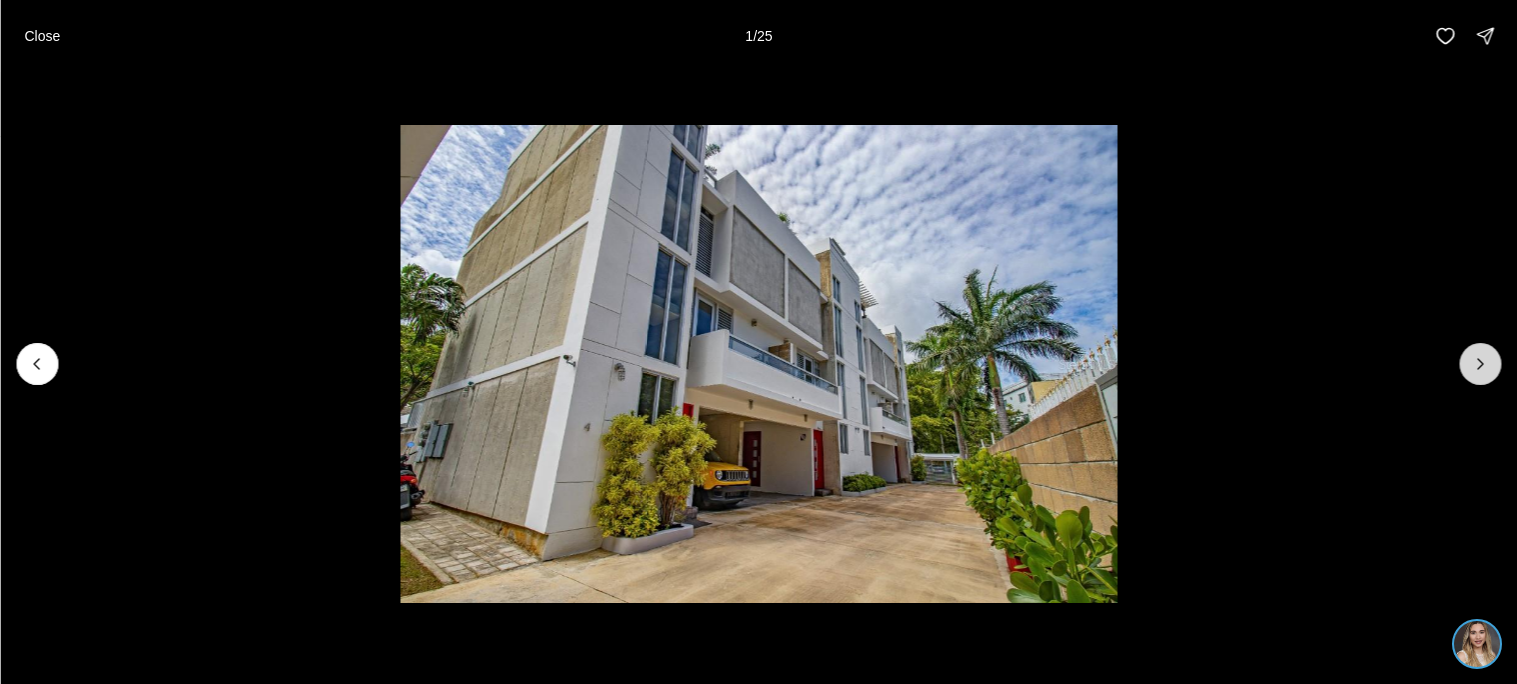 click 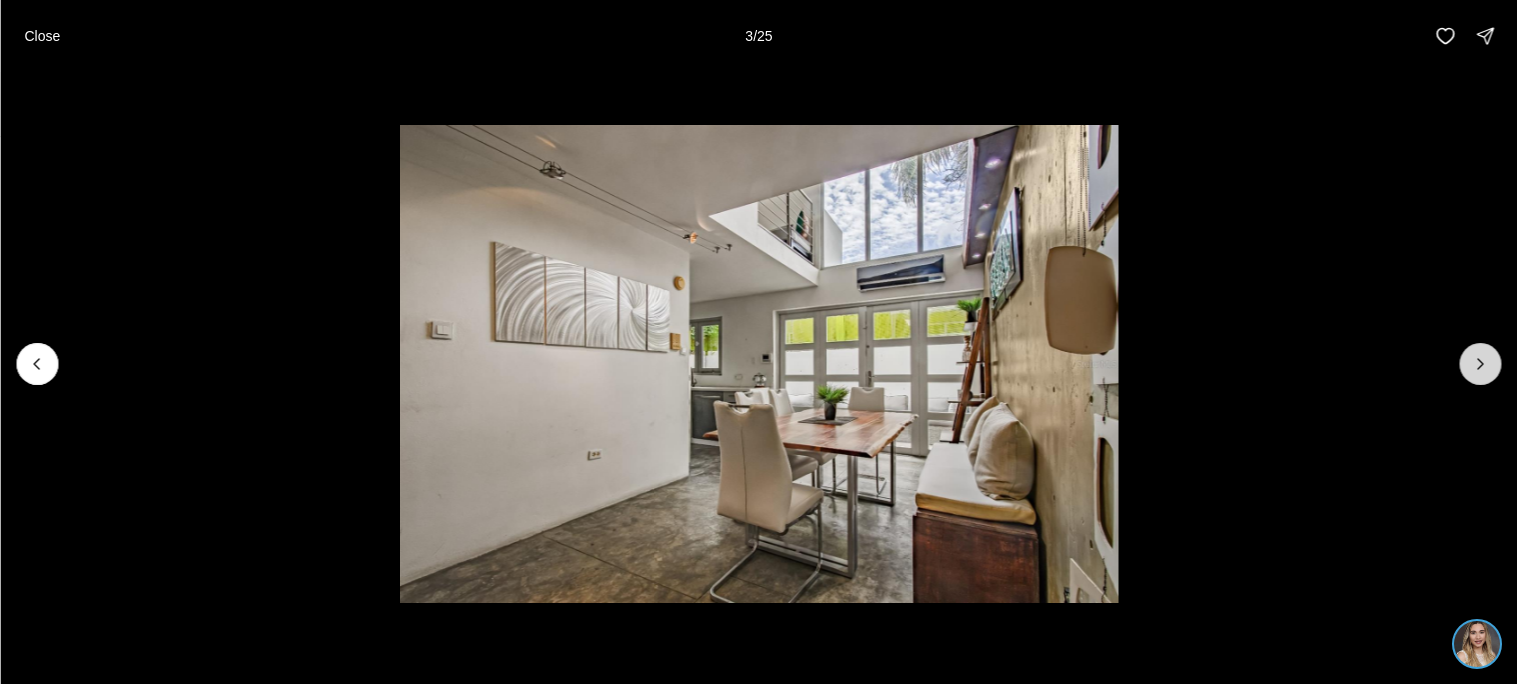 click 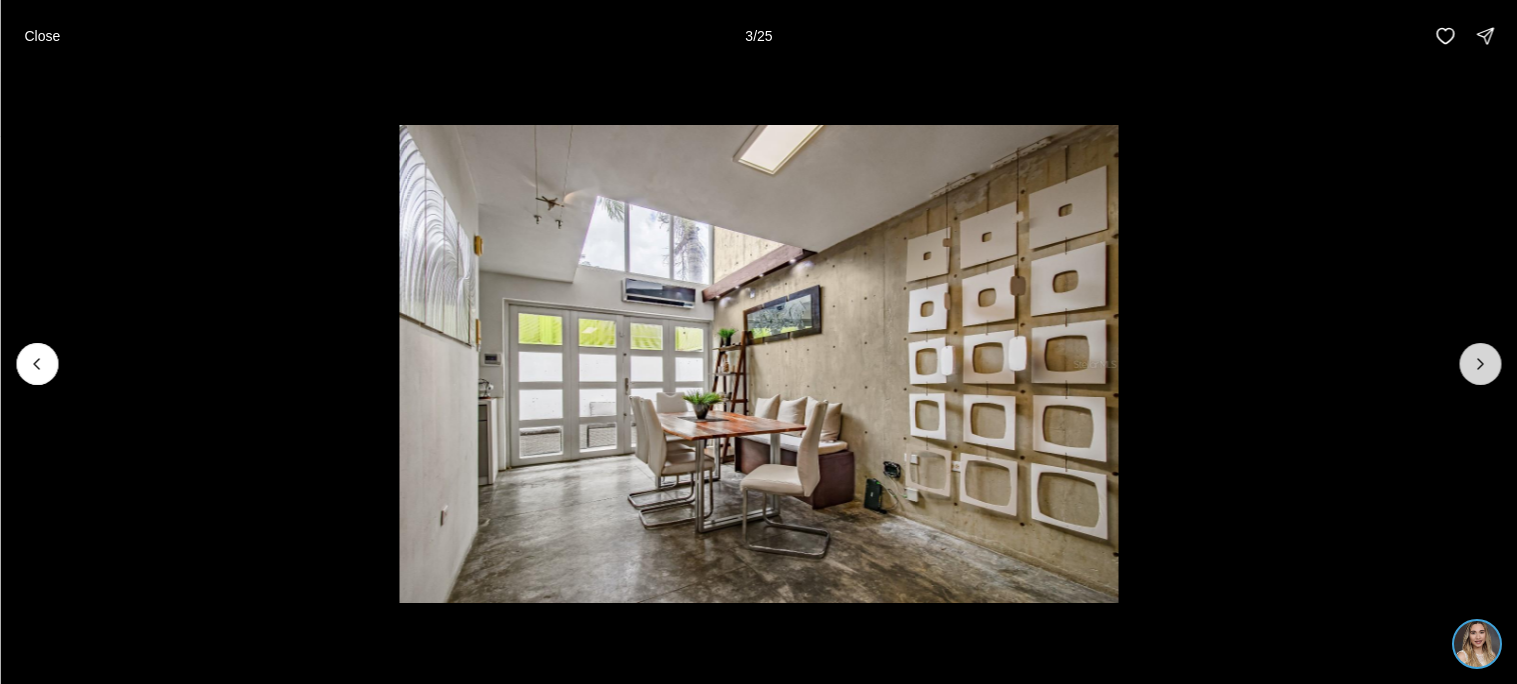 click 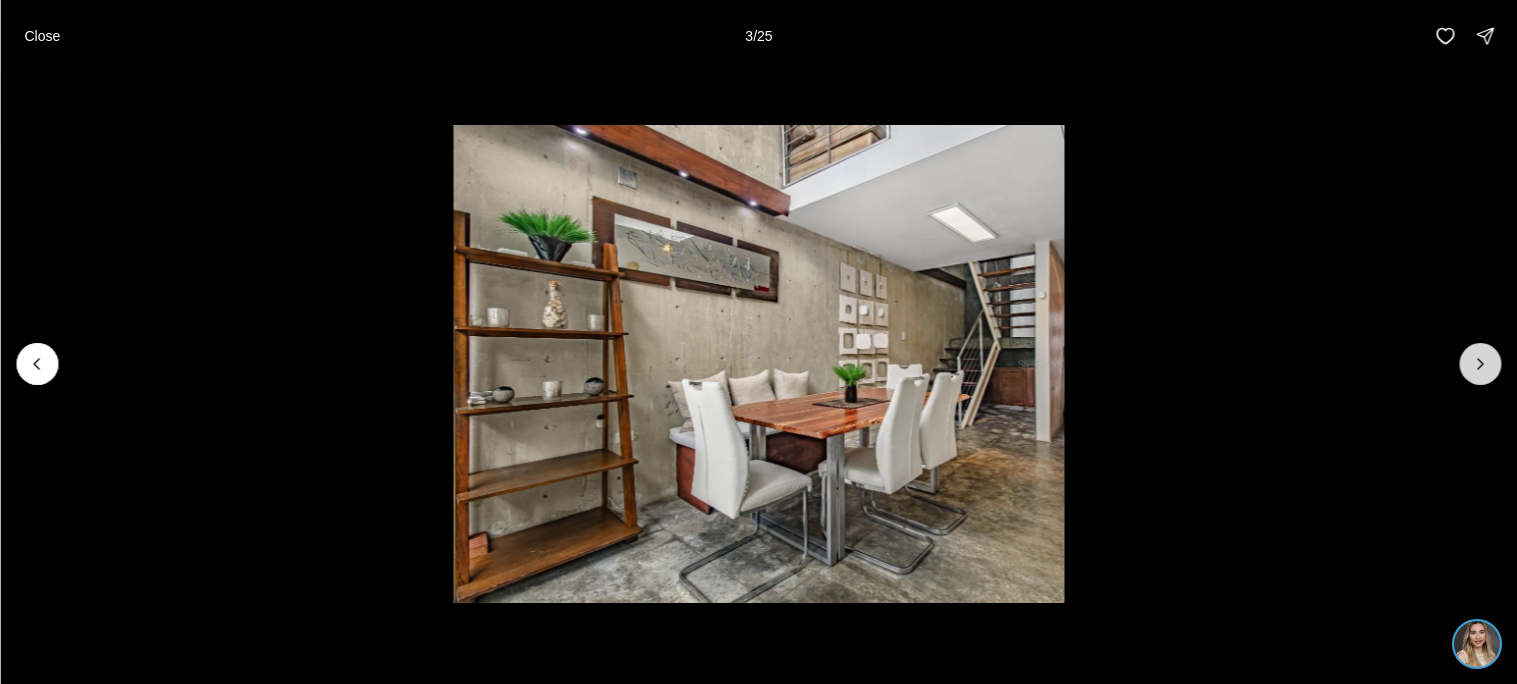 click 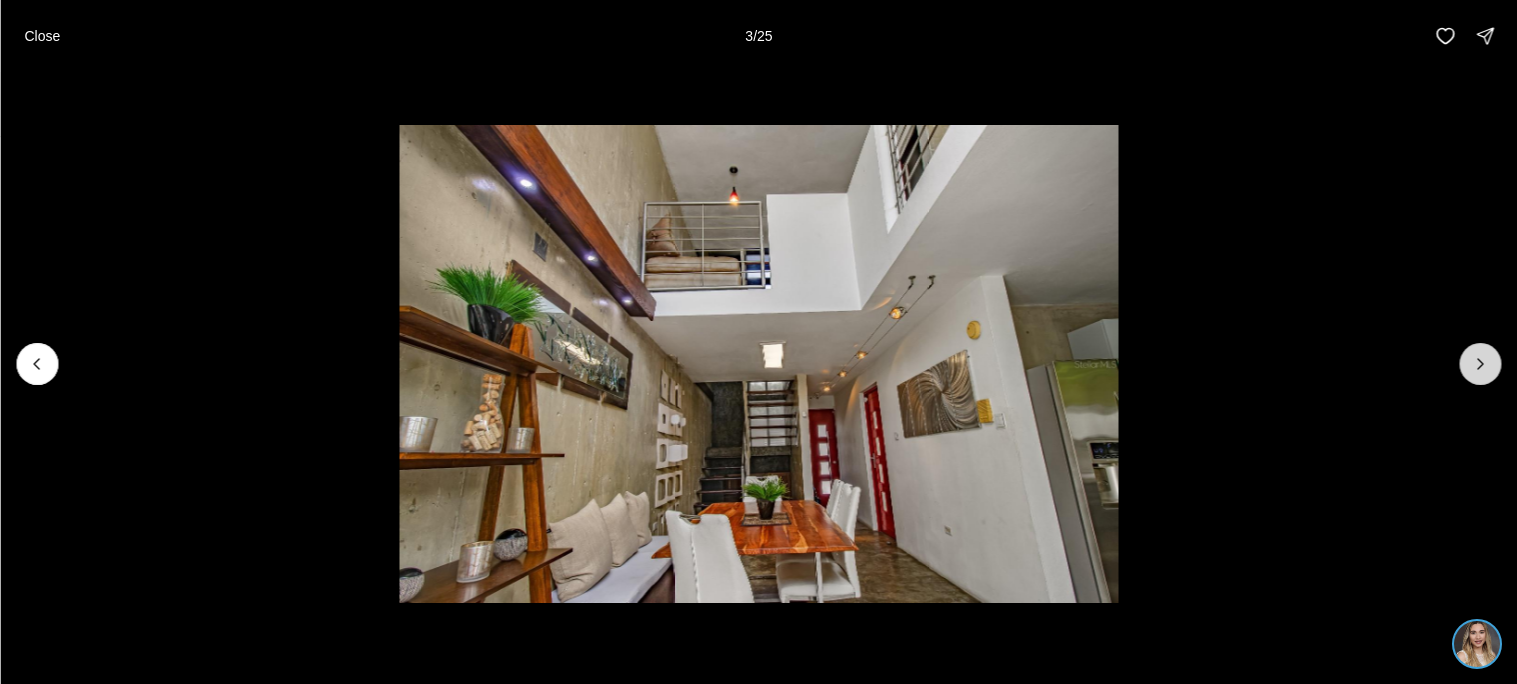 click 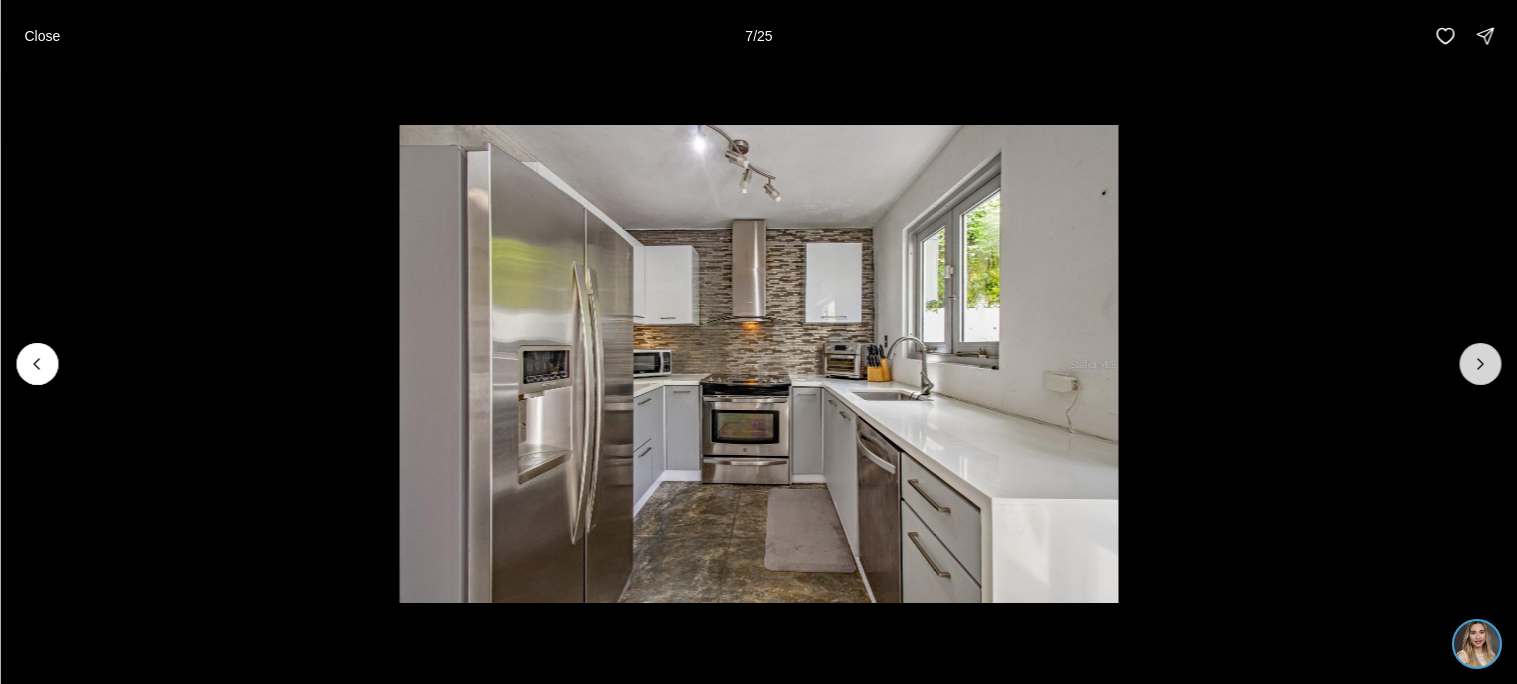 click 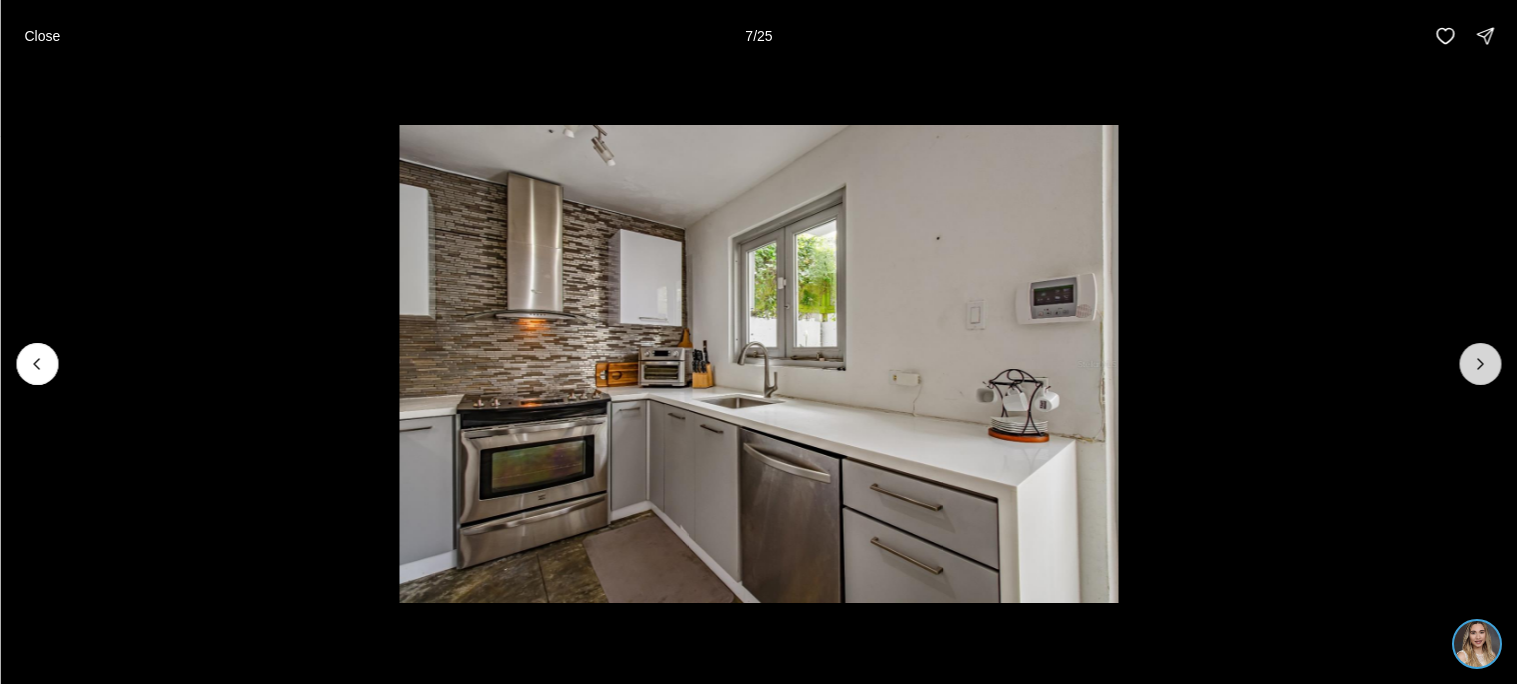 click 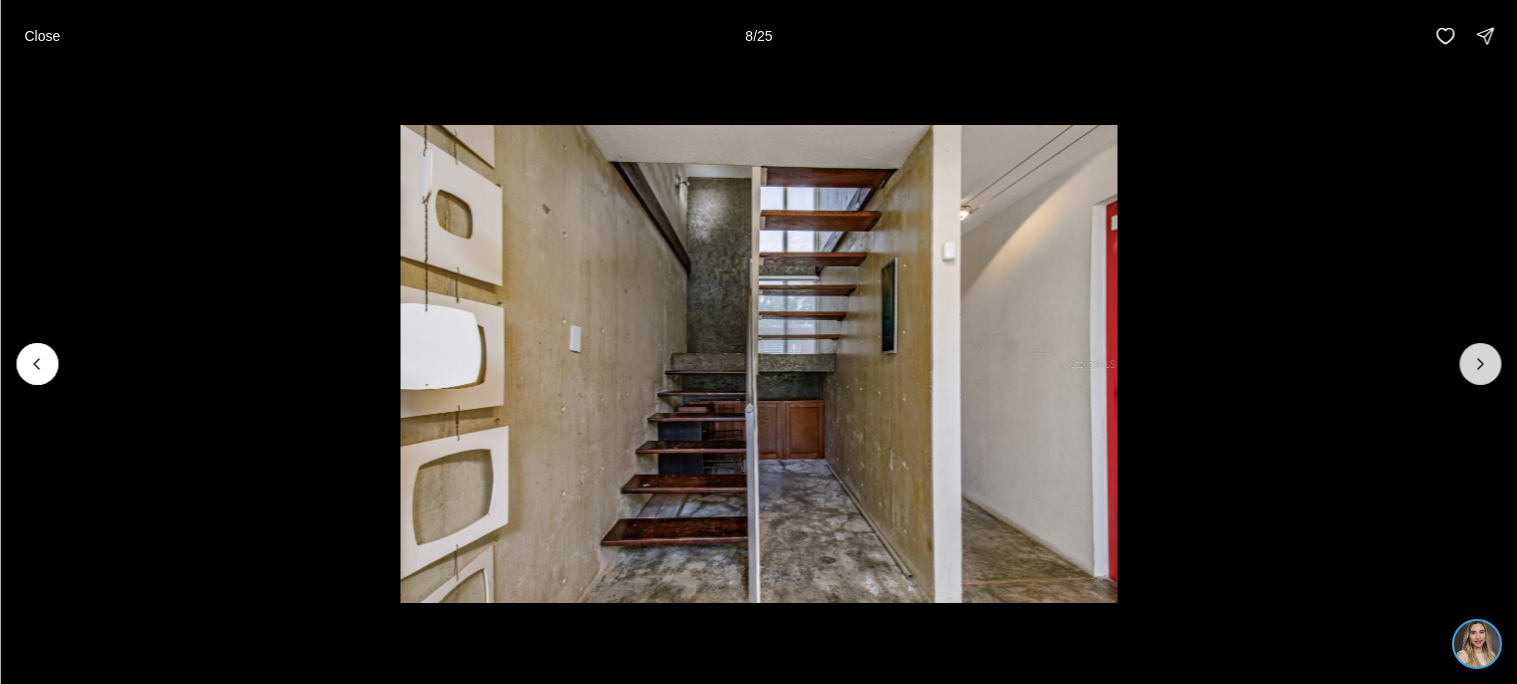 click 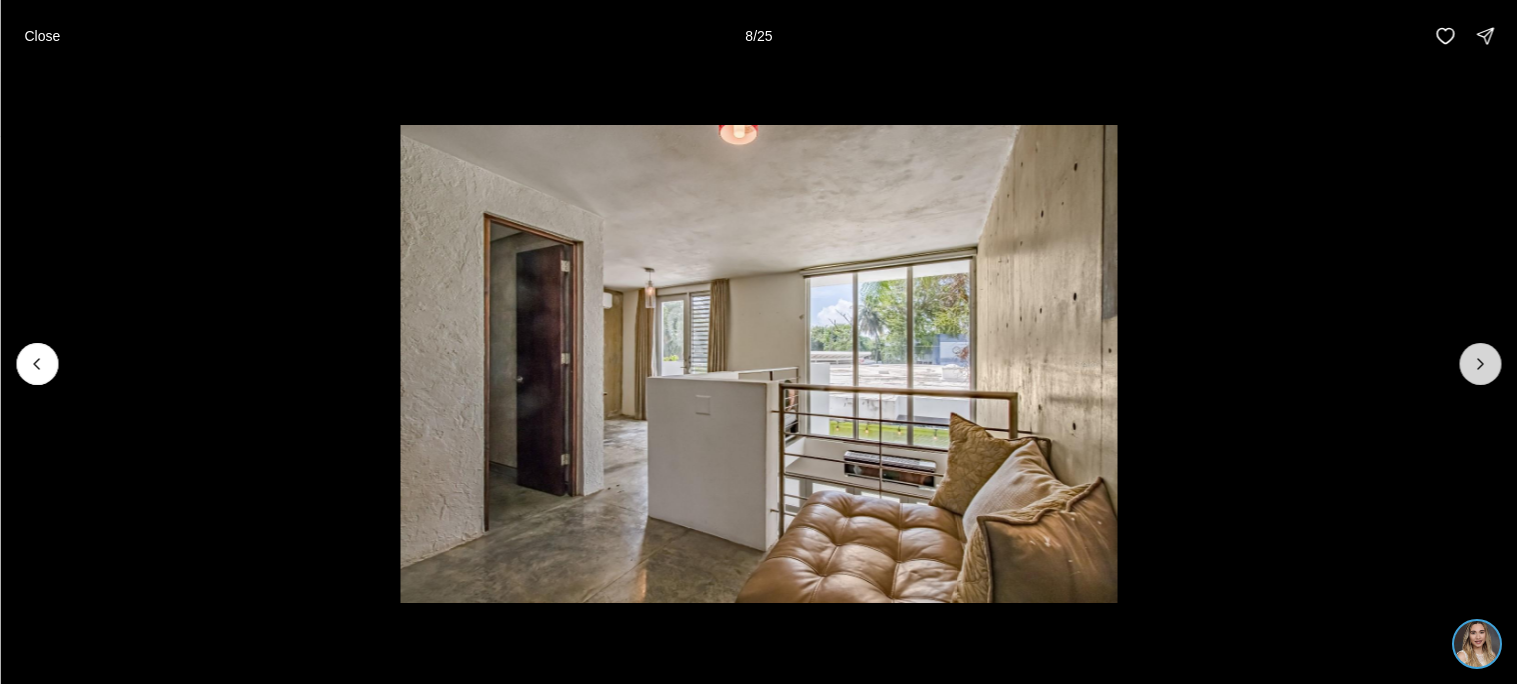 click 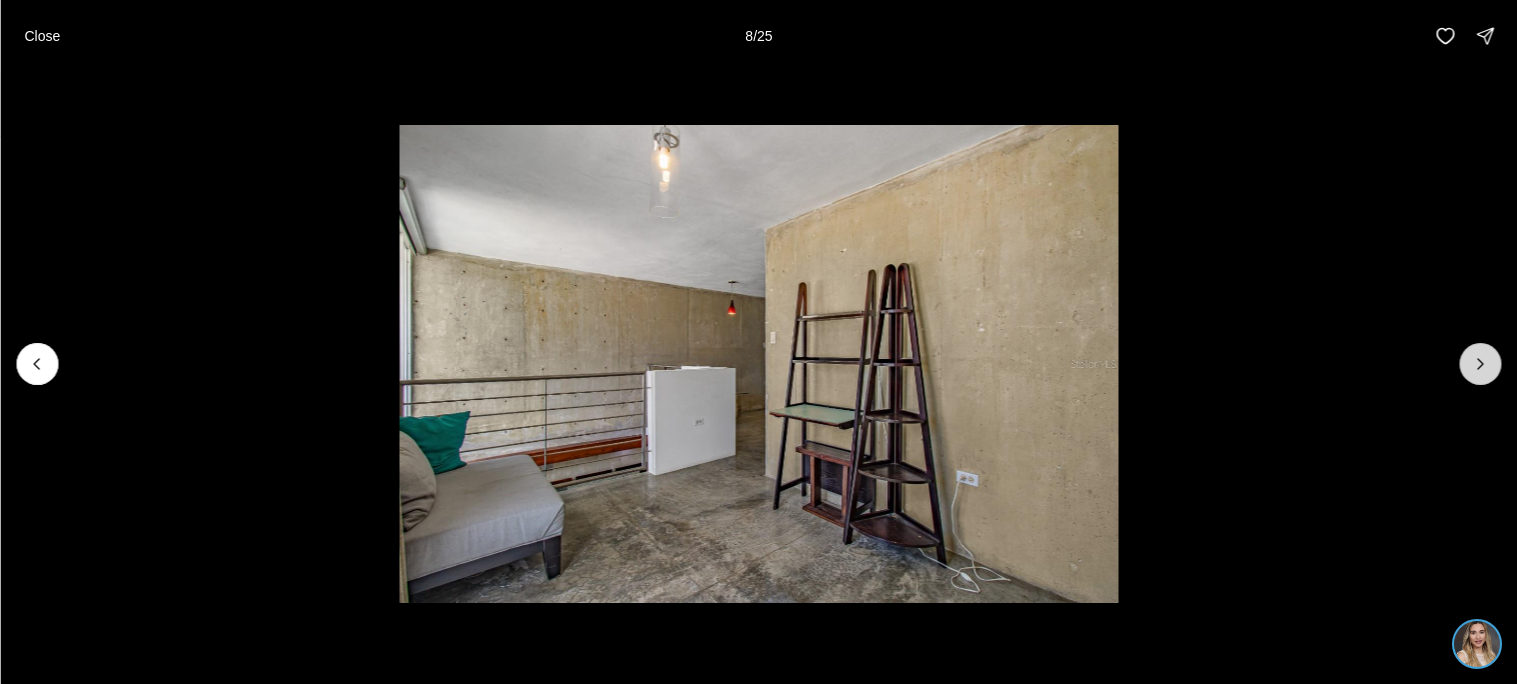 click 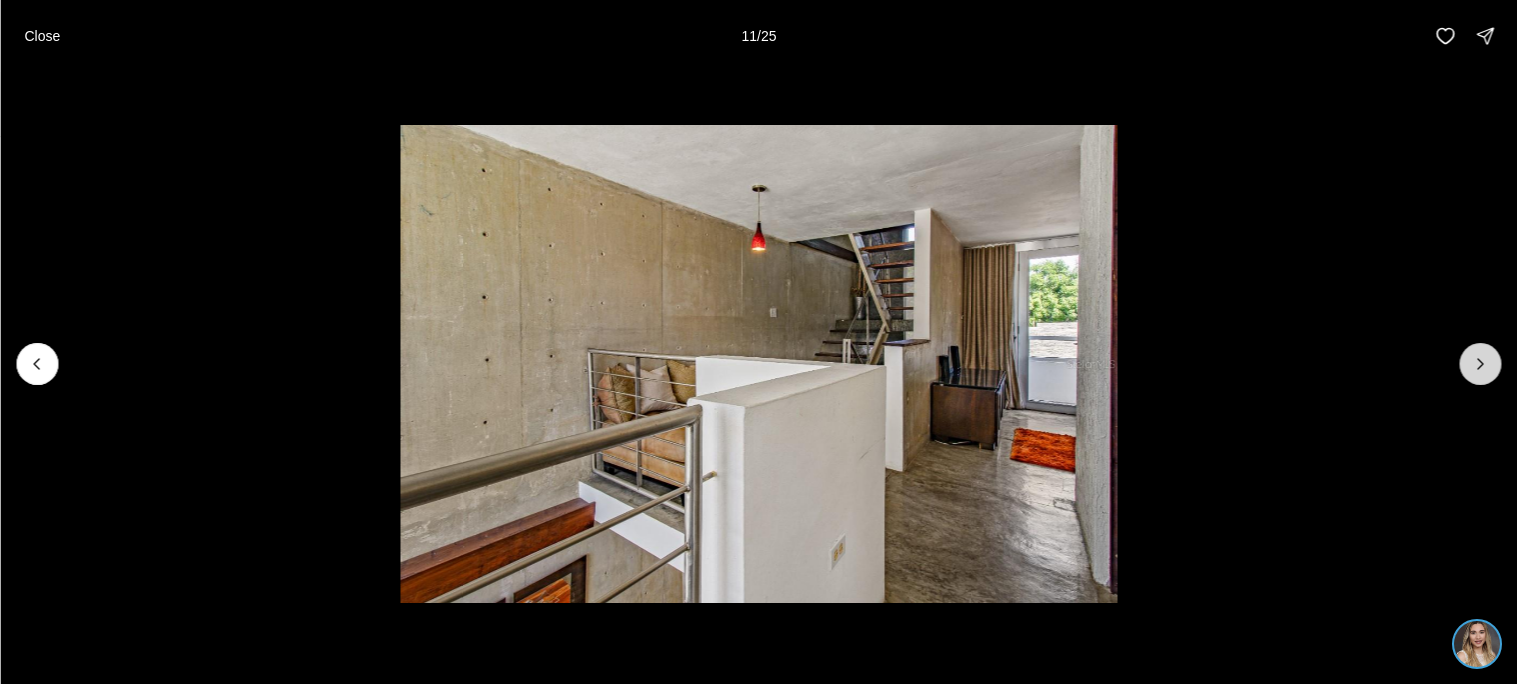 click 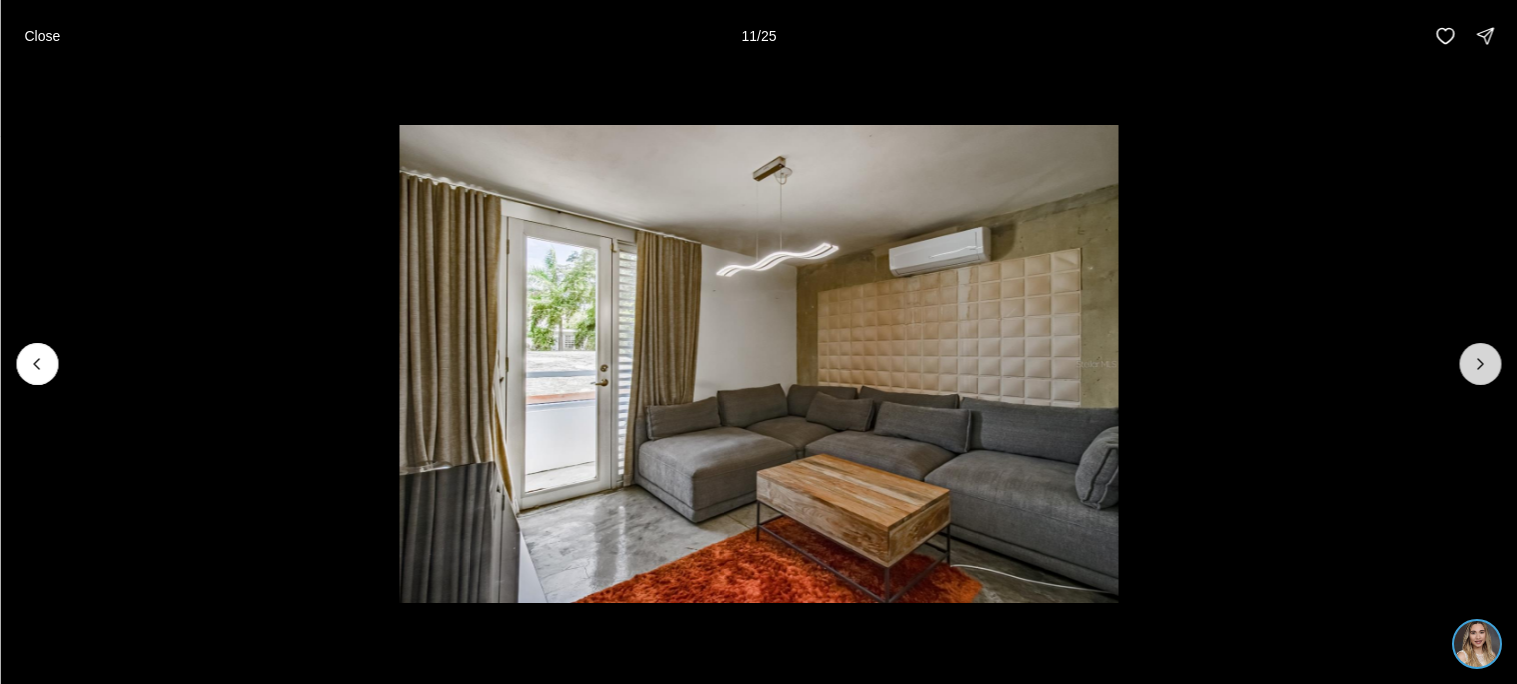 click 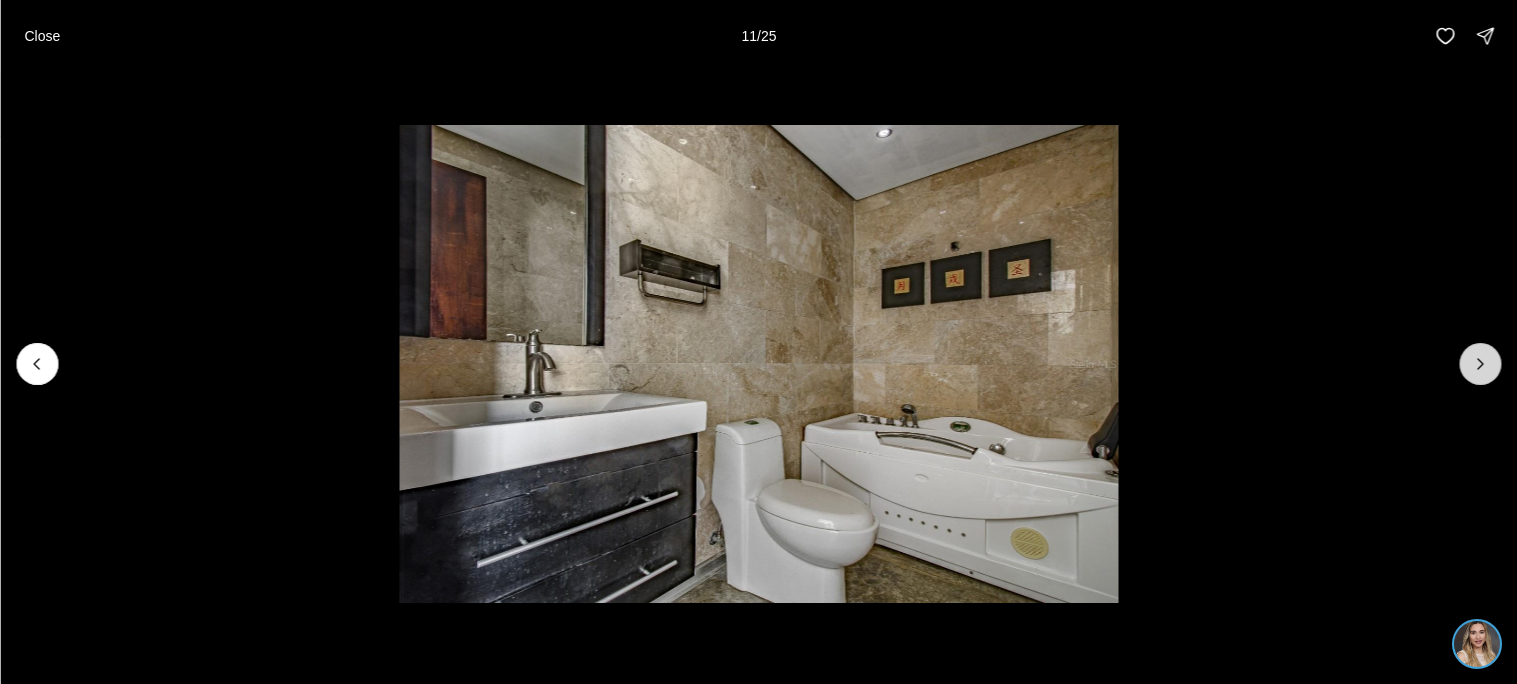 click 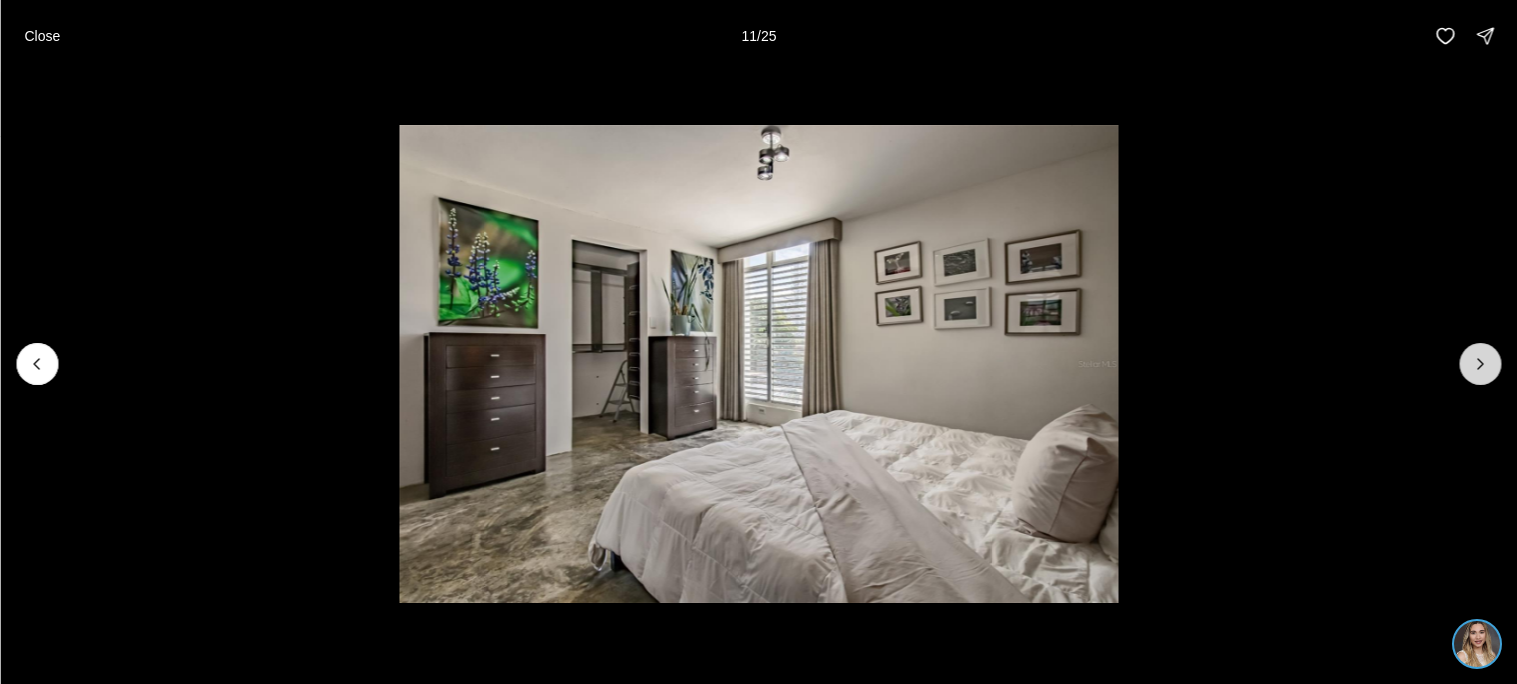 click 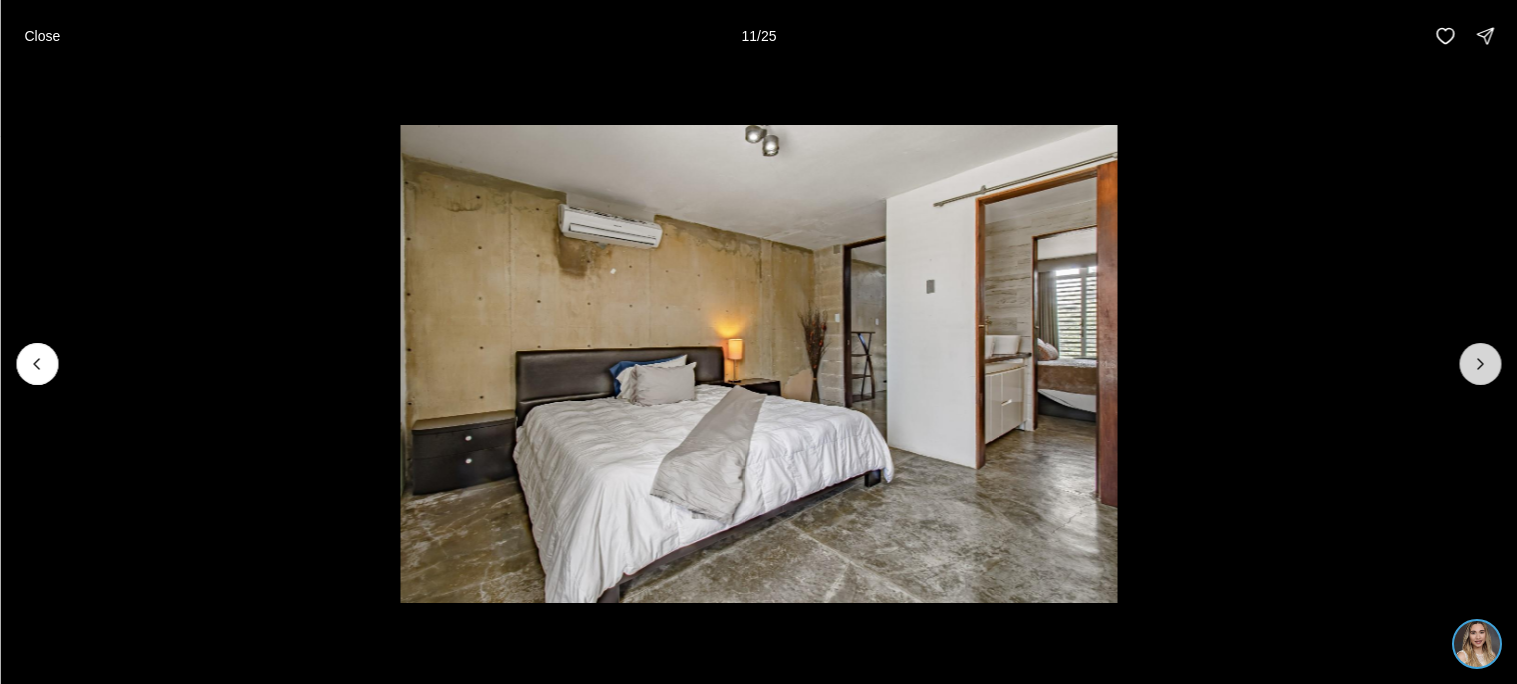 click 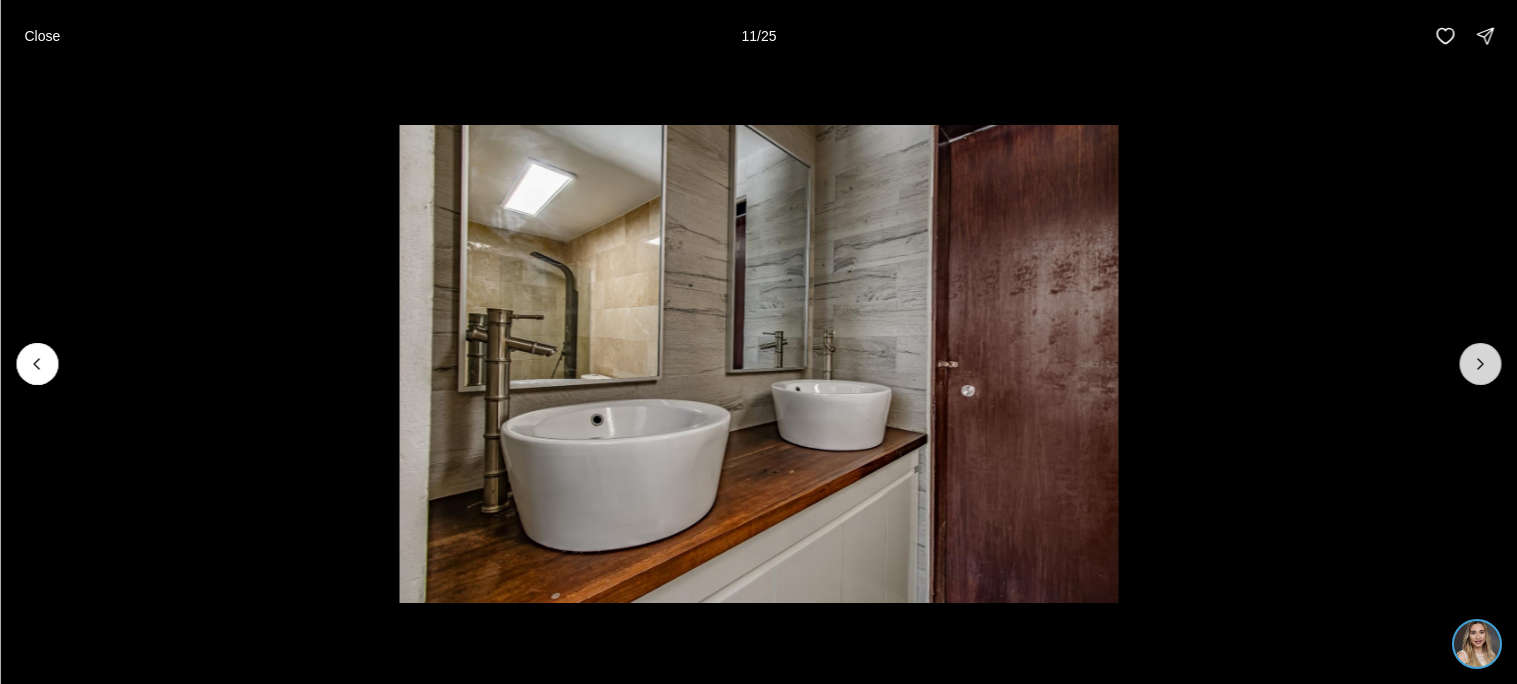 click 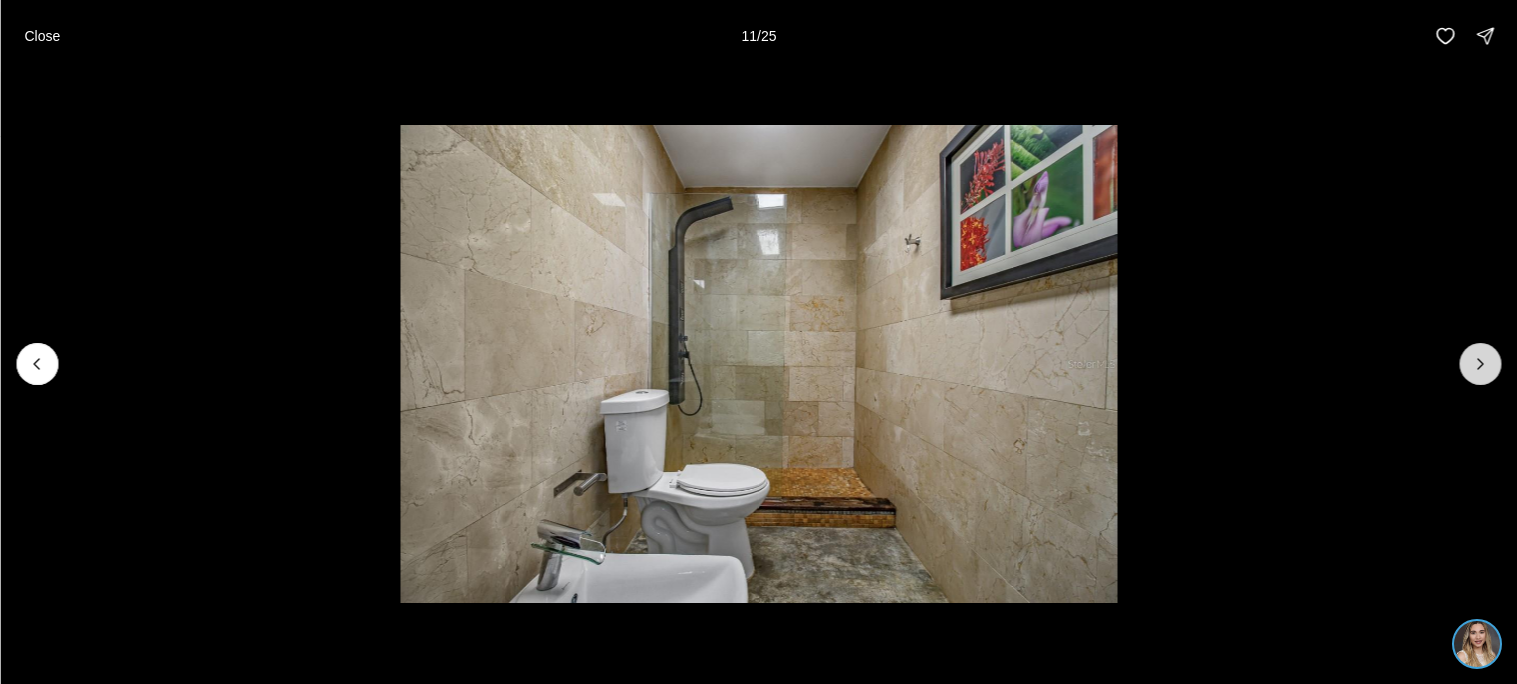 click 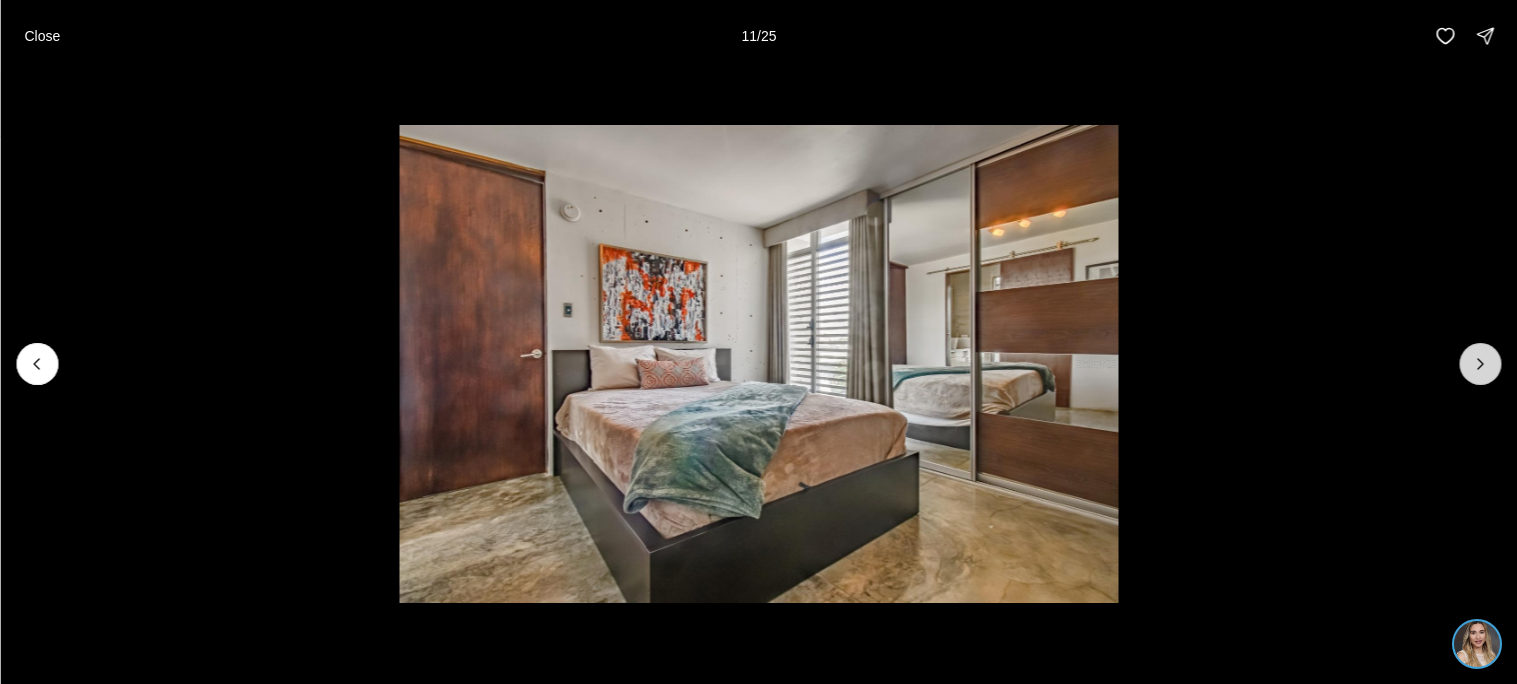 click 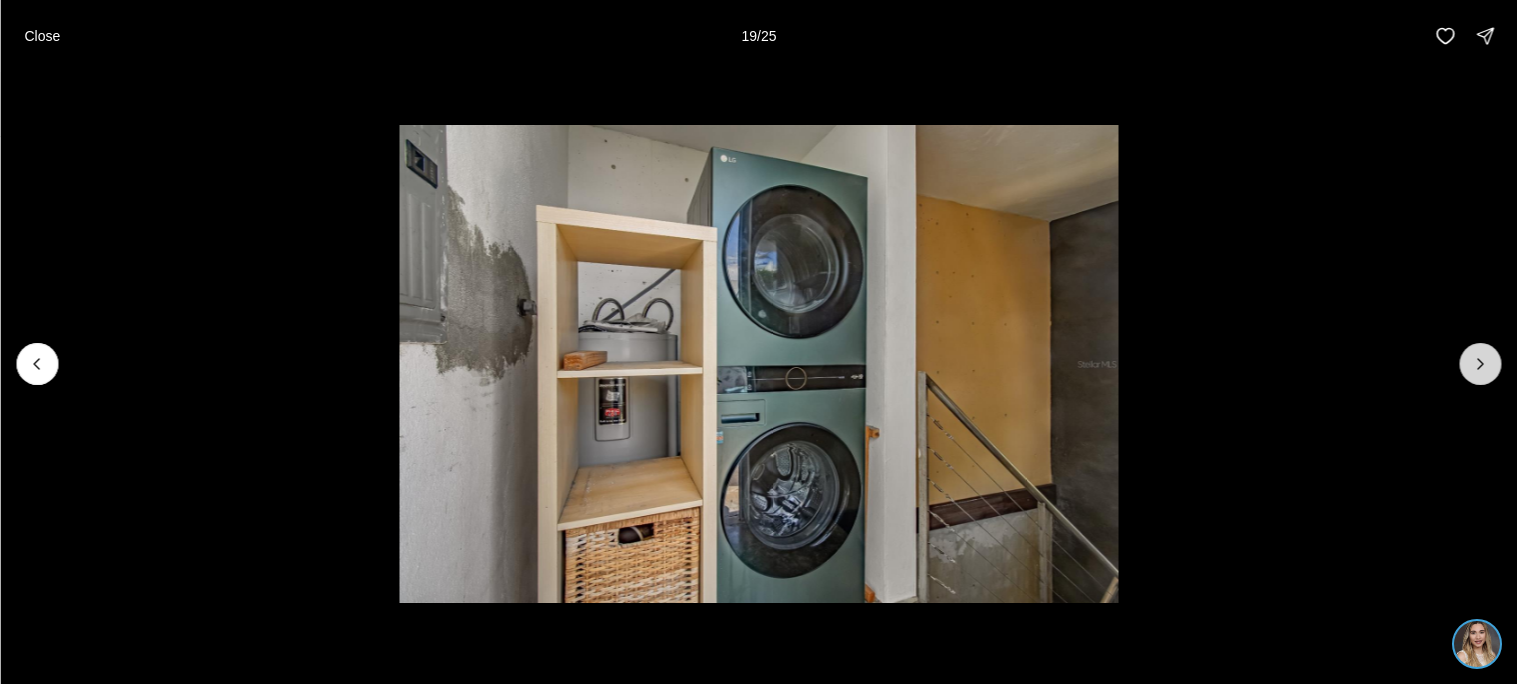 click 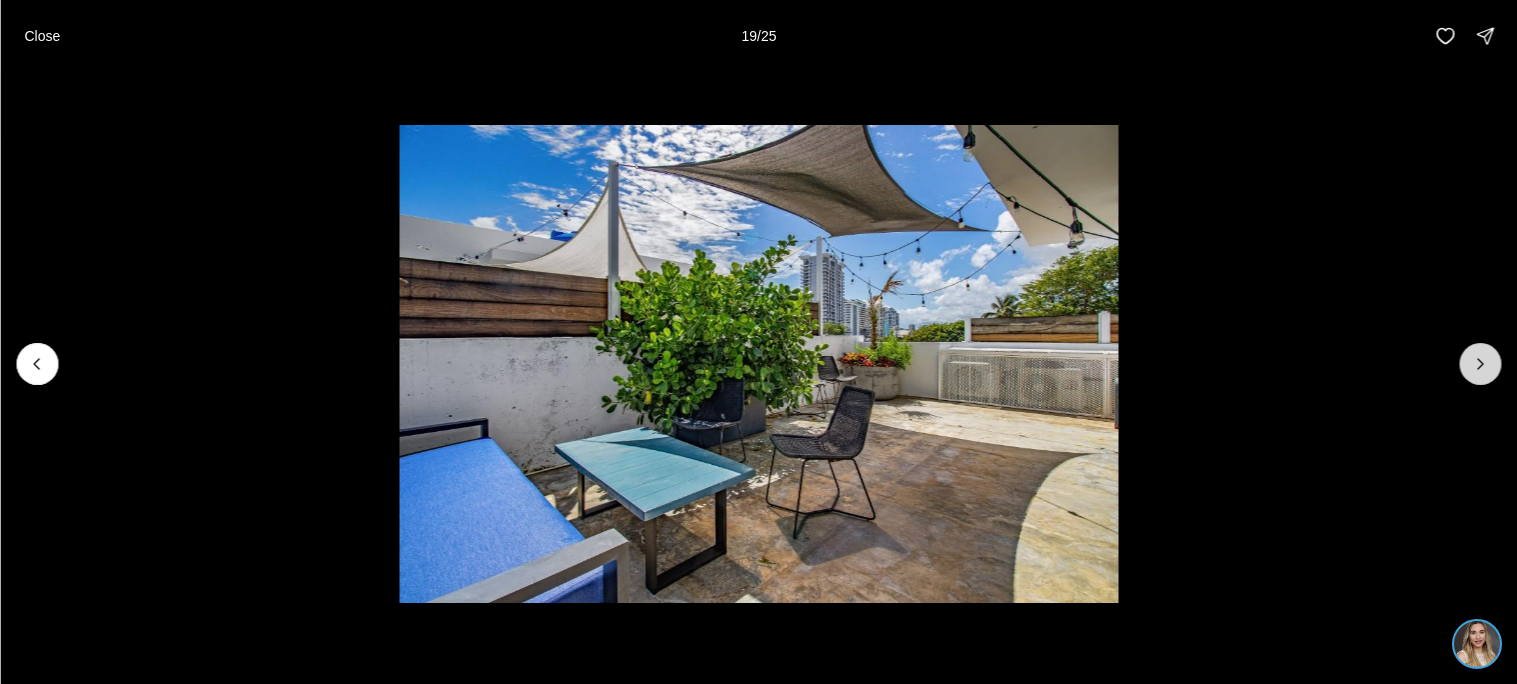 click 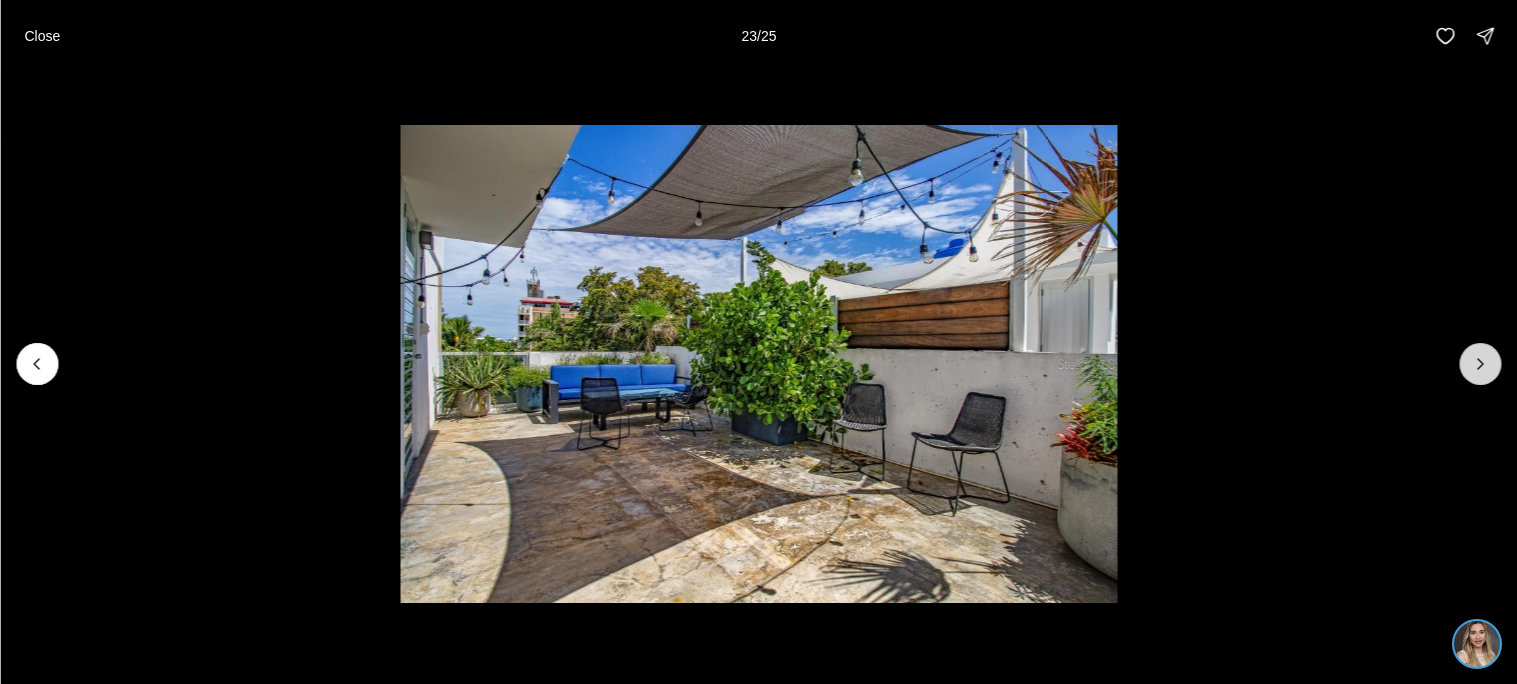 click 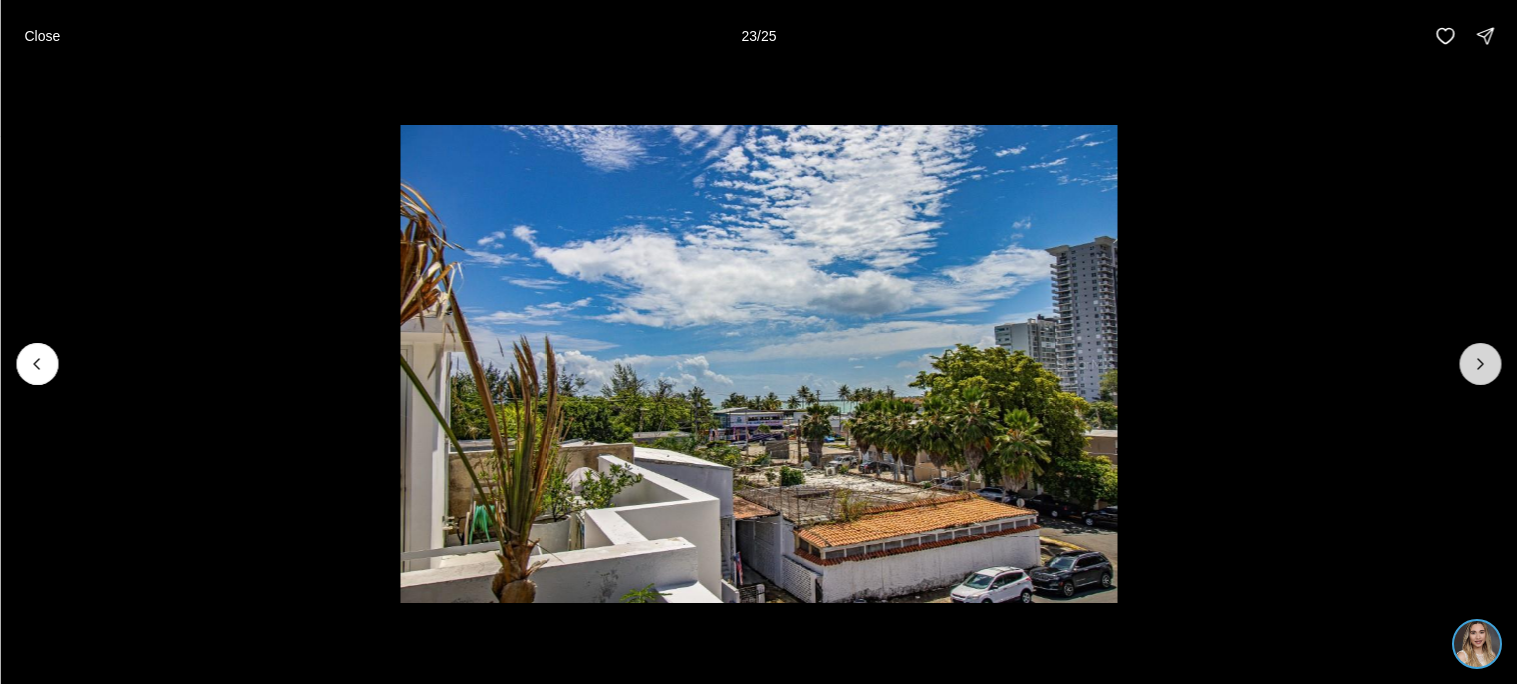 click 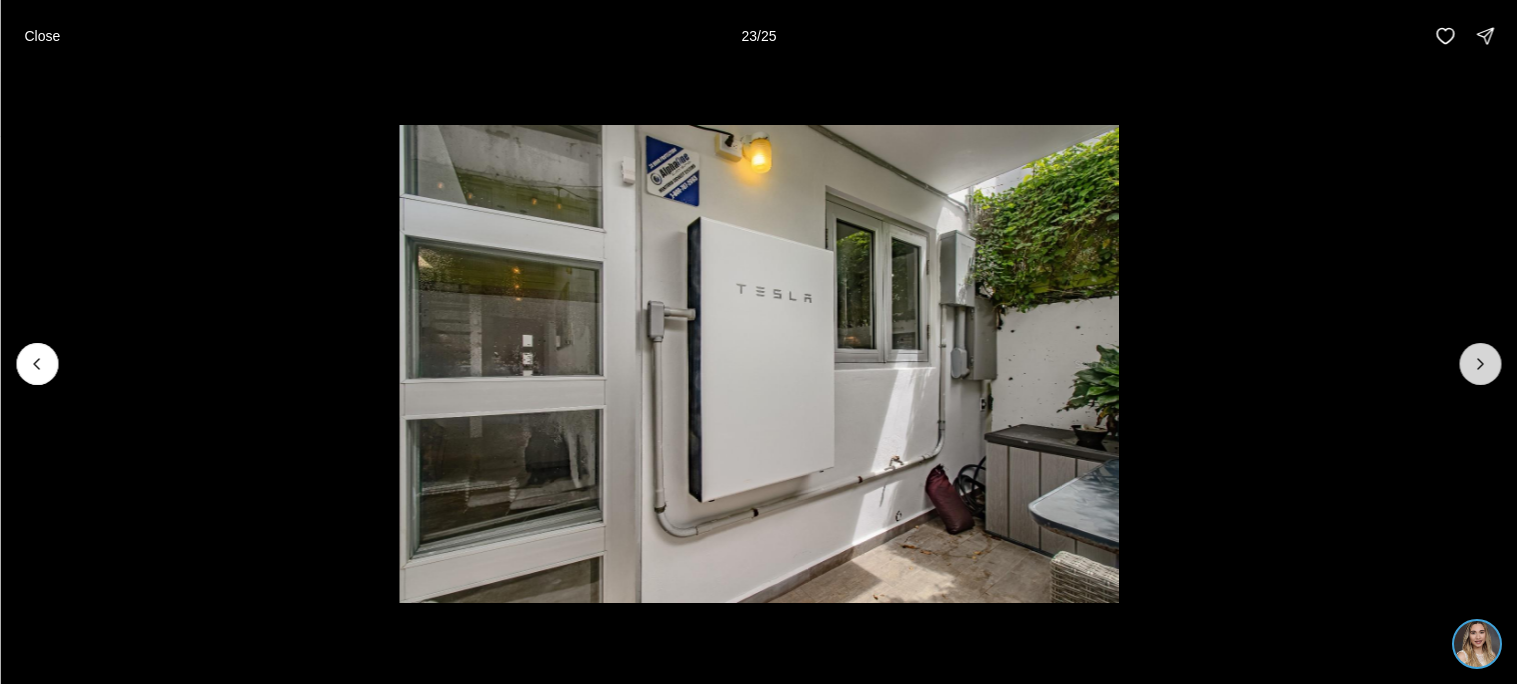 click at bounding box center (1480, 364) 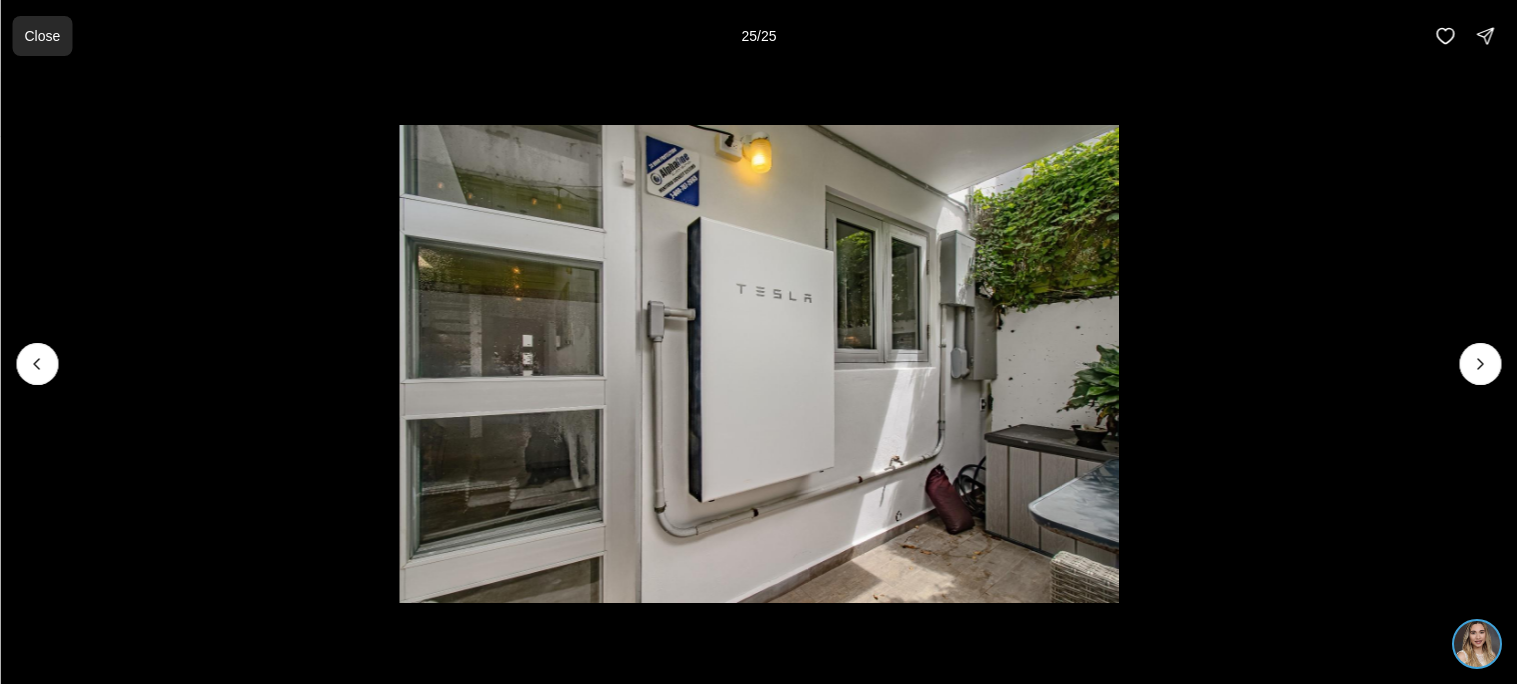 click on "Close" at bounding box center [42, 36] 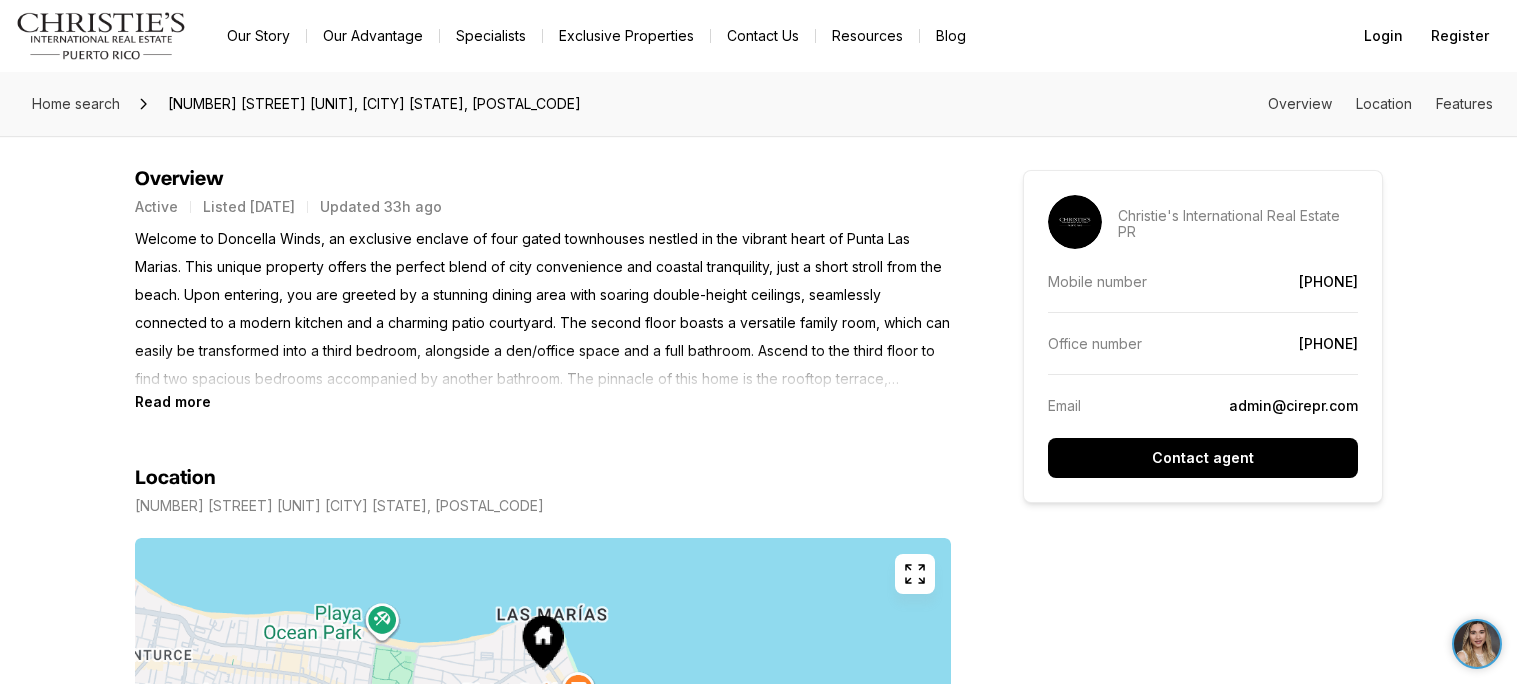 scroll, scrollTop: 852, scrollLeft: 0, axis: vertical 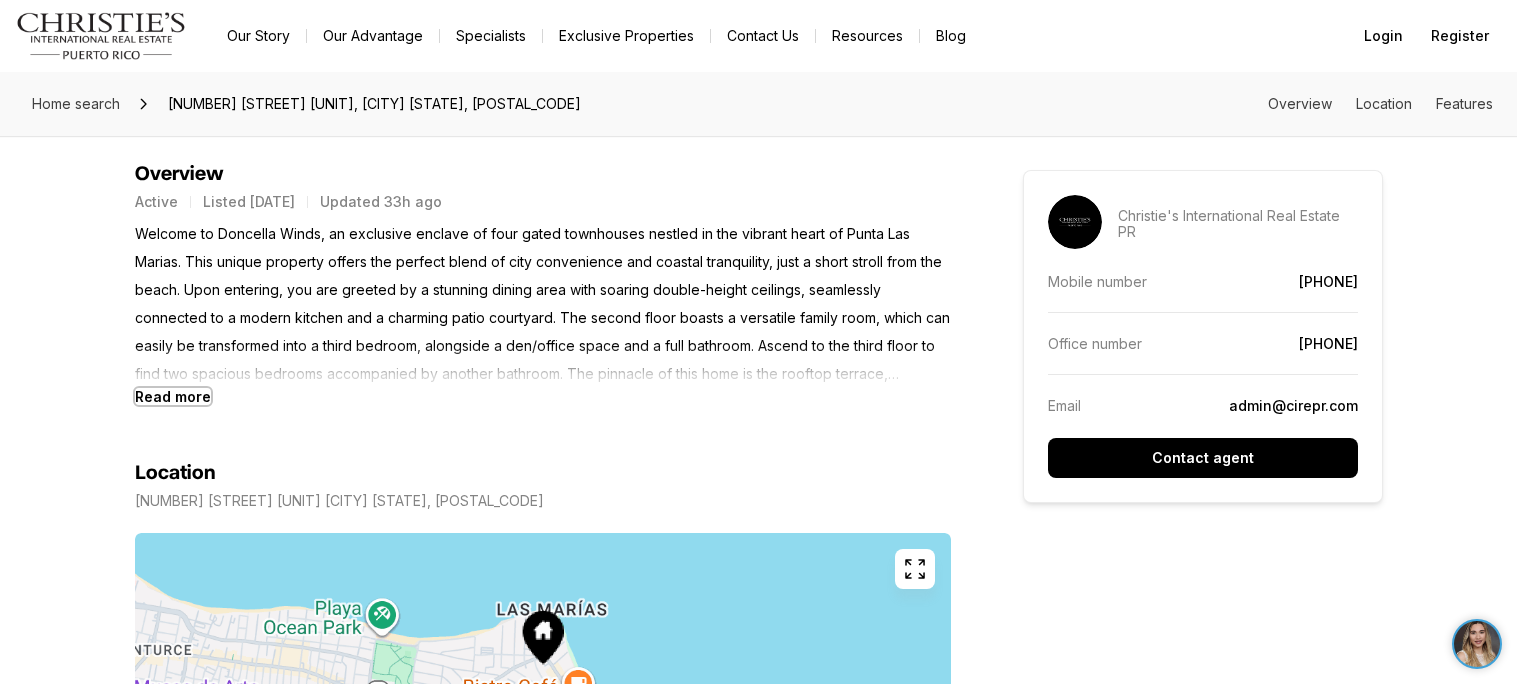 click on "Read more" at bounding box center (173, 396) 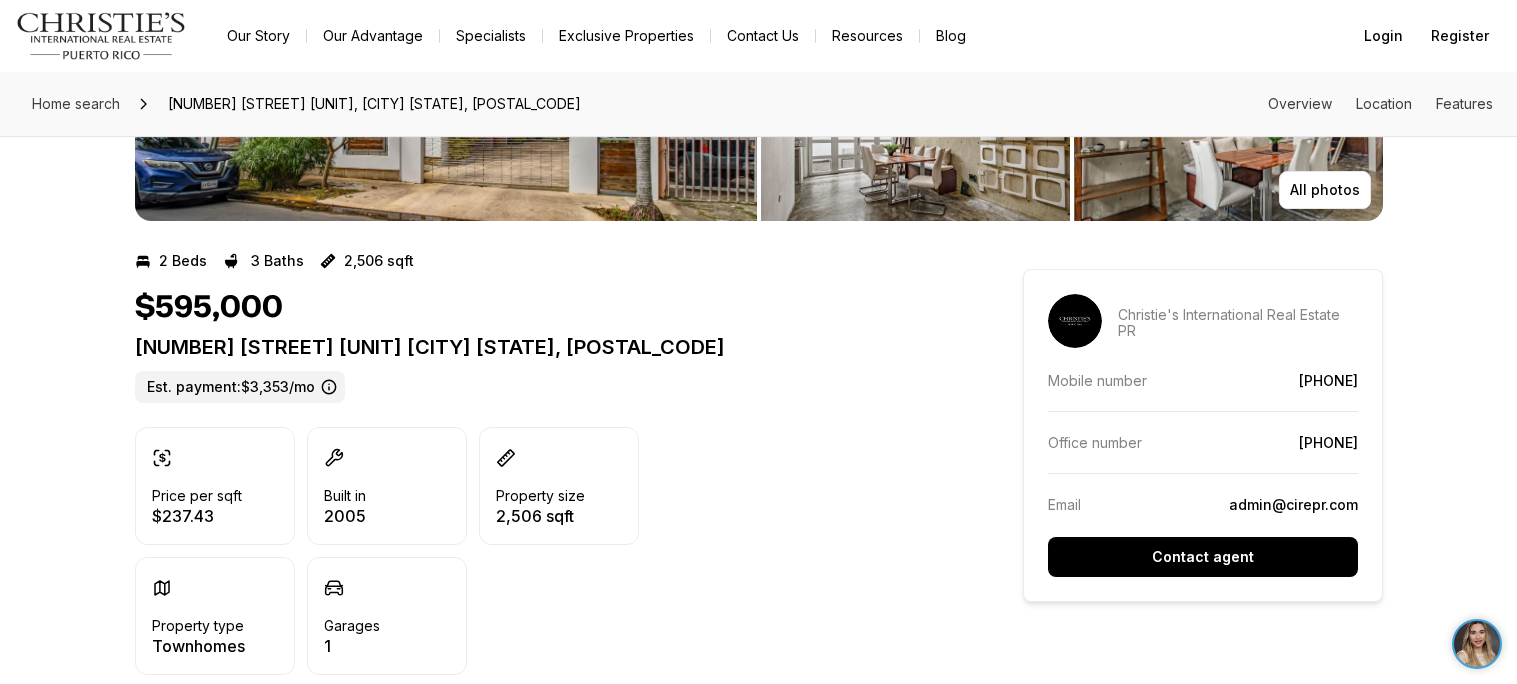 scroll, scrollTop: 232, scrollLeft: 0, axis: vertical 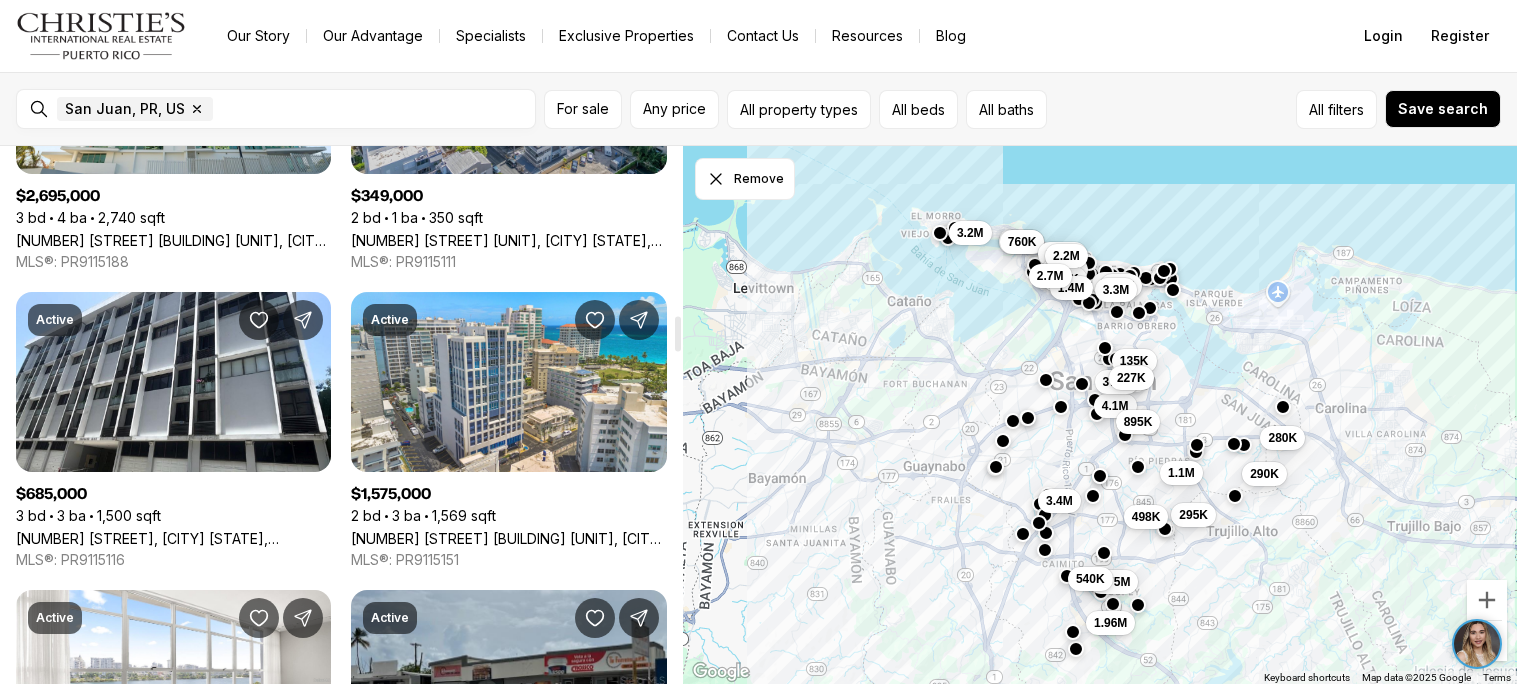 click on "[NUMBER] [STREET_NAME] [NUMBER][LETTER], [CITY] [STATE], [POSTAL_CODE]" at bounding box center [508, 240] 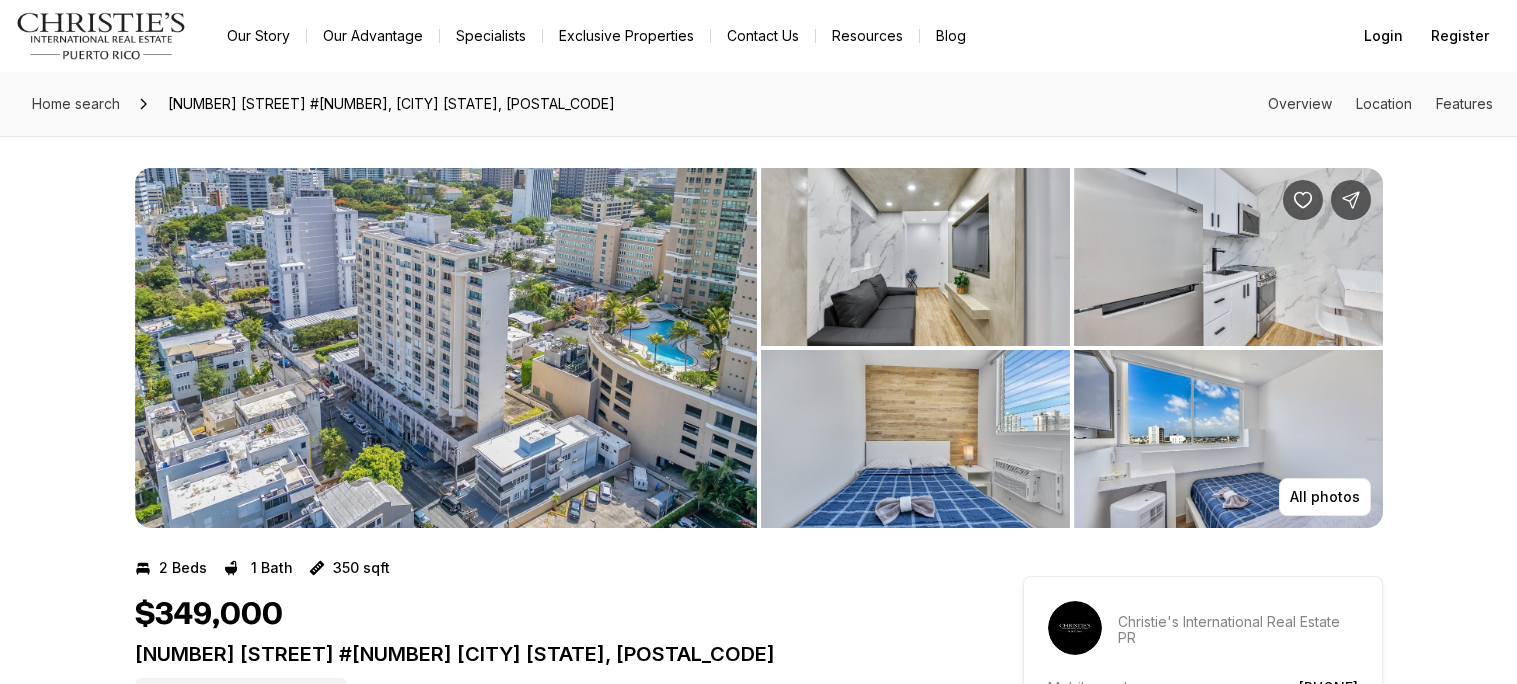 scroll, scrollTop: 0, scrollLeft: 0, axis: both 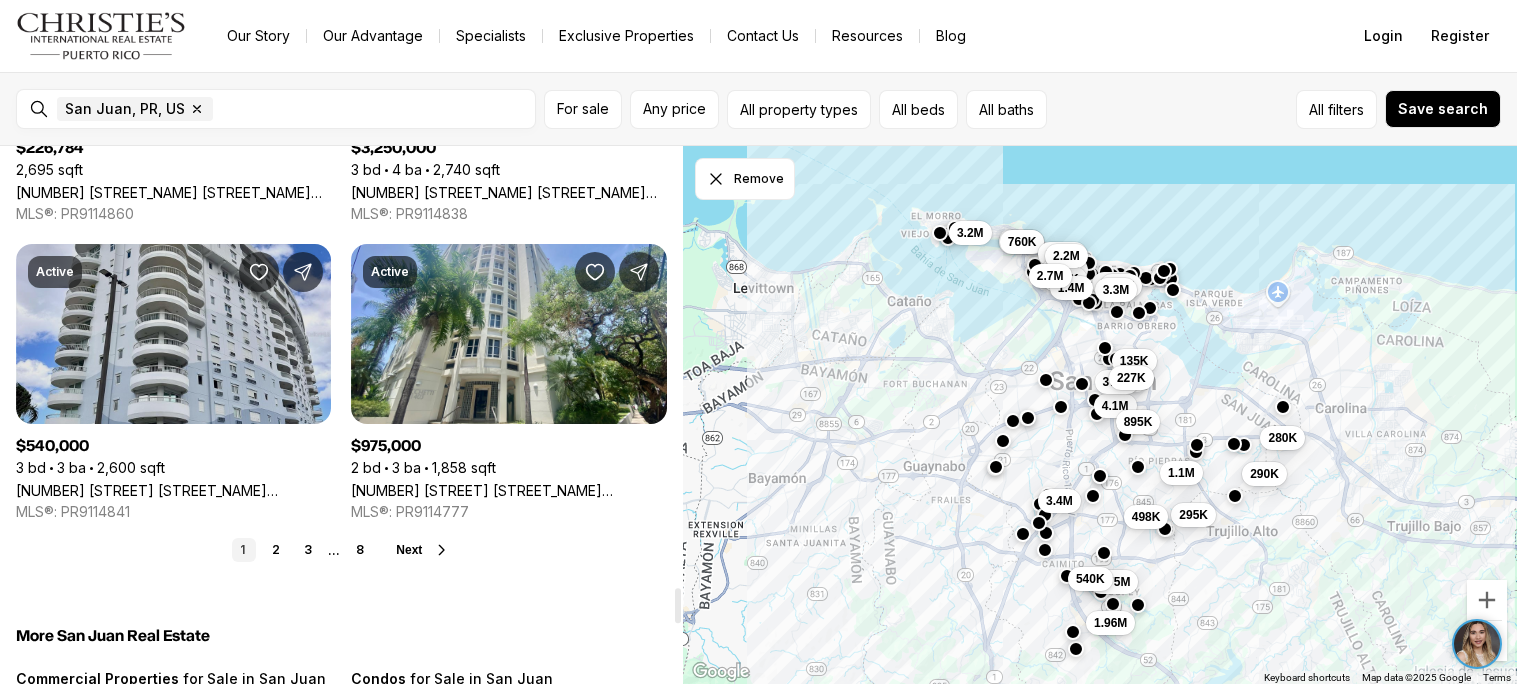 click on "1010 CALLE ORQUID #102, SAN JUAN PR, 00927" at bounding box center [173, 490] 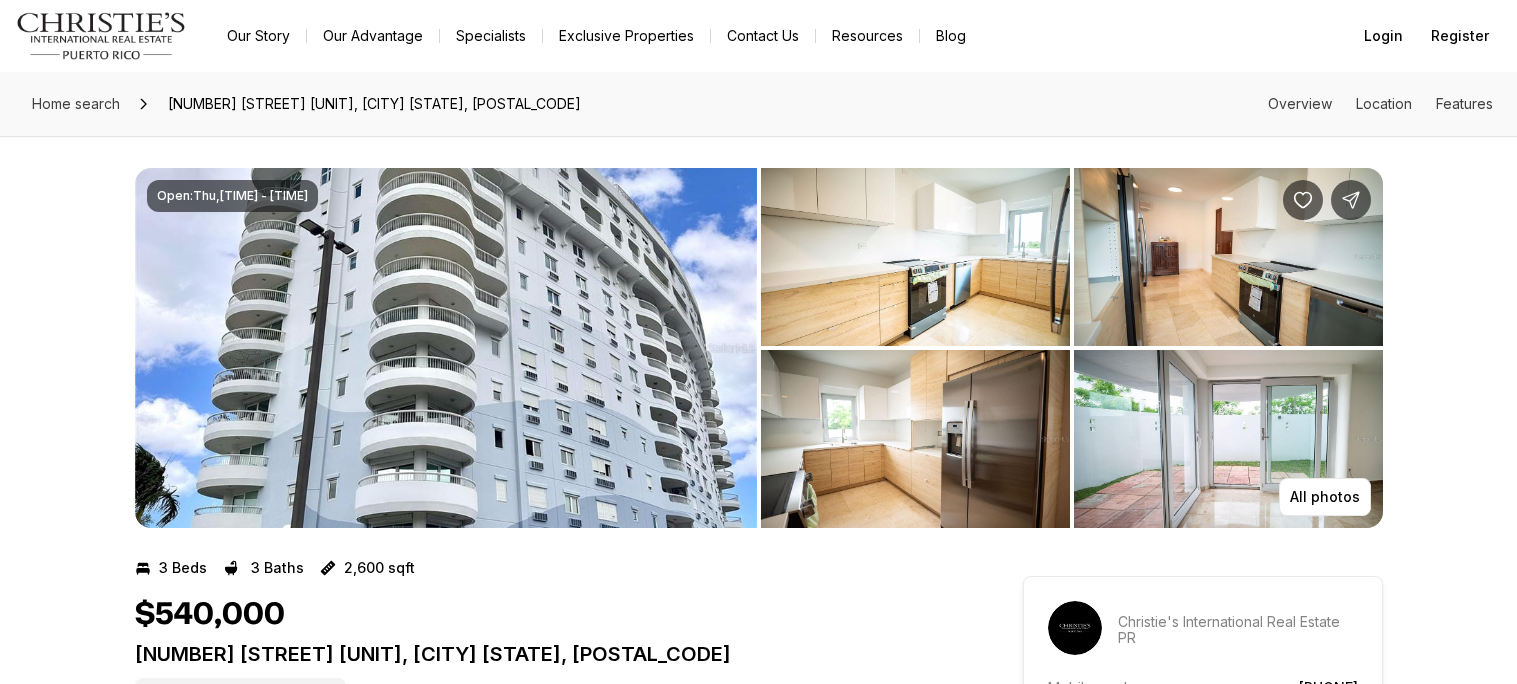 scroll, scrollTop: 0, scrollLeft: 0, axis: both 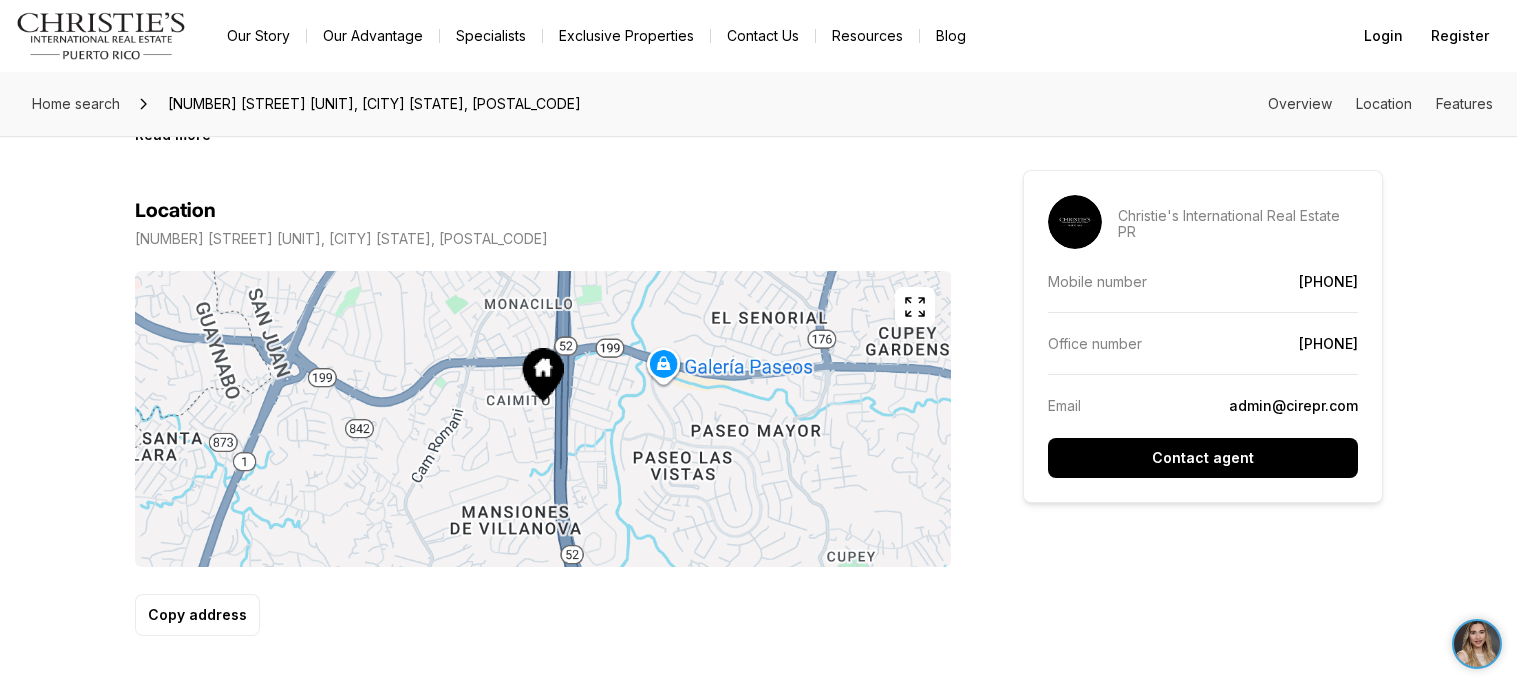 click at bounding box center [915, 307] 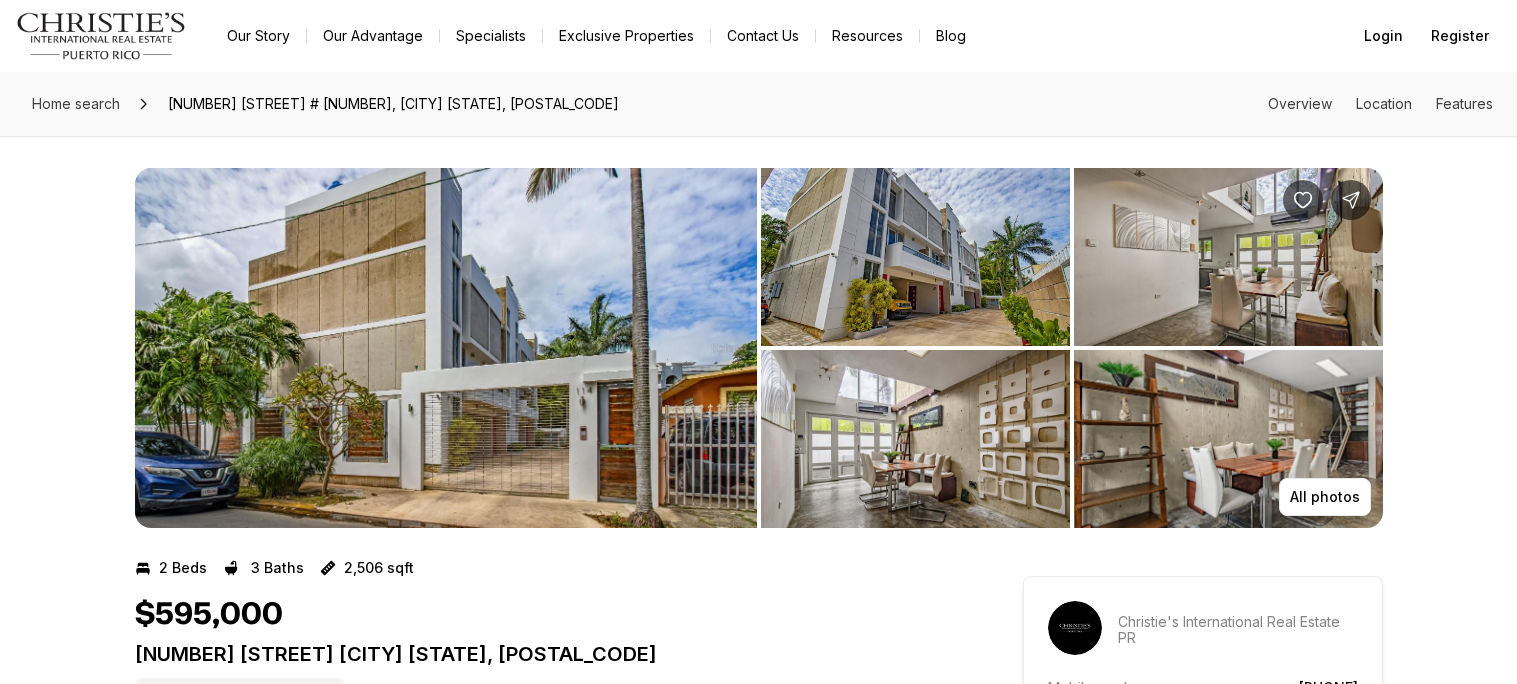 scroll, scrollTop: 0, scrollLeft: 0, axis: both 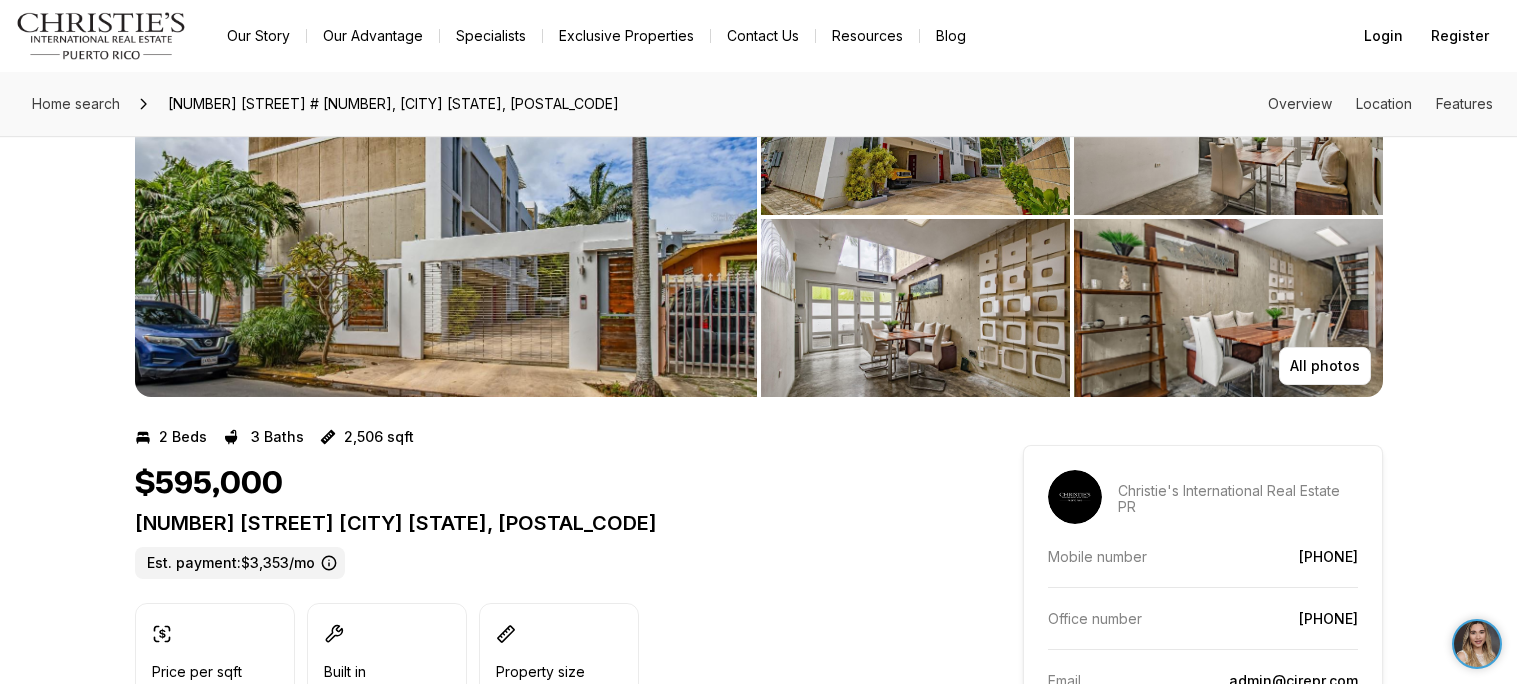 click at bounding box center [915, 308] 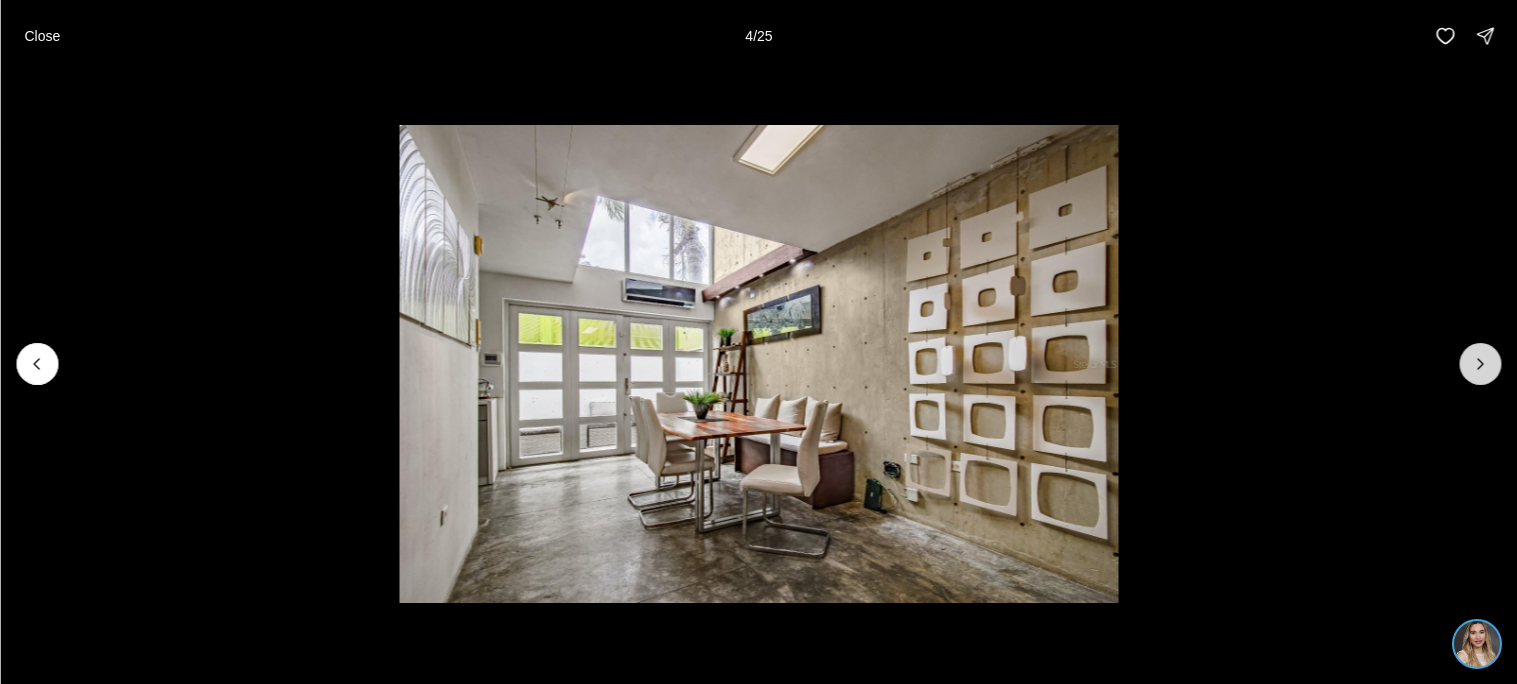 click 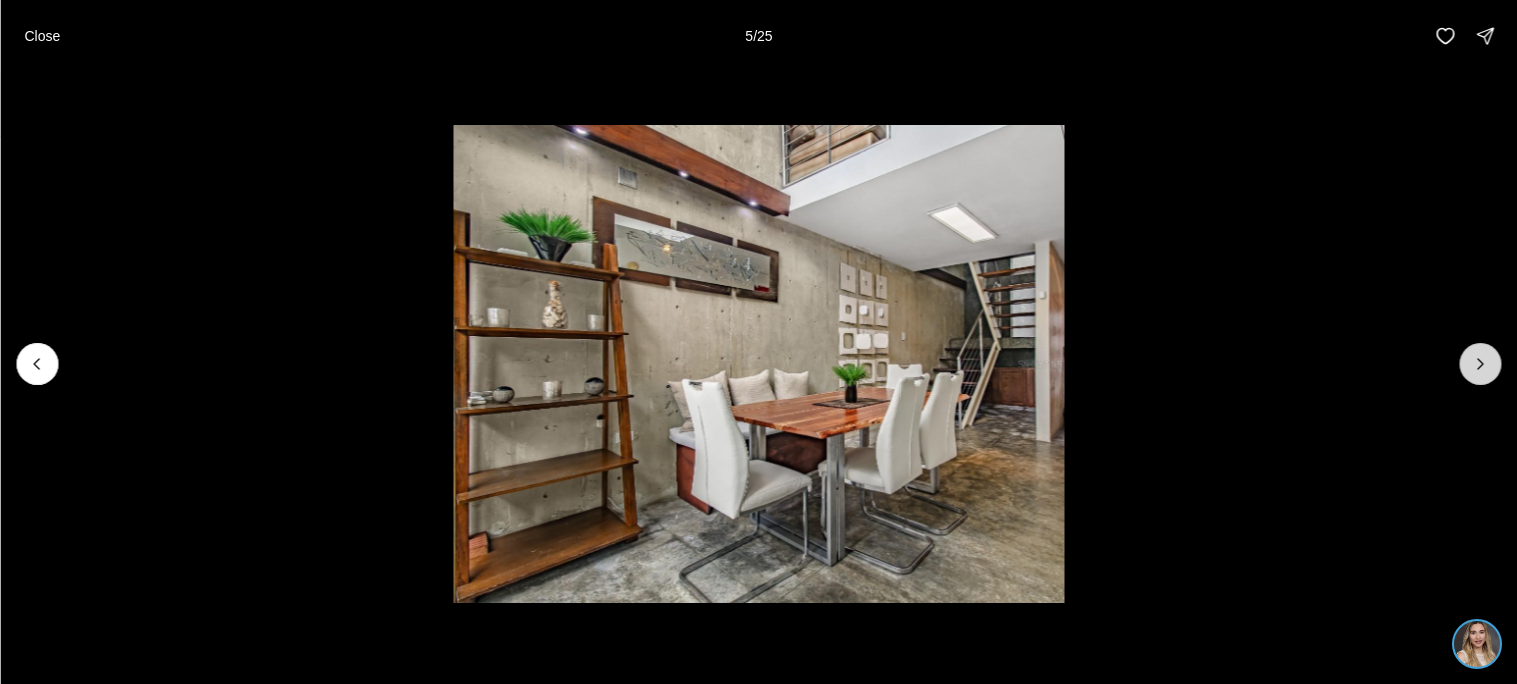 click 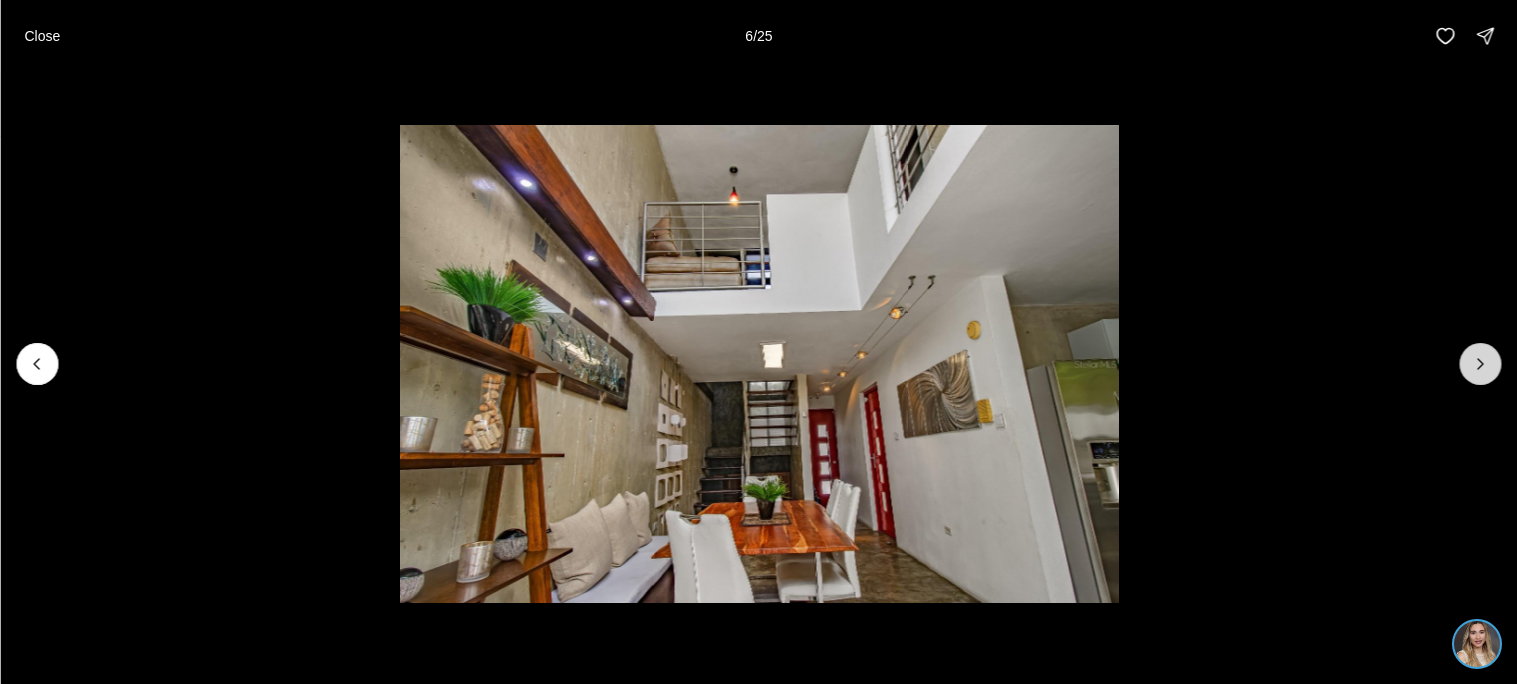 click 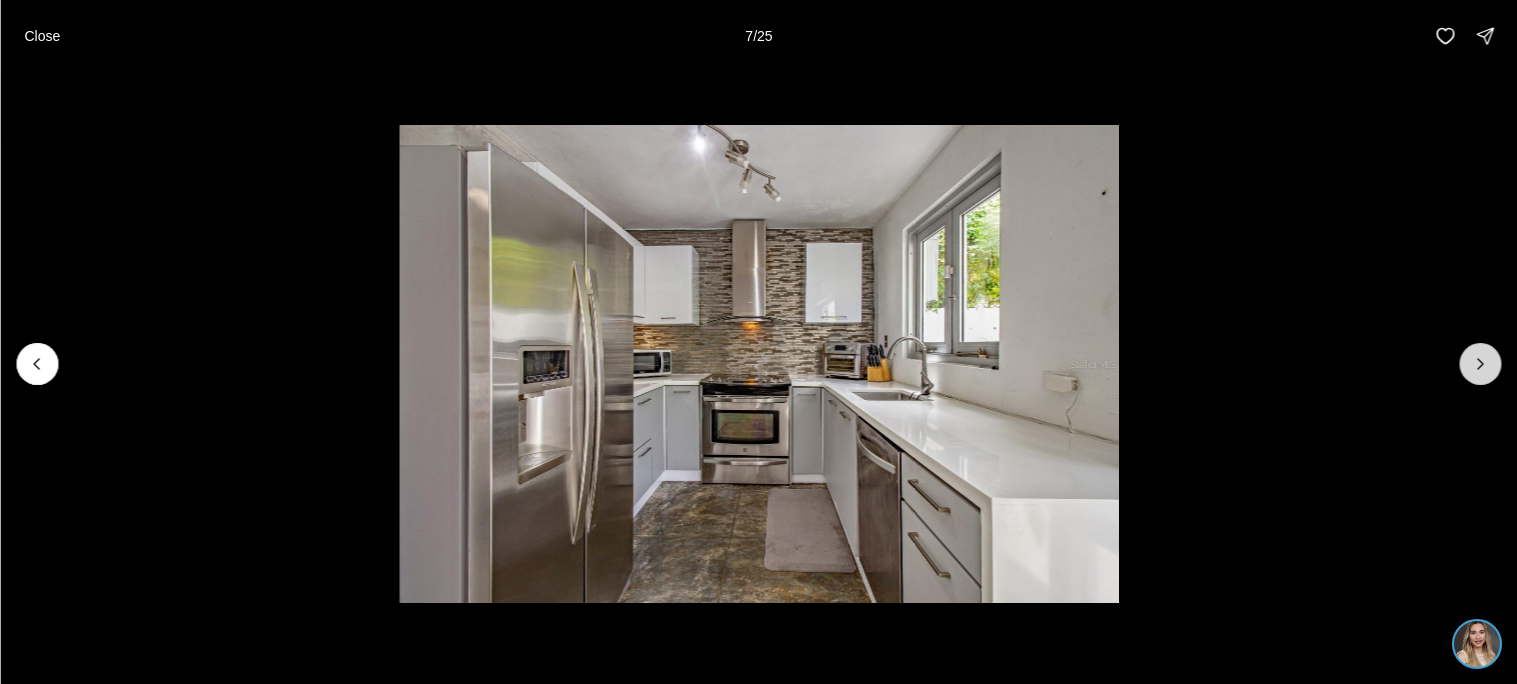 click 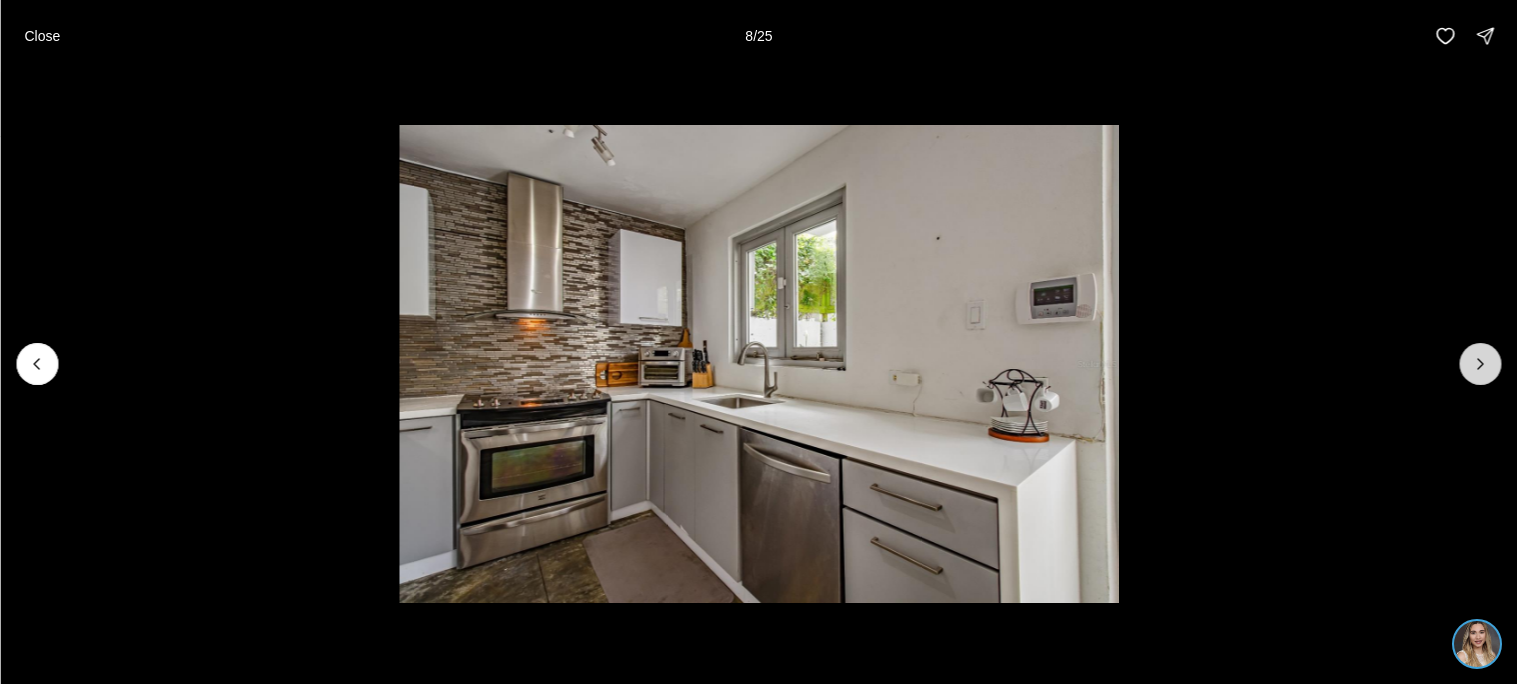 click 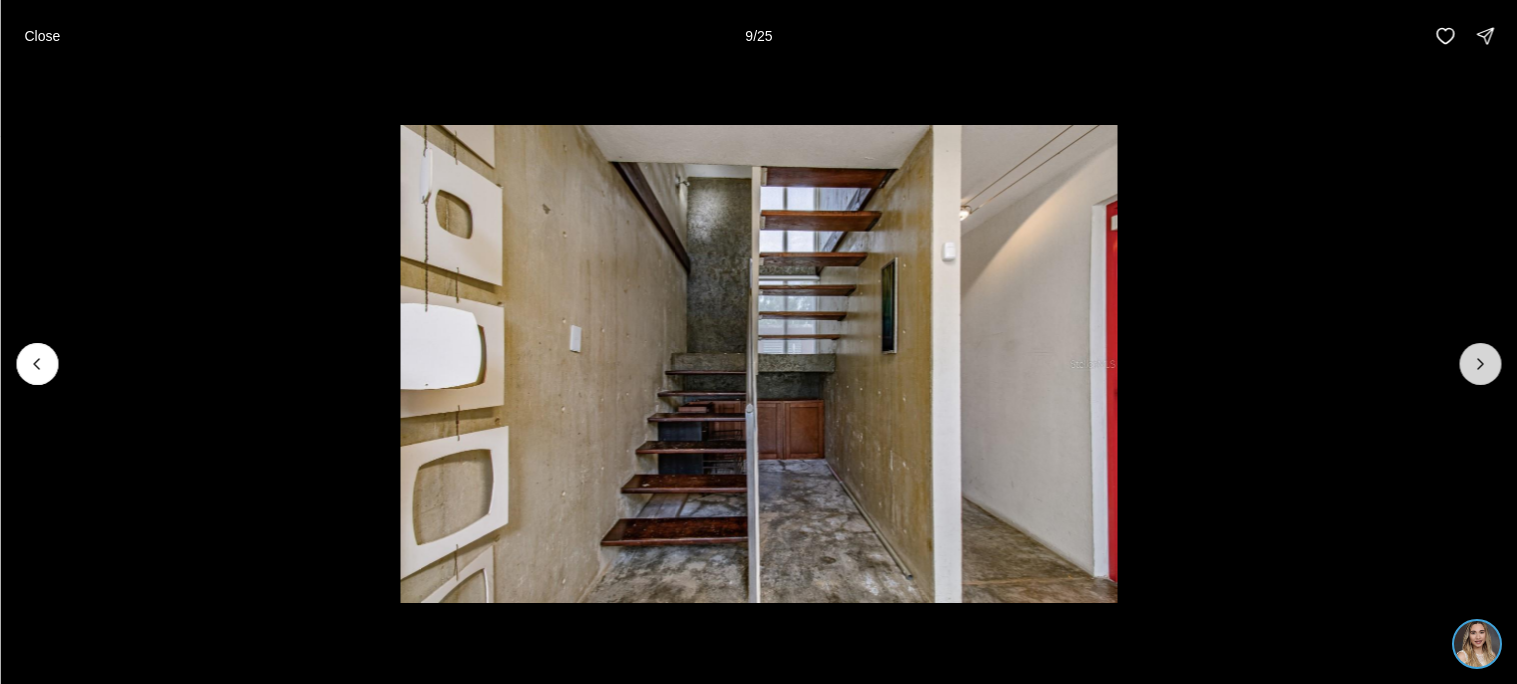 click 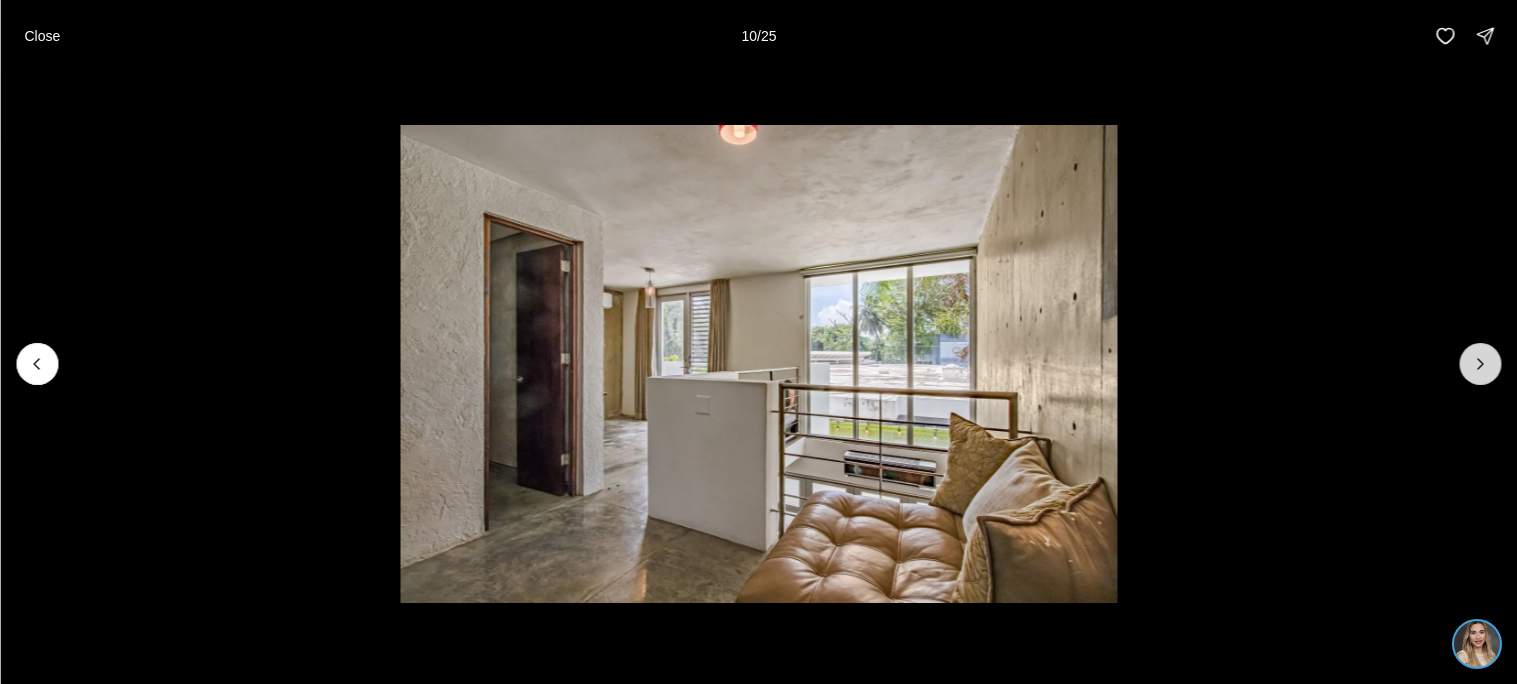 click 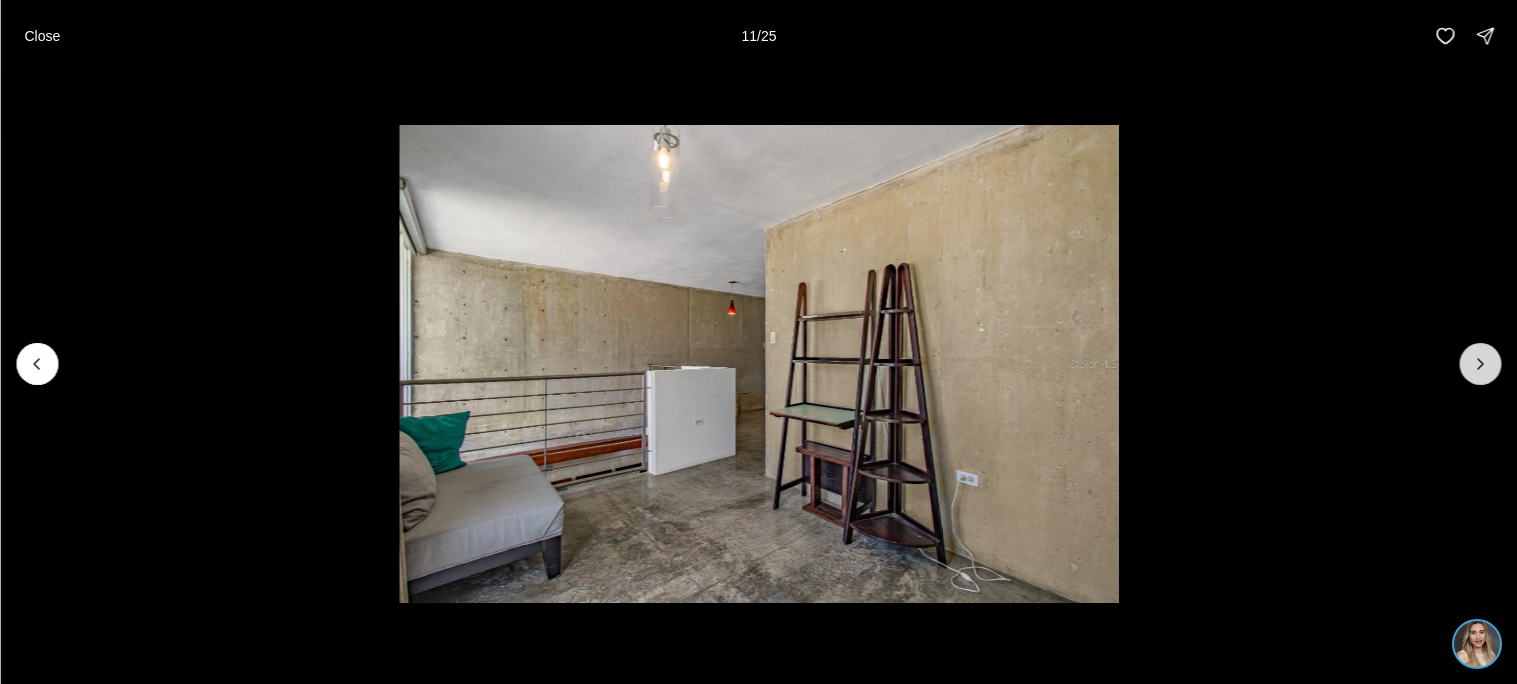click 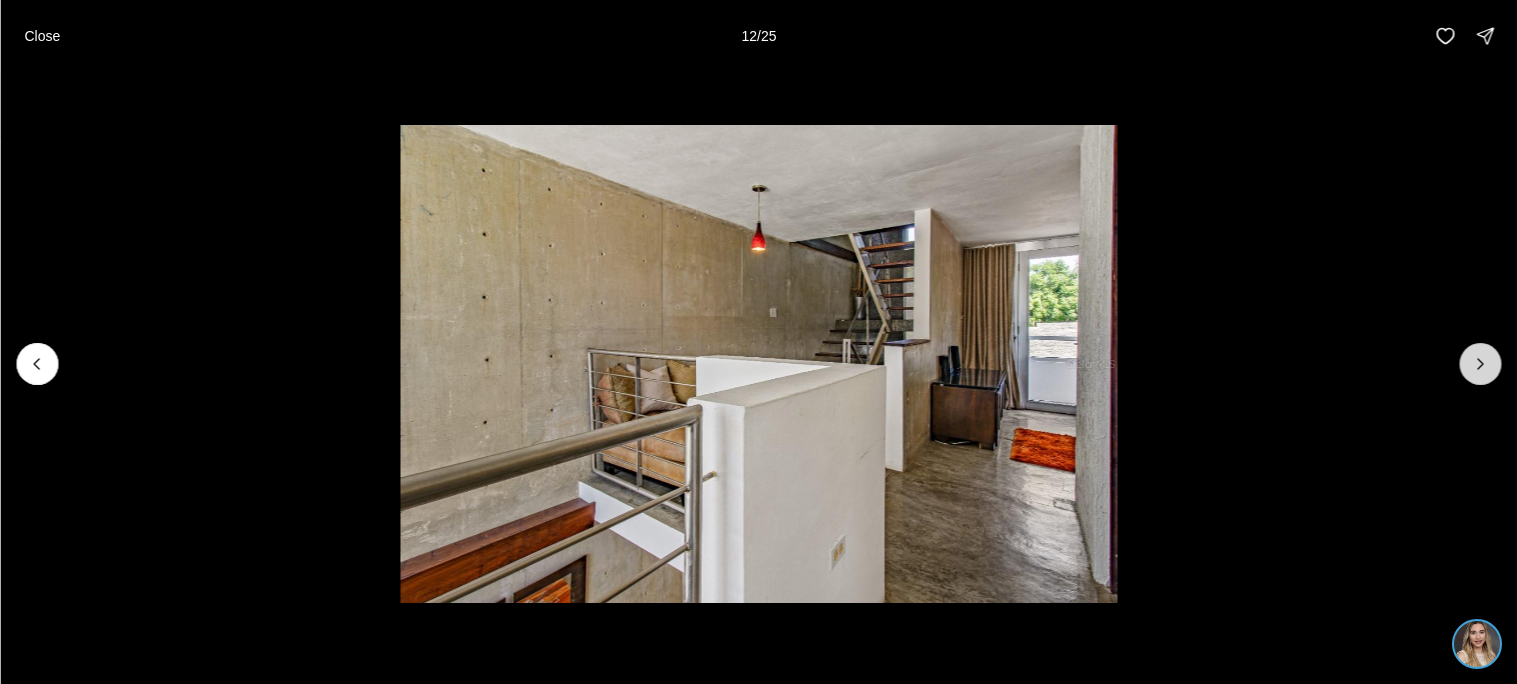 click 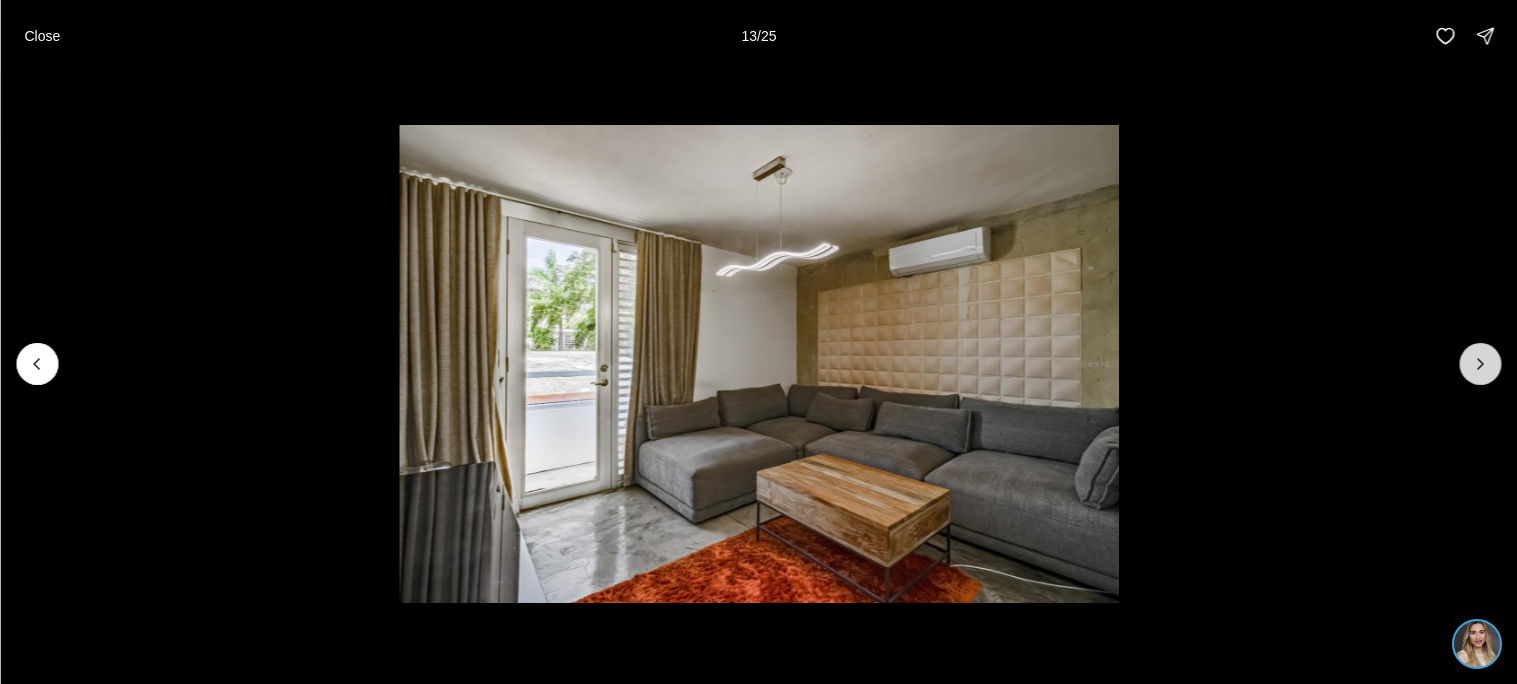 click 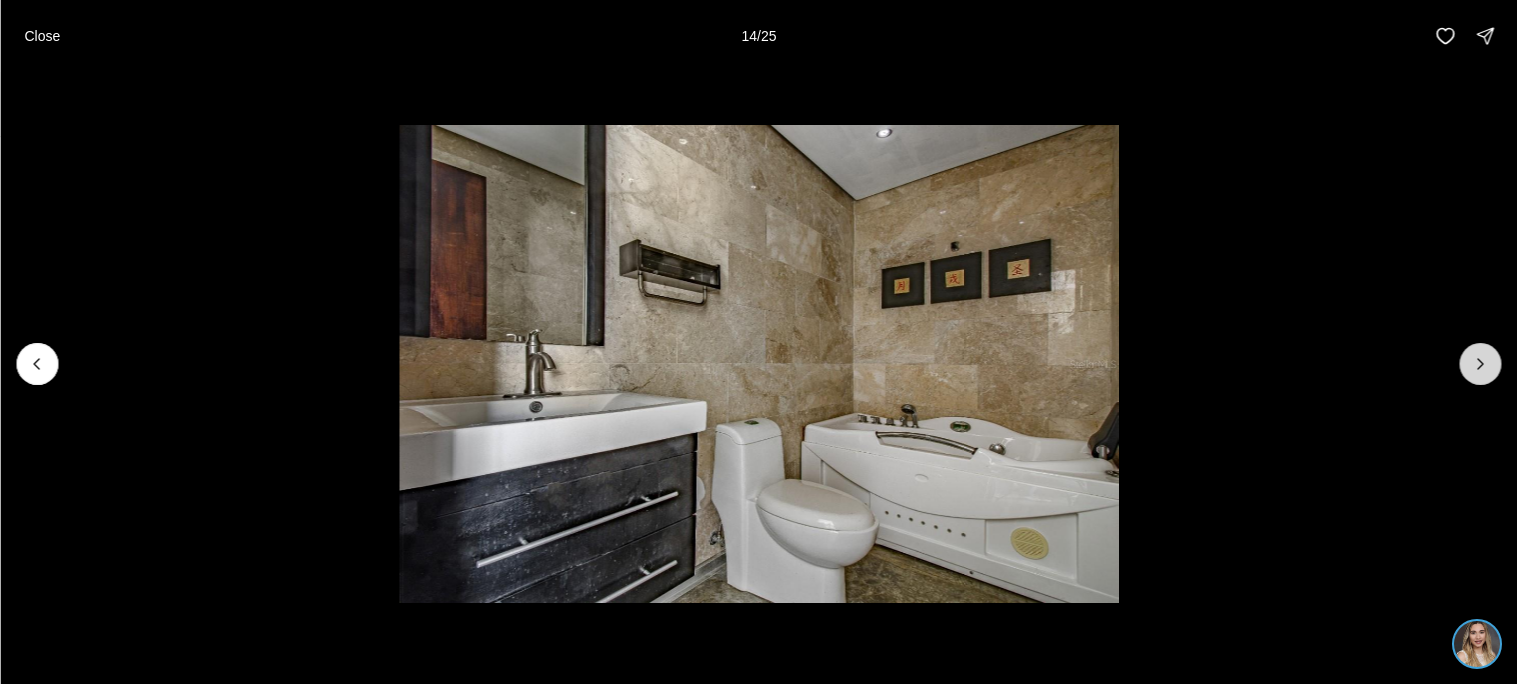 click 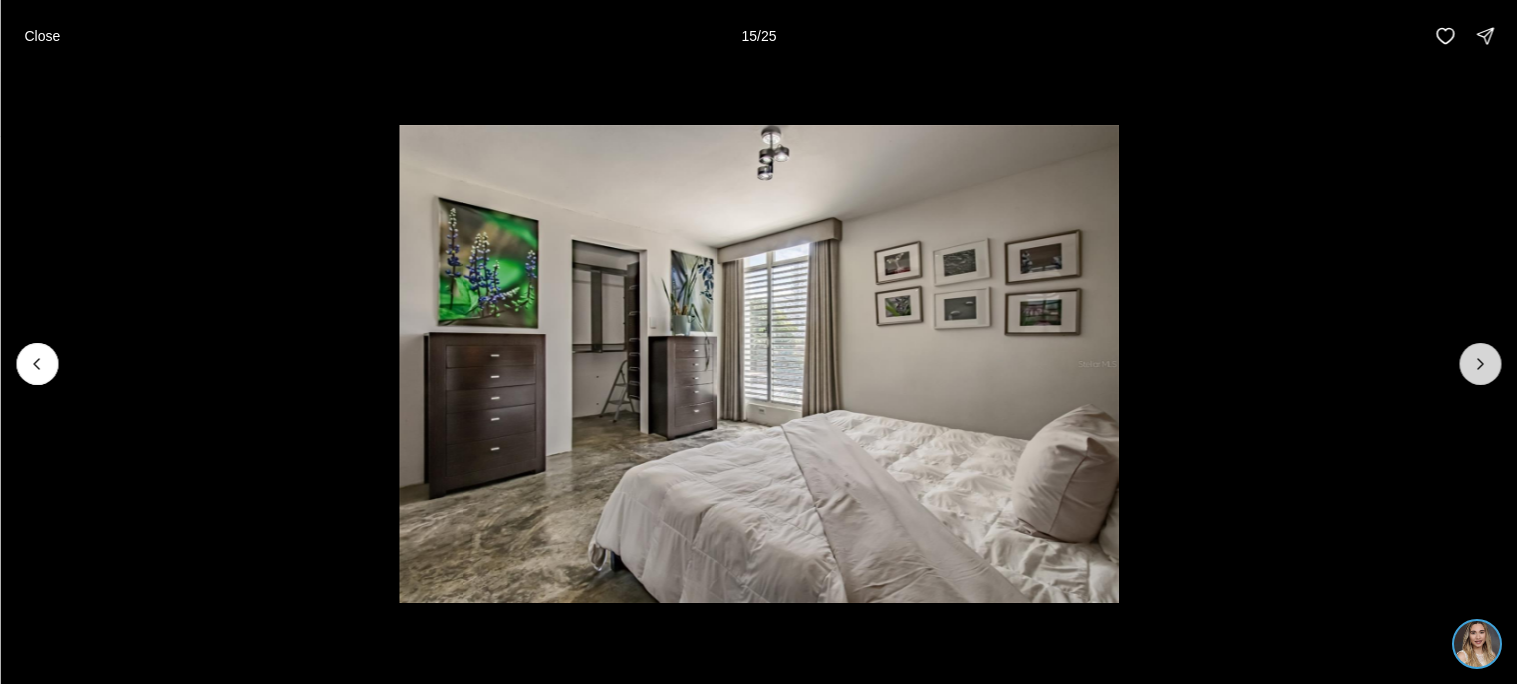 click 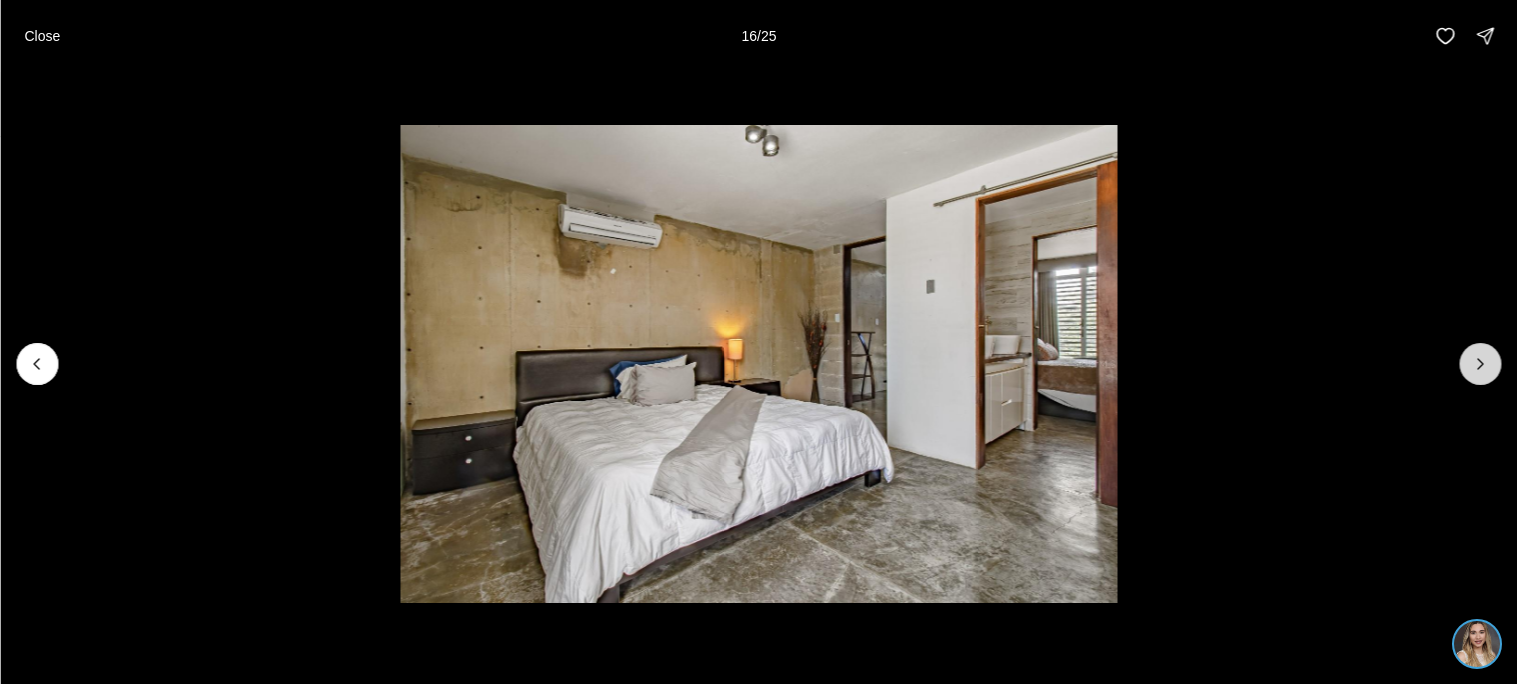 click 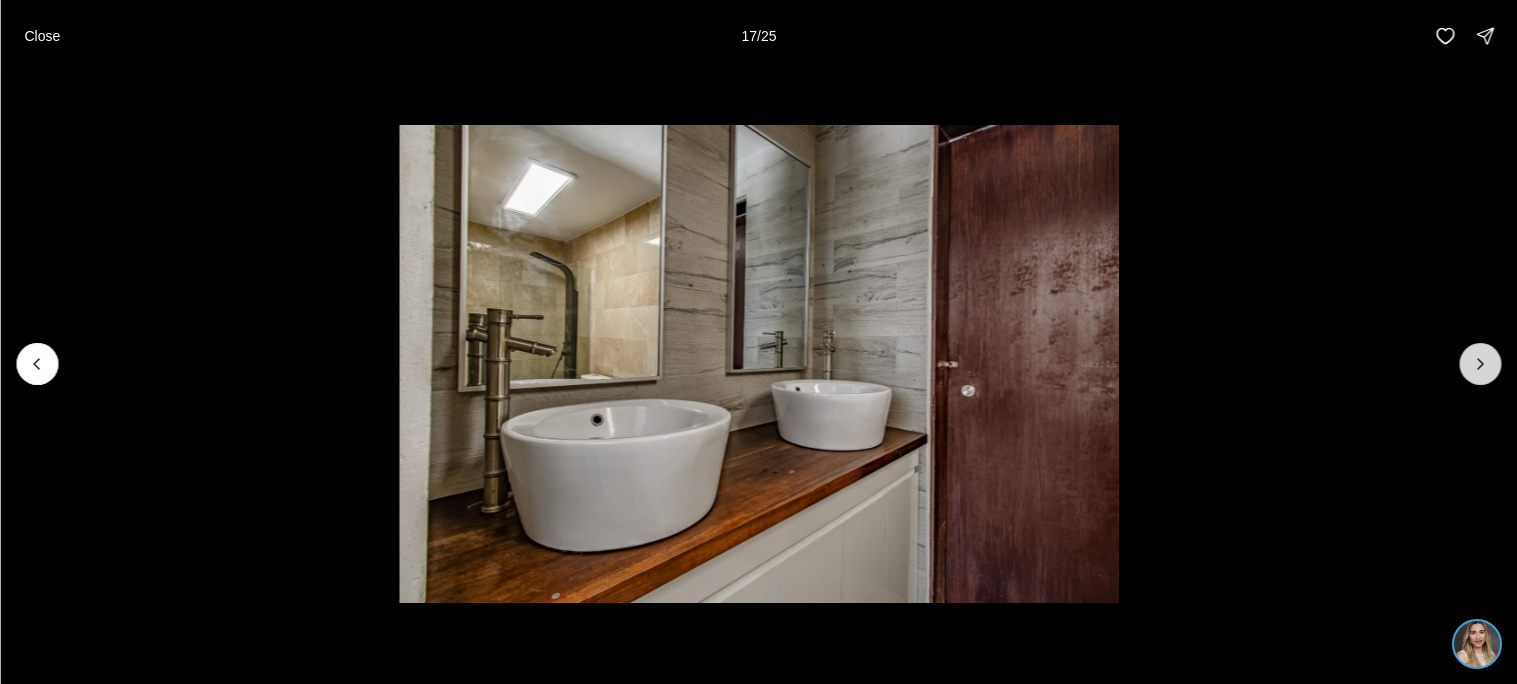 click 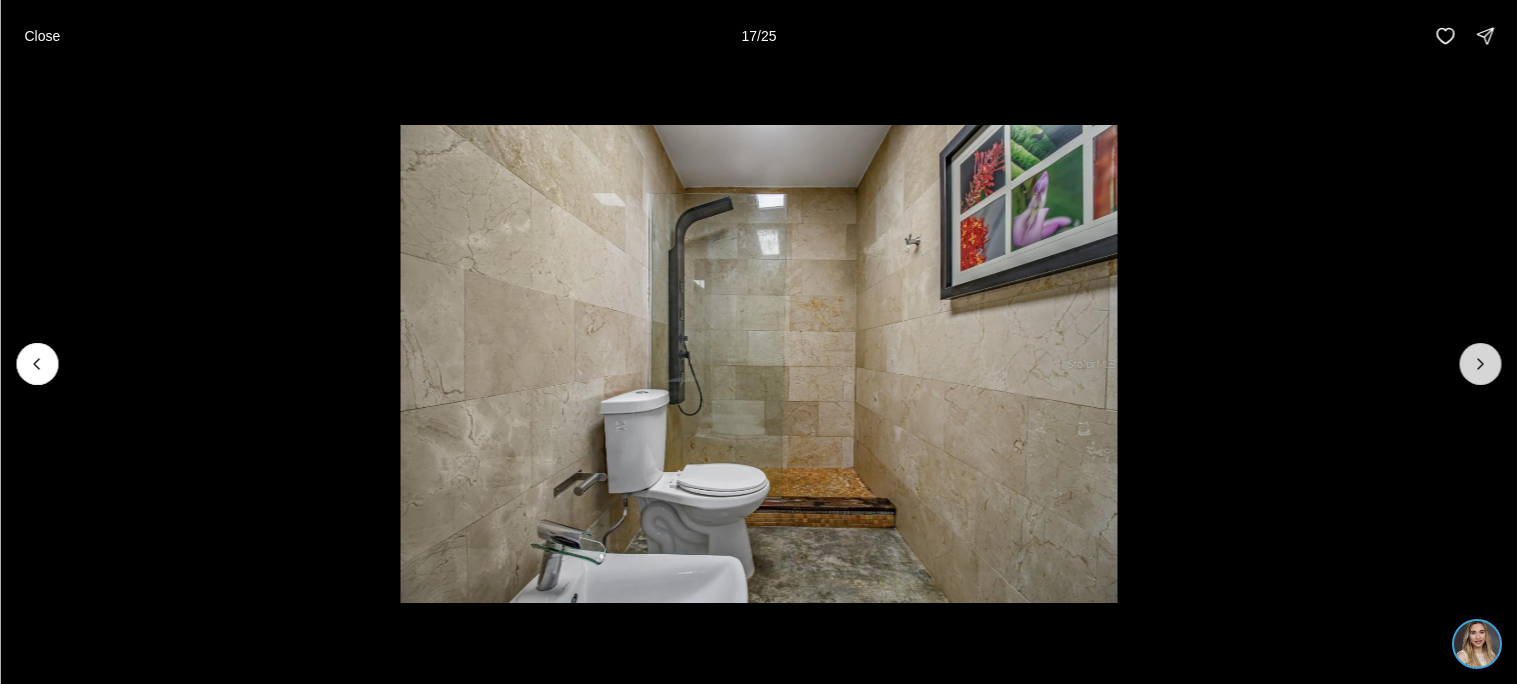 click 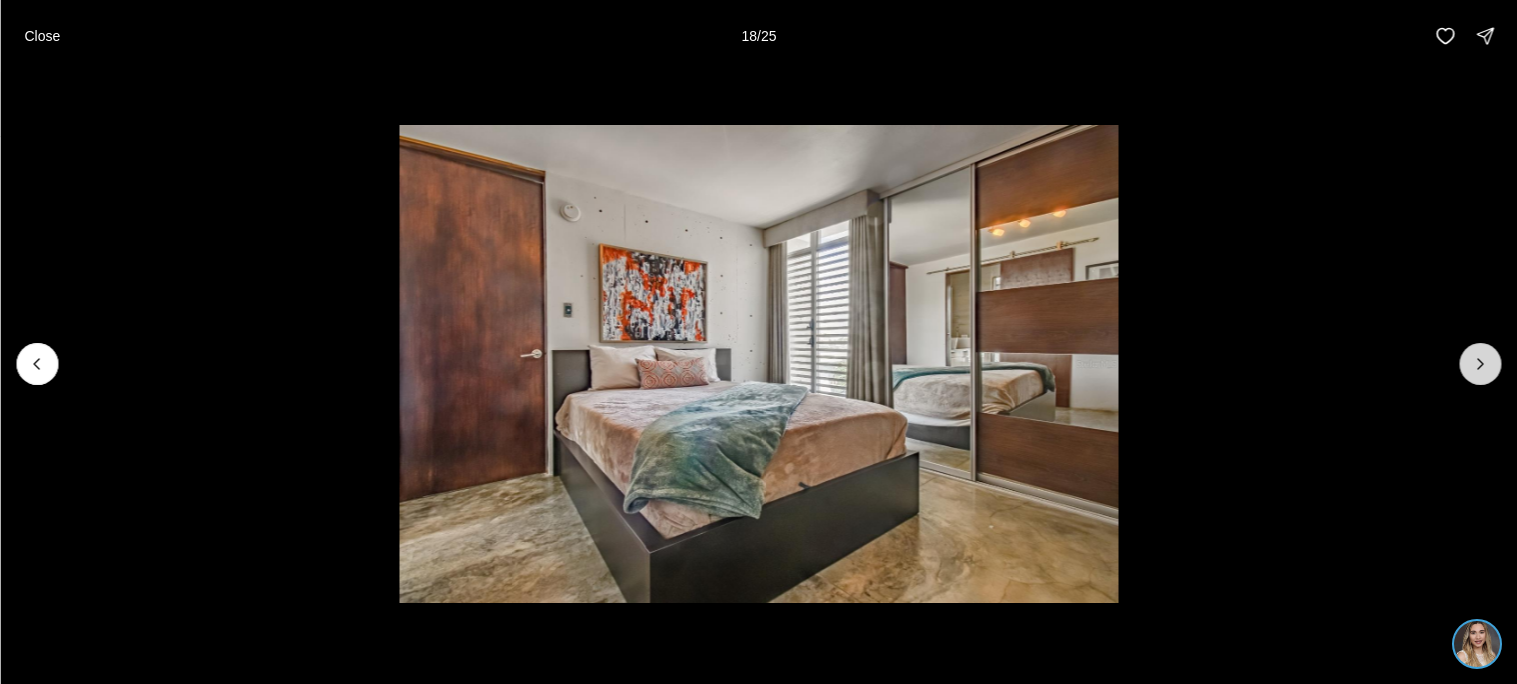 click 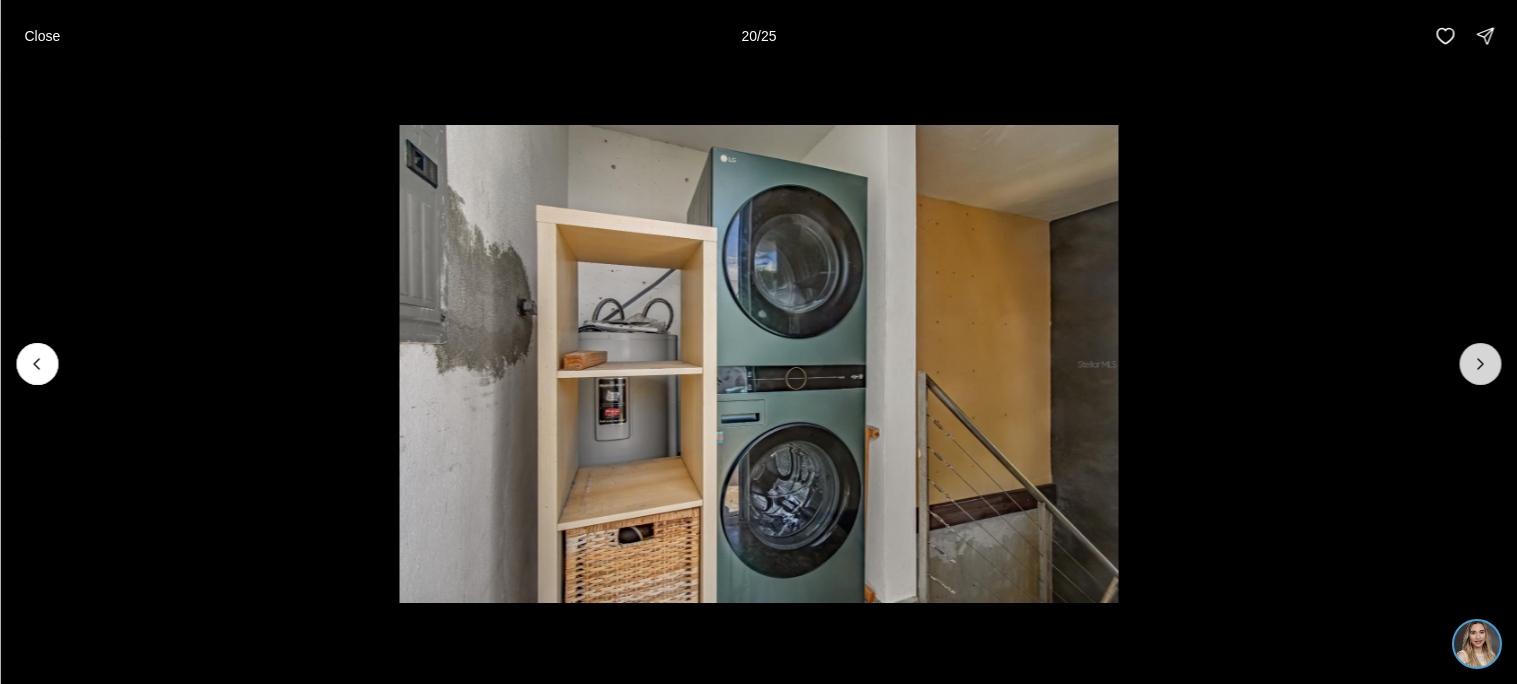 click 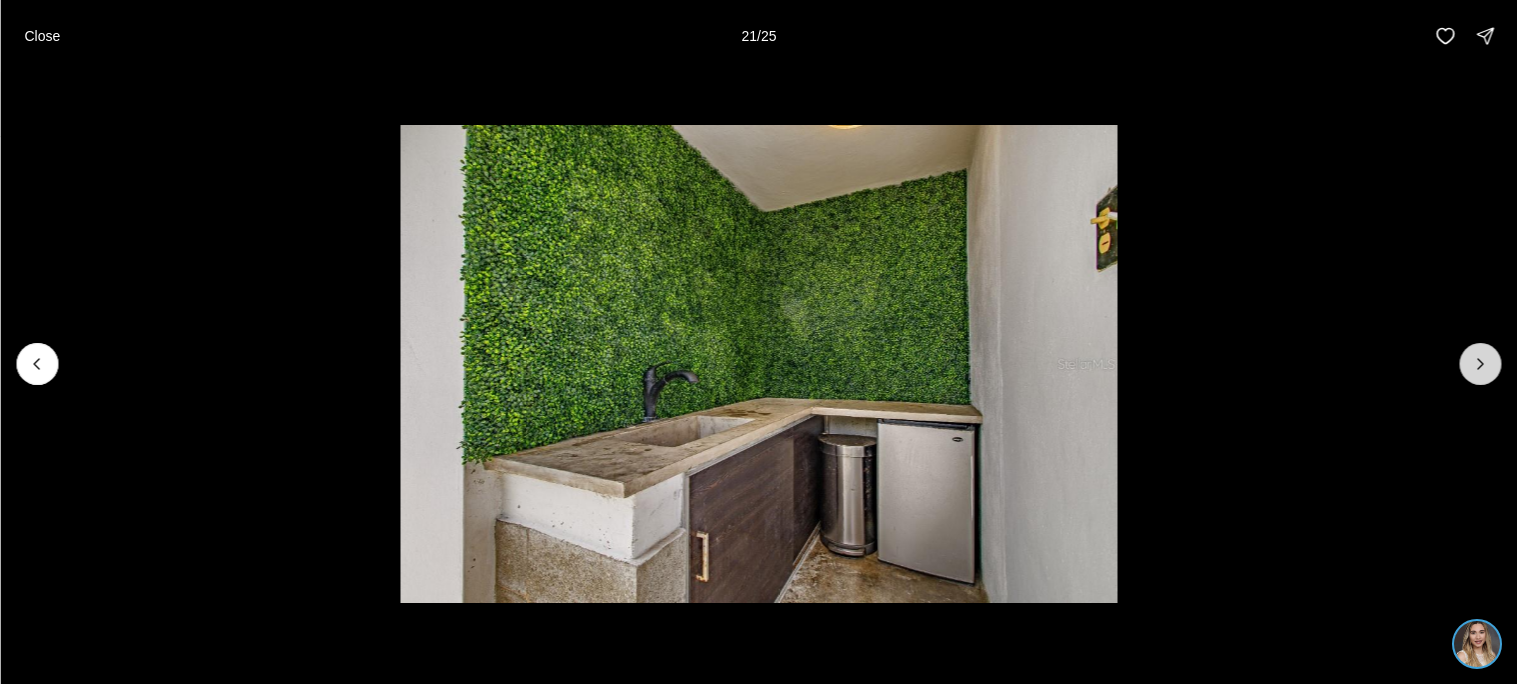 click 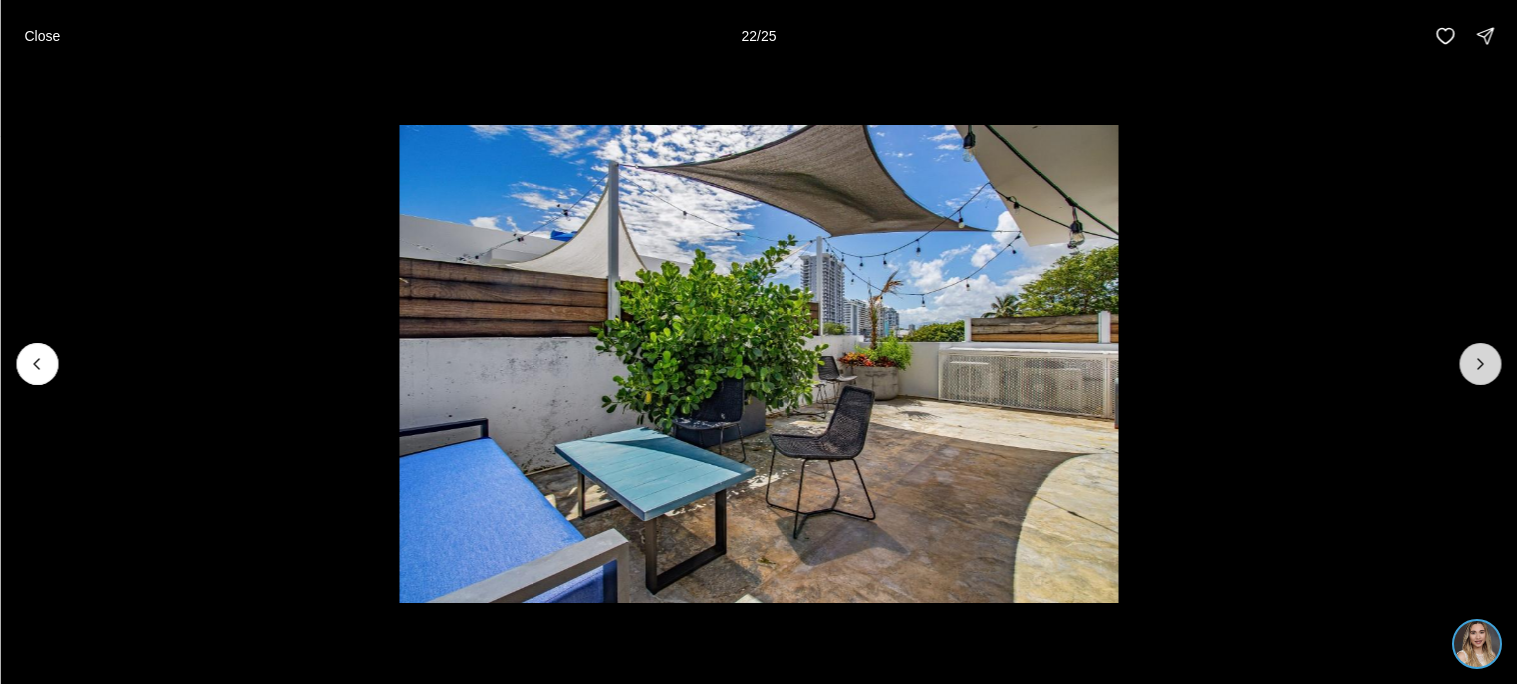 click 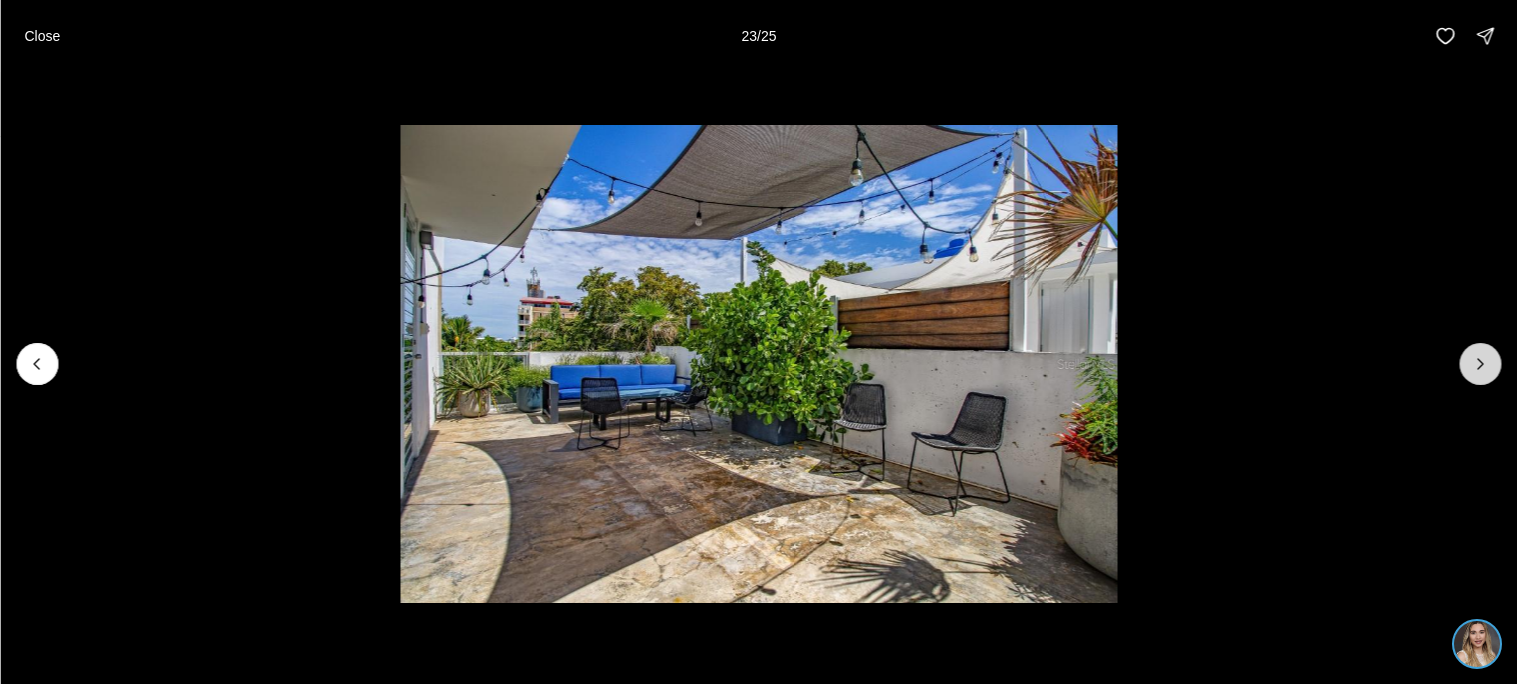 click 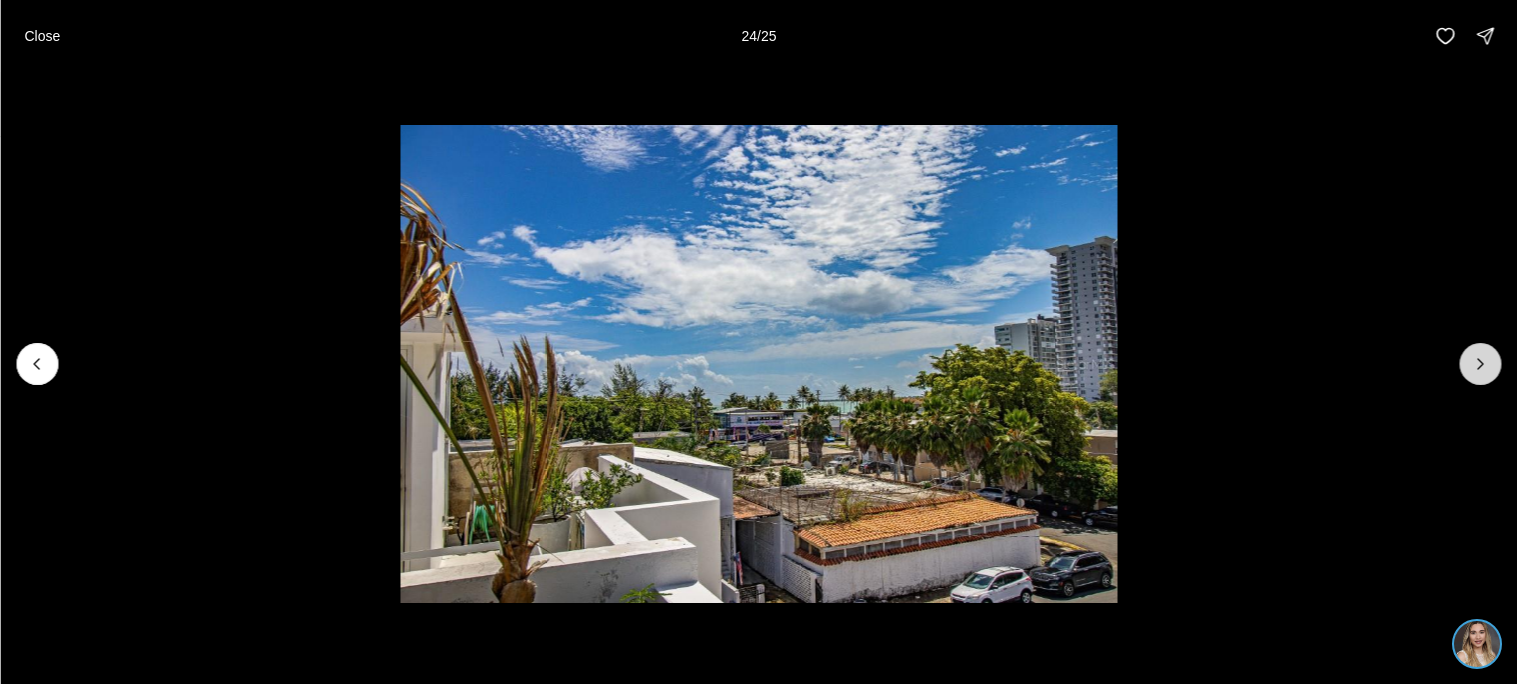 click 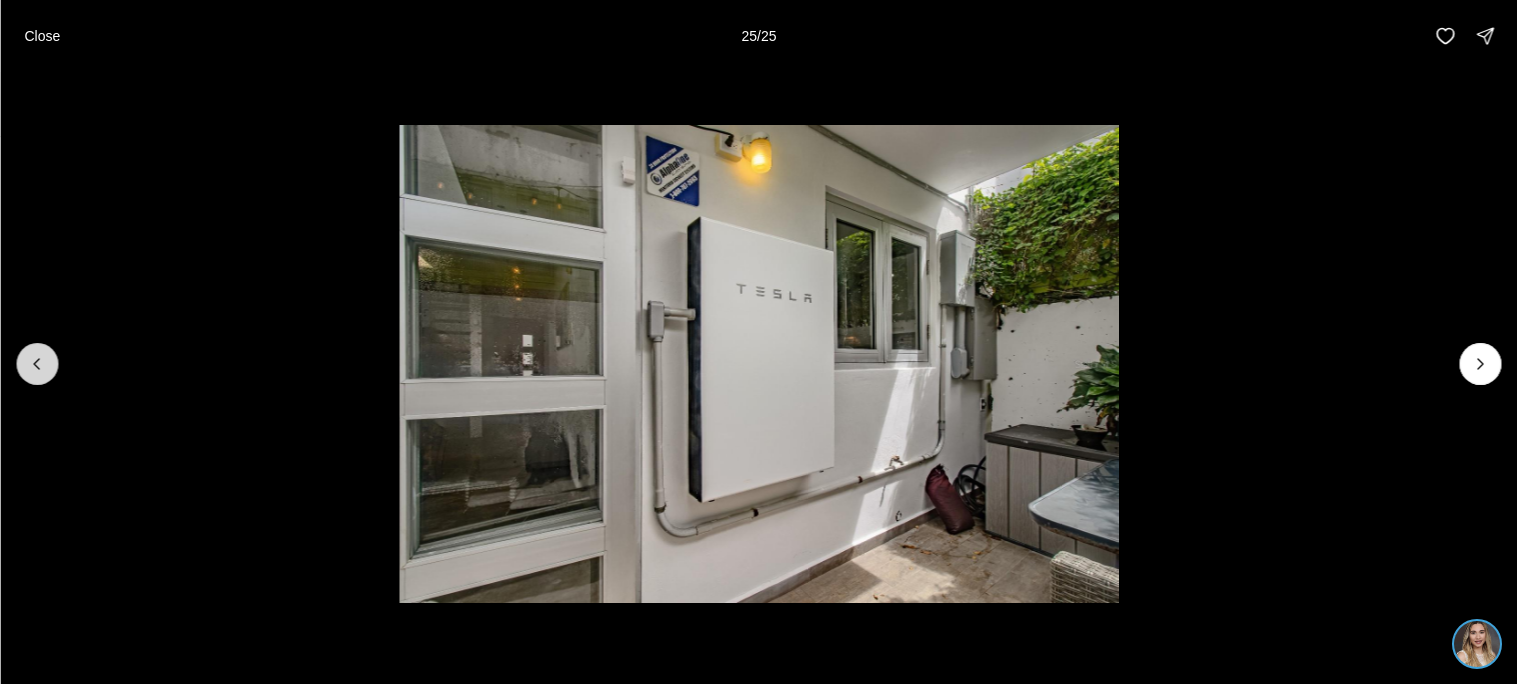 click at bounding box center [37, 364] 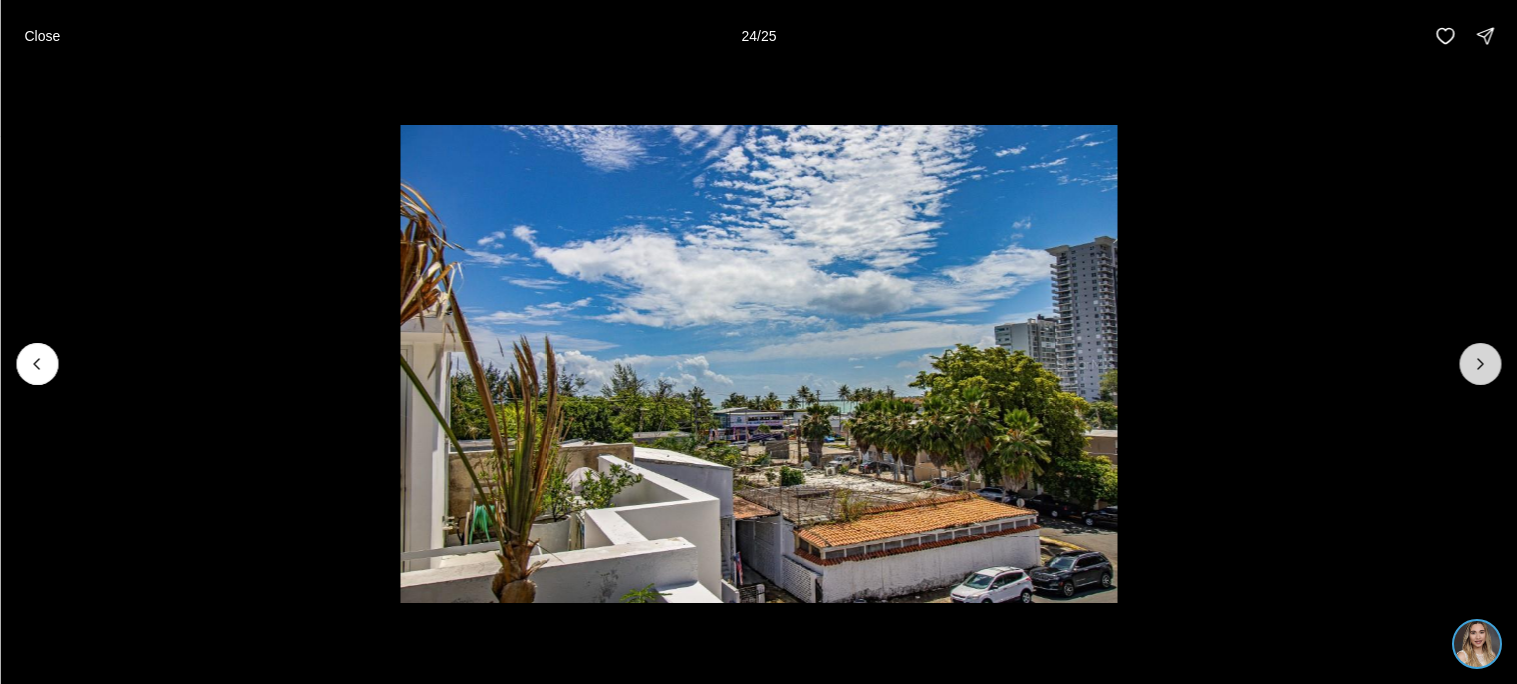 click at bounding box center (1480, 364) 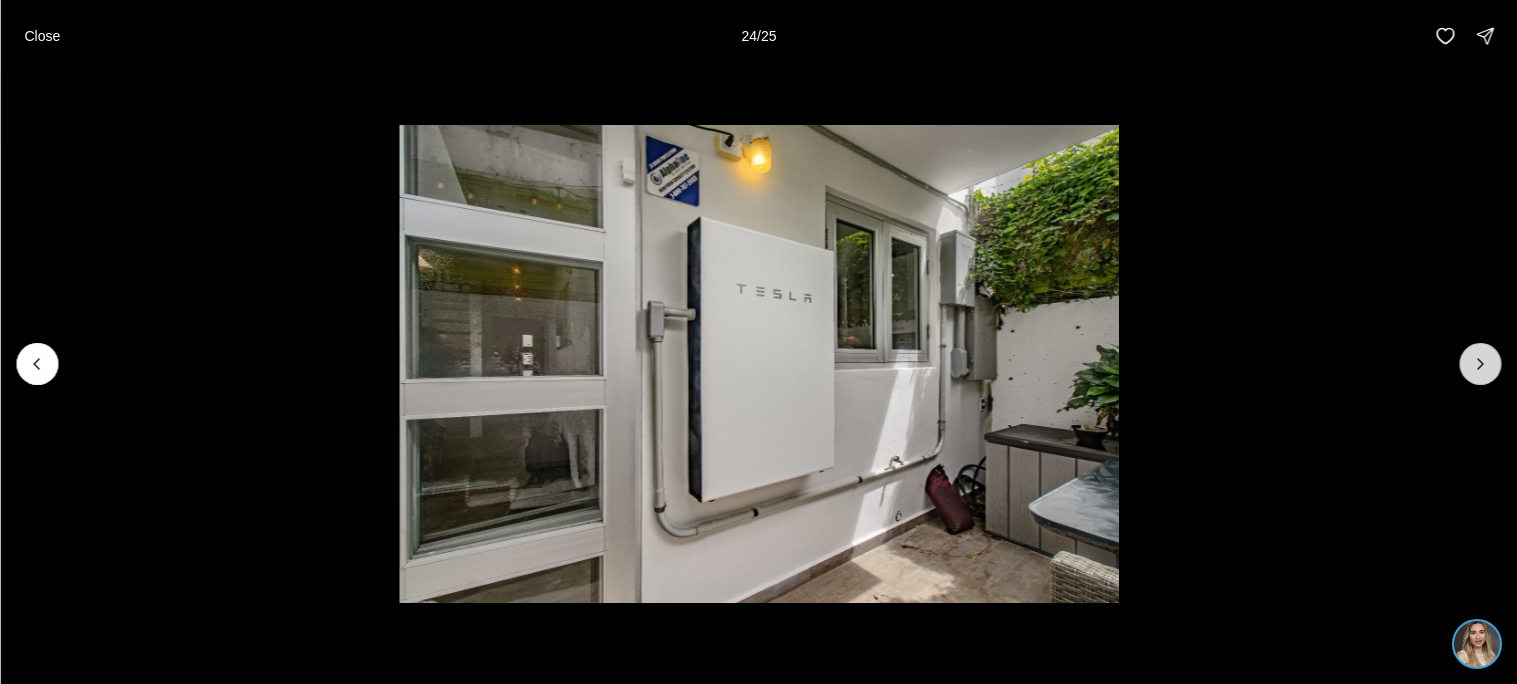 click at bounding box center (1480, 364) 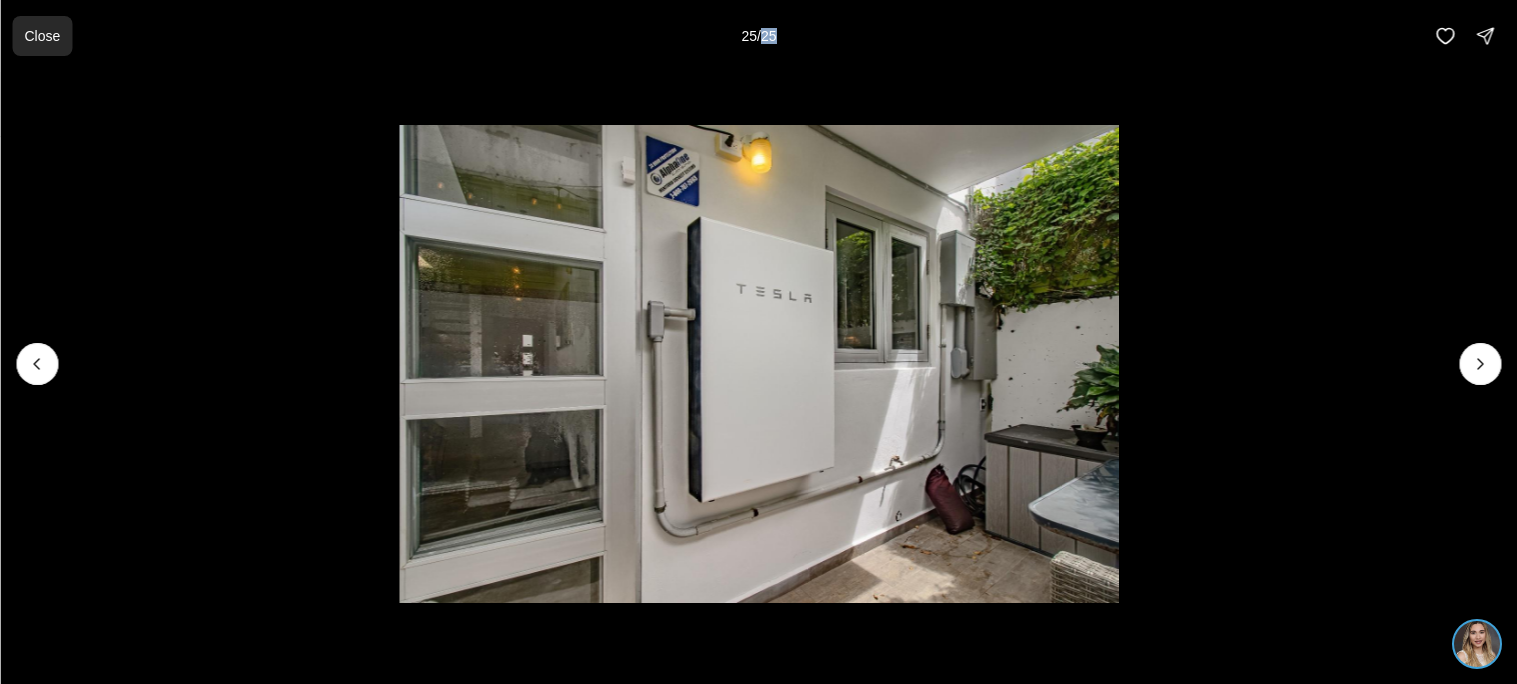 click on "Close" at bounding box center (42, 36) 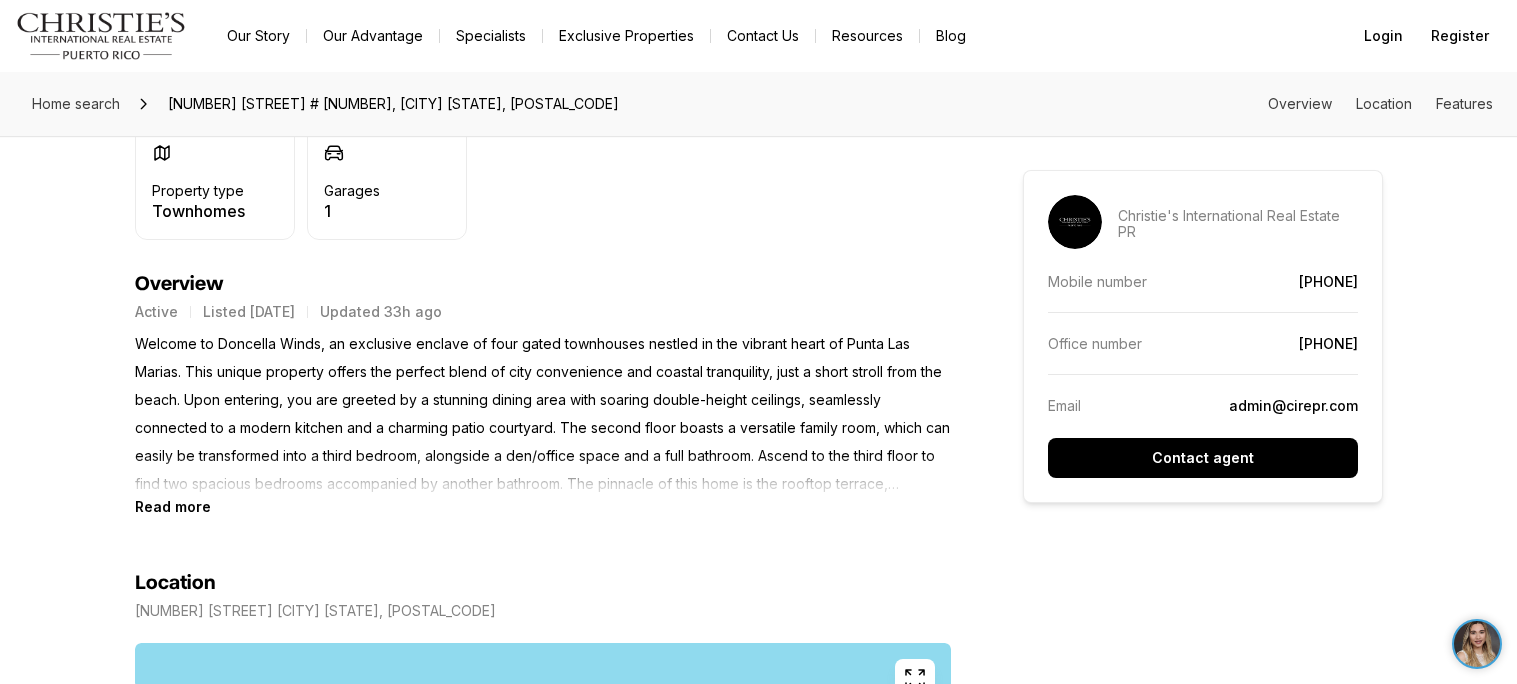 scroll, scrollTop: 748, scrollLeft: 0, axis: vertical 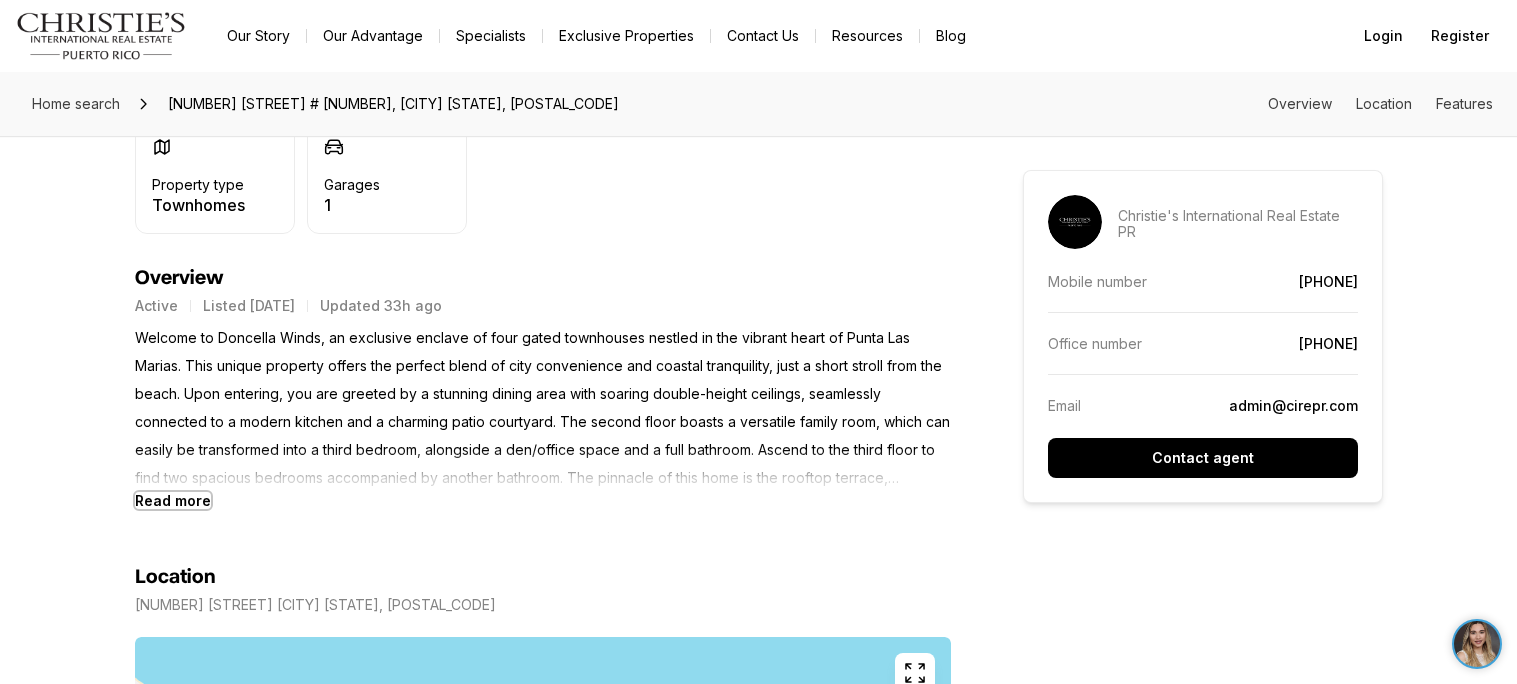 click on "Read more" at bounding box center [173, 500] 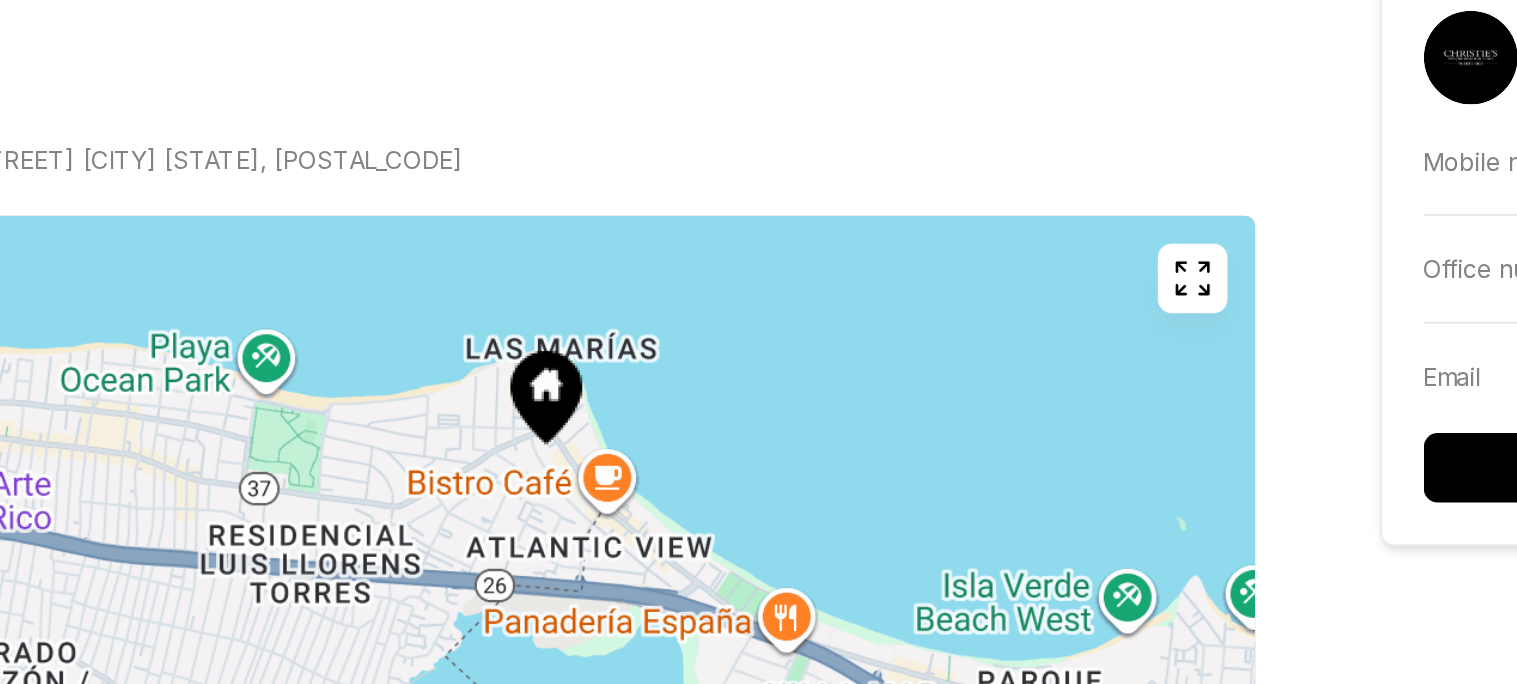 scroll, scrollTop: 1408, scrollLeft: 0, axis: vertical 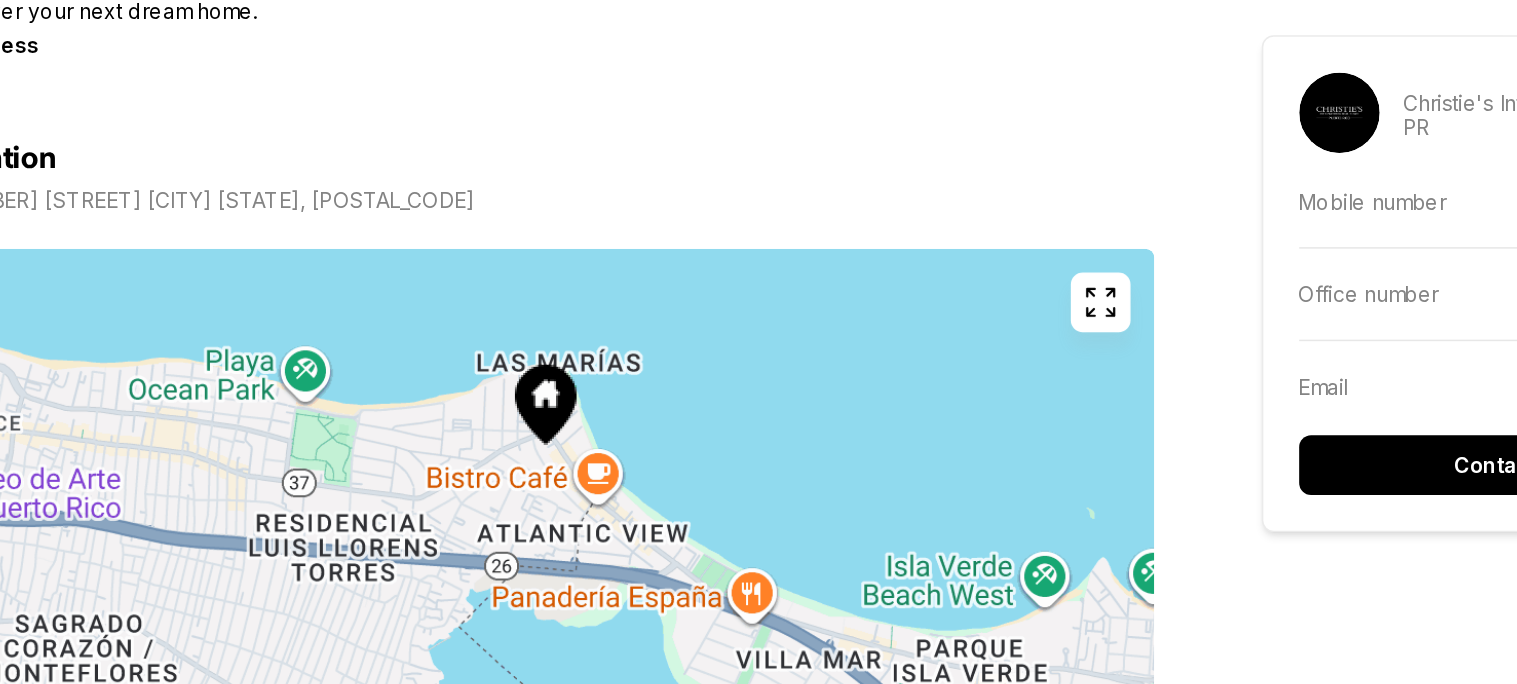 click at bounding box center [915, 349] 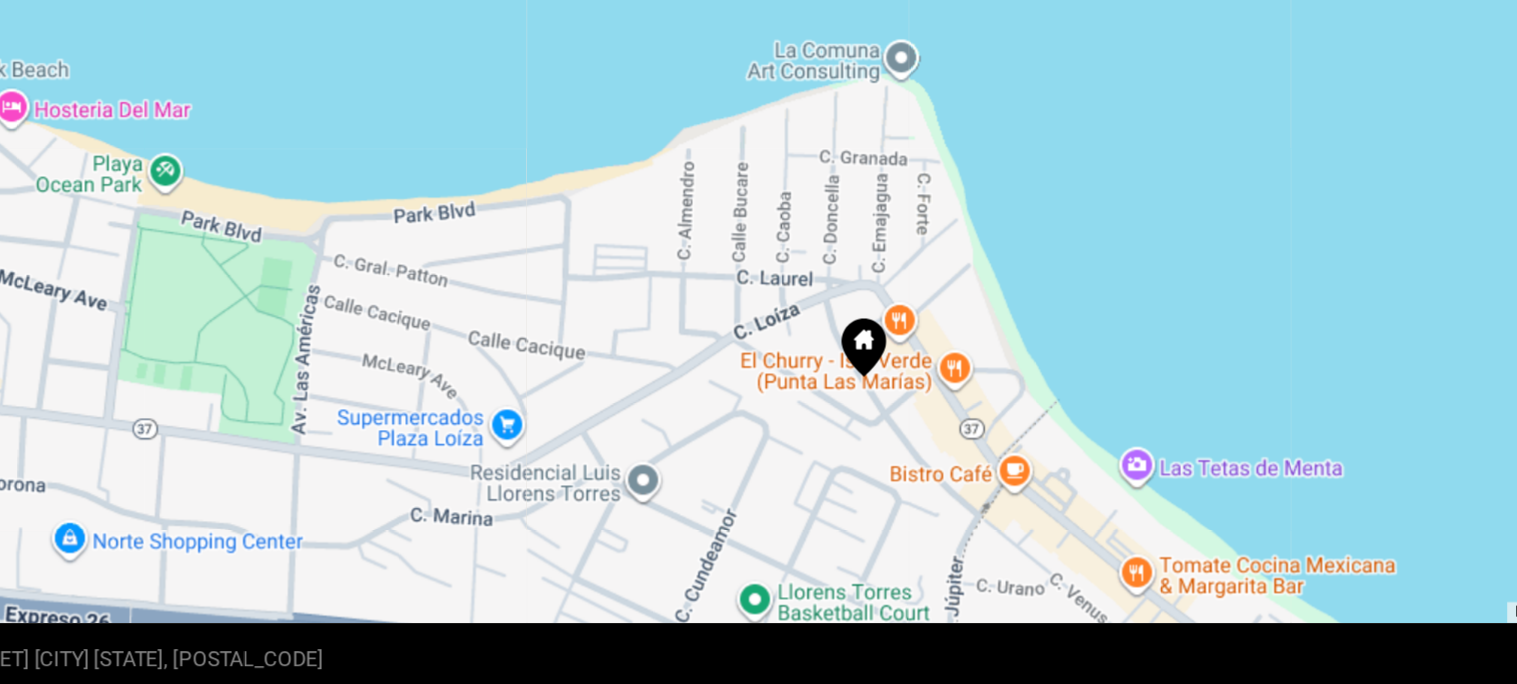 drag, startPoint x: 713, startPoint y: 238, endPoint x: 731, endPoint y: 364, distance: 127.27922 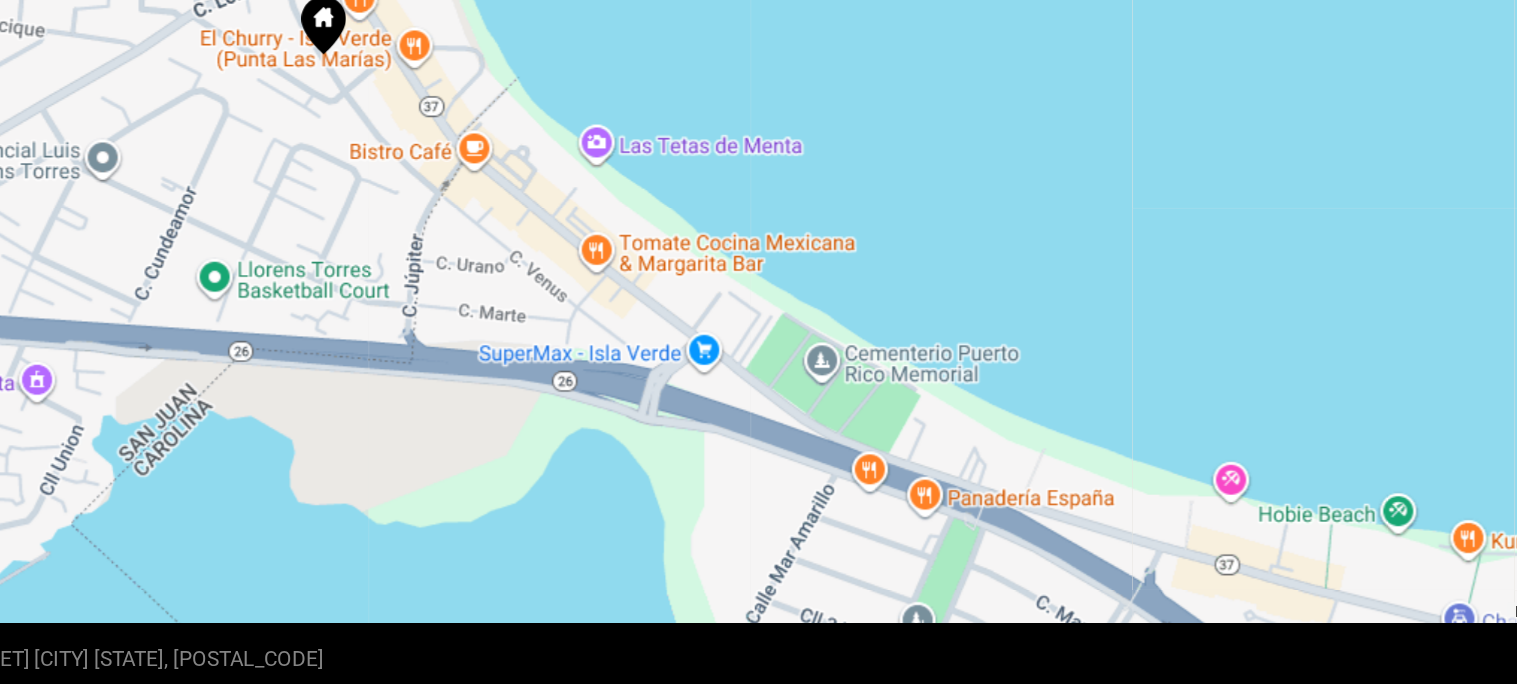 drag, startPoint x: 534, startPoint y: 433, endPoint x: 177, endPoint y: 214, distance: 418.81976 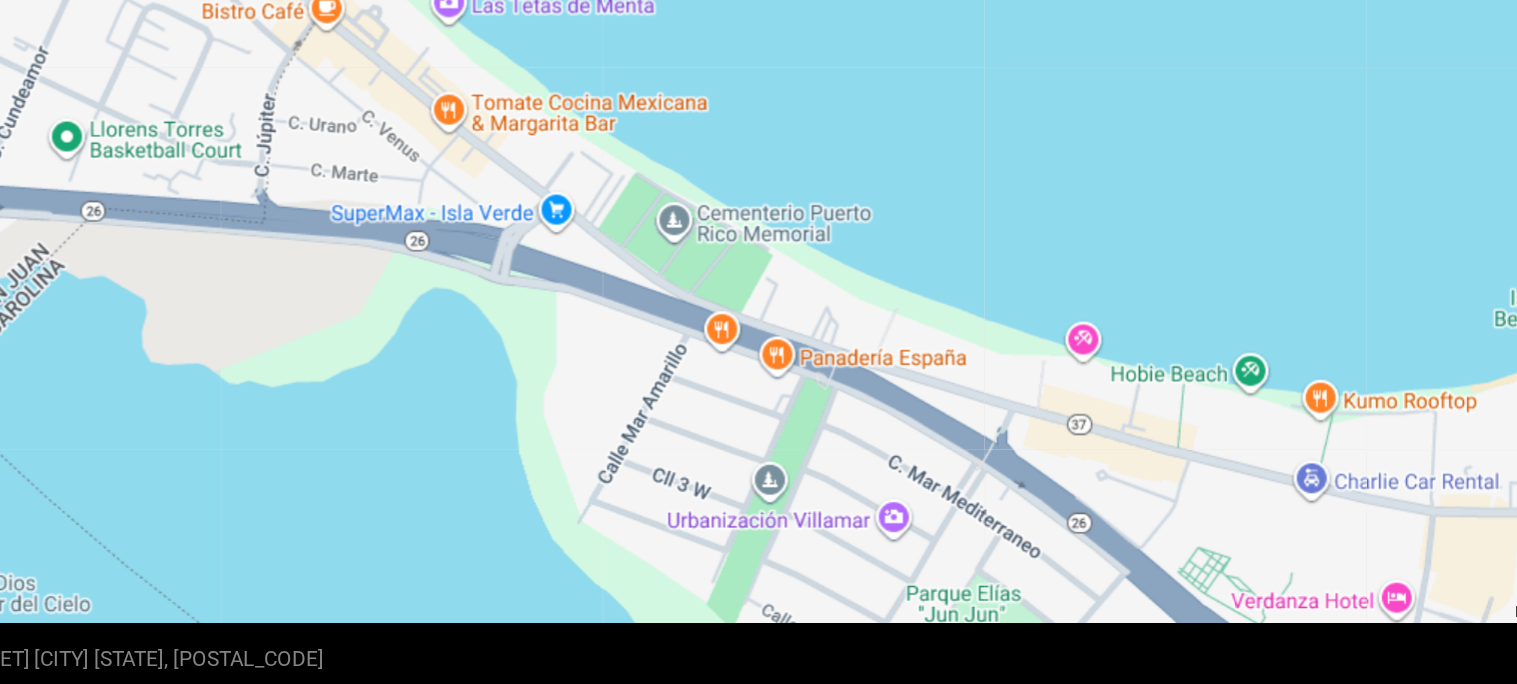 drag, startPoint x: 750, startPoint y: 442, endPoint x: 648, endPoint y: 346, distance: 140.07141 